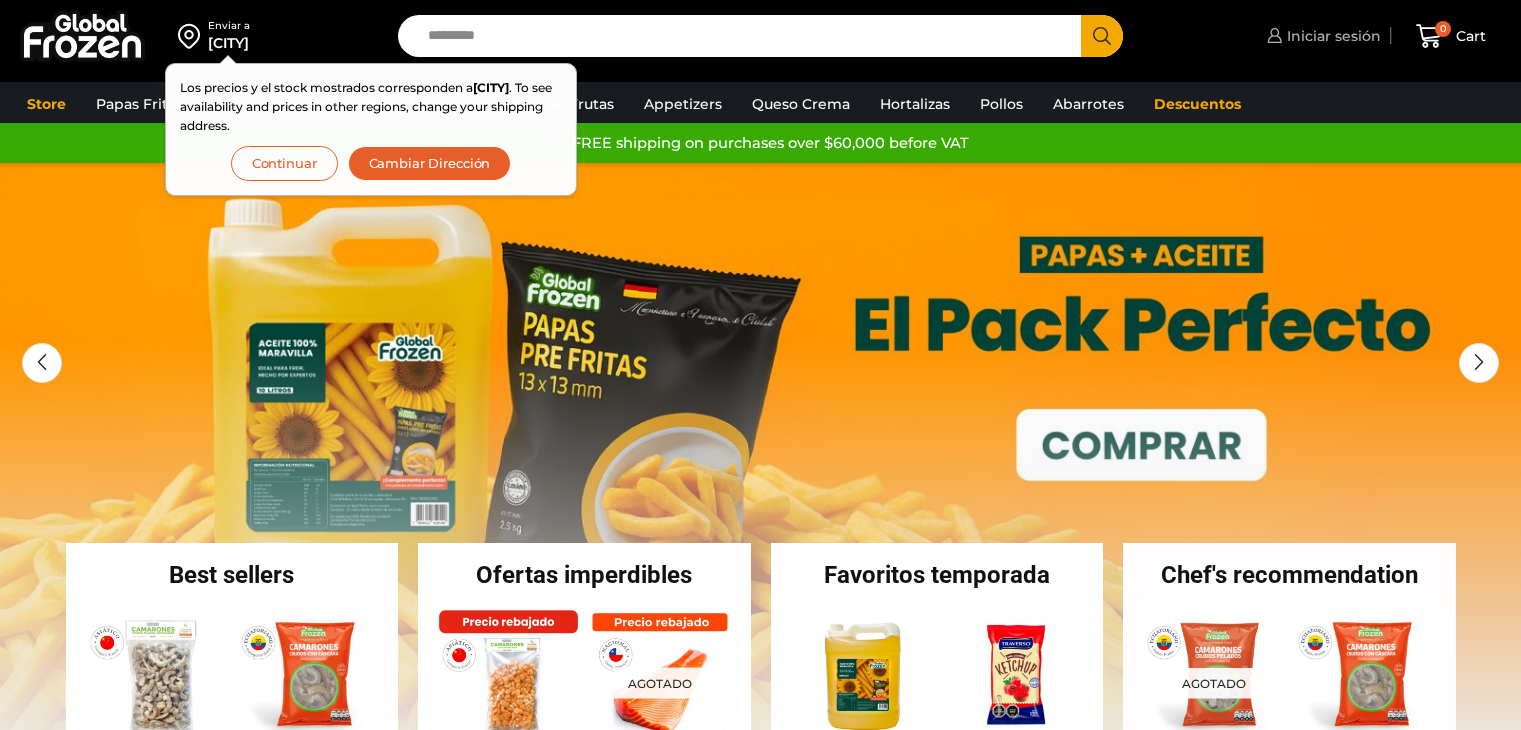 scroll, scrollTop: 0, scrollLeft: 0, axis: both 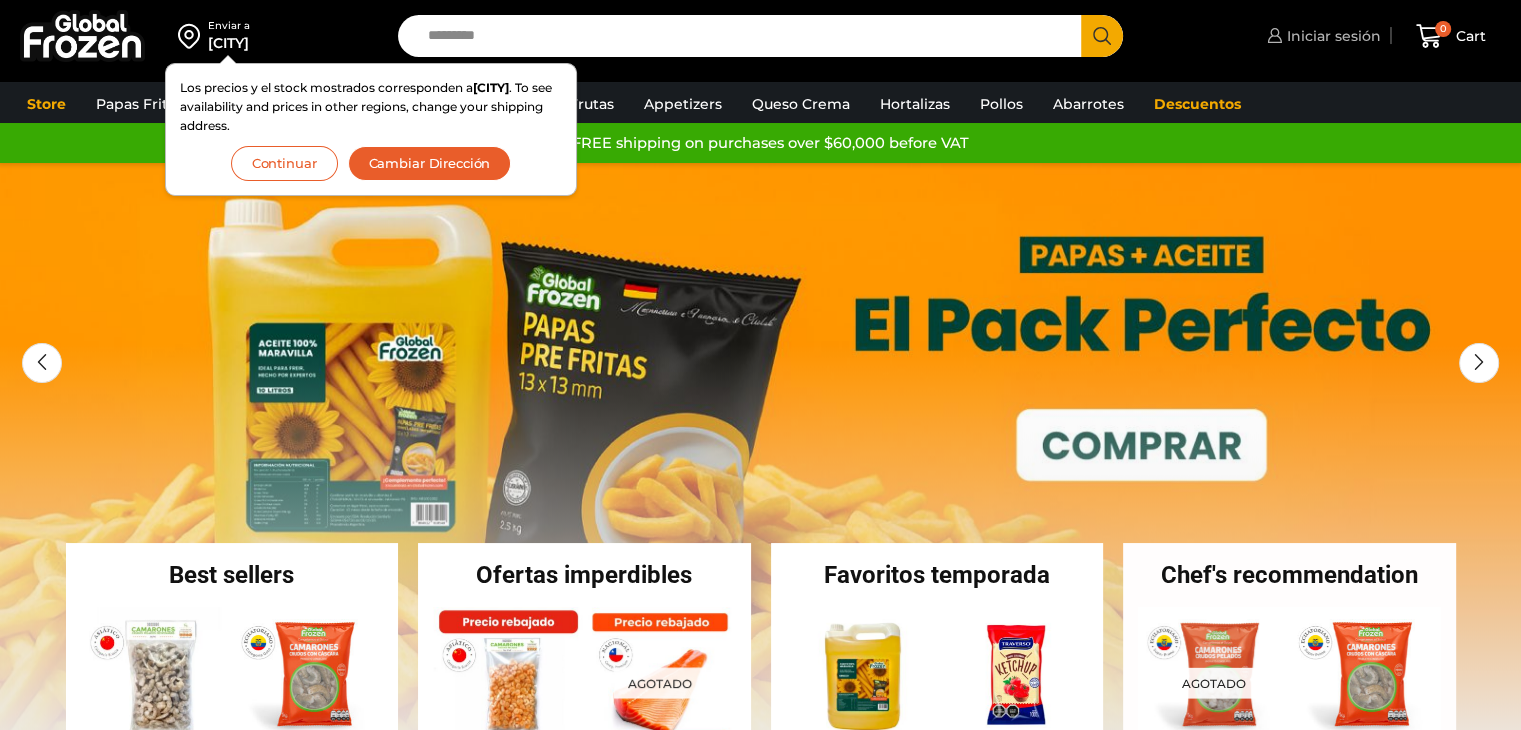 click on "Iniciar sesión" at bounding box center (1331, 36) 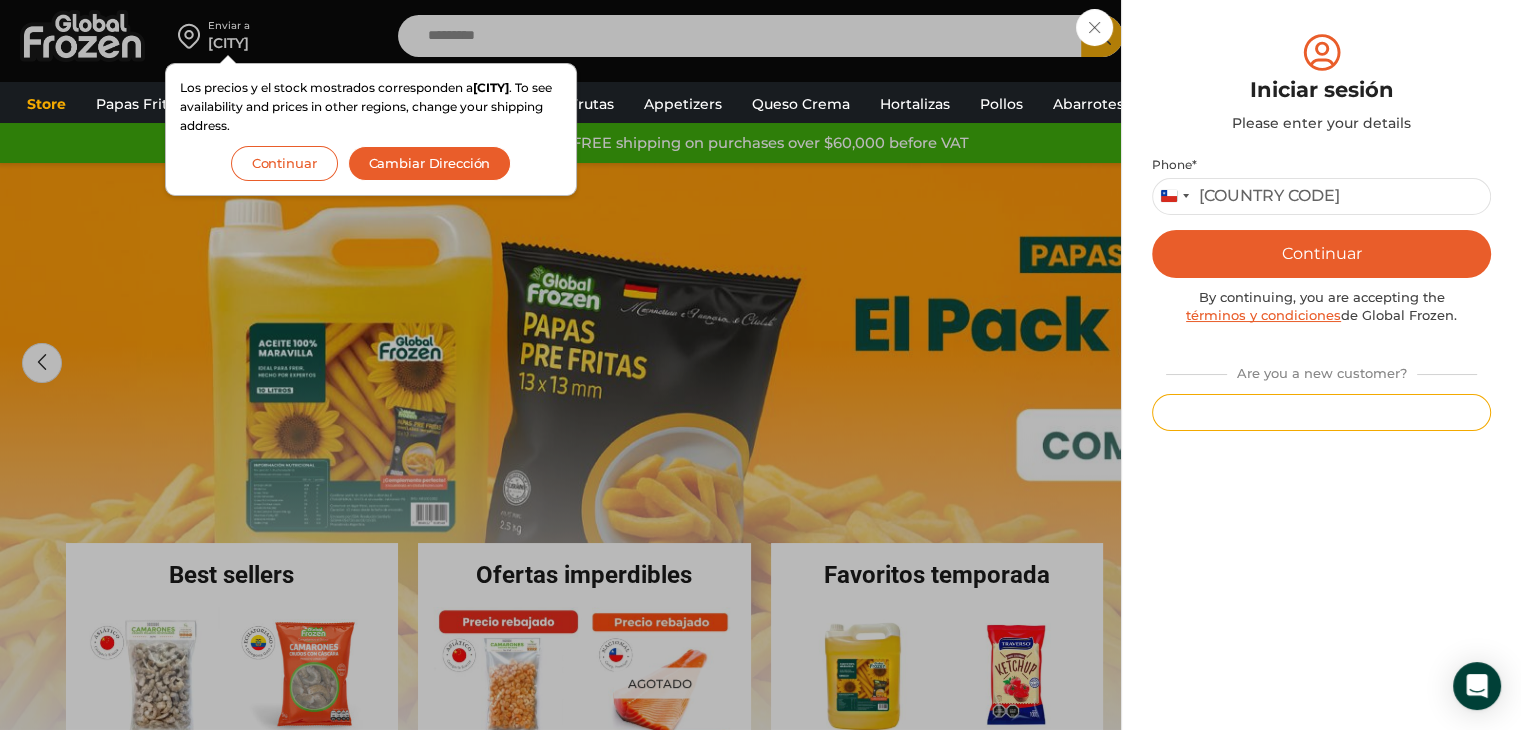 click on "Registrarse" at bounding box center [1321, 412] 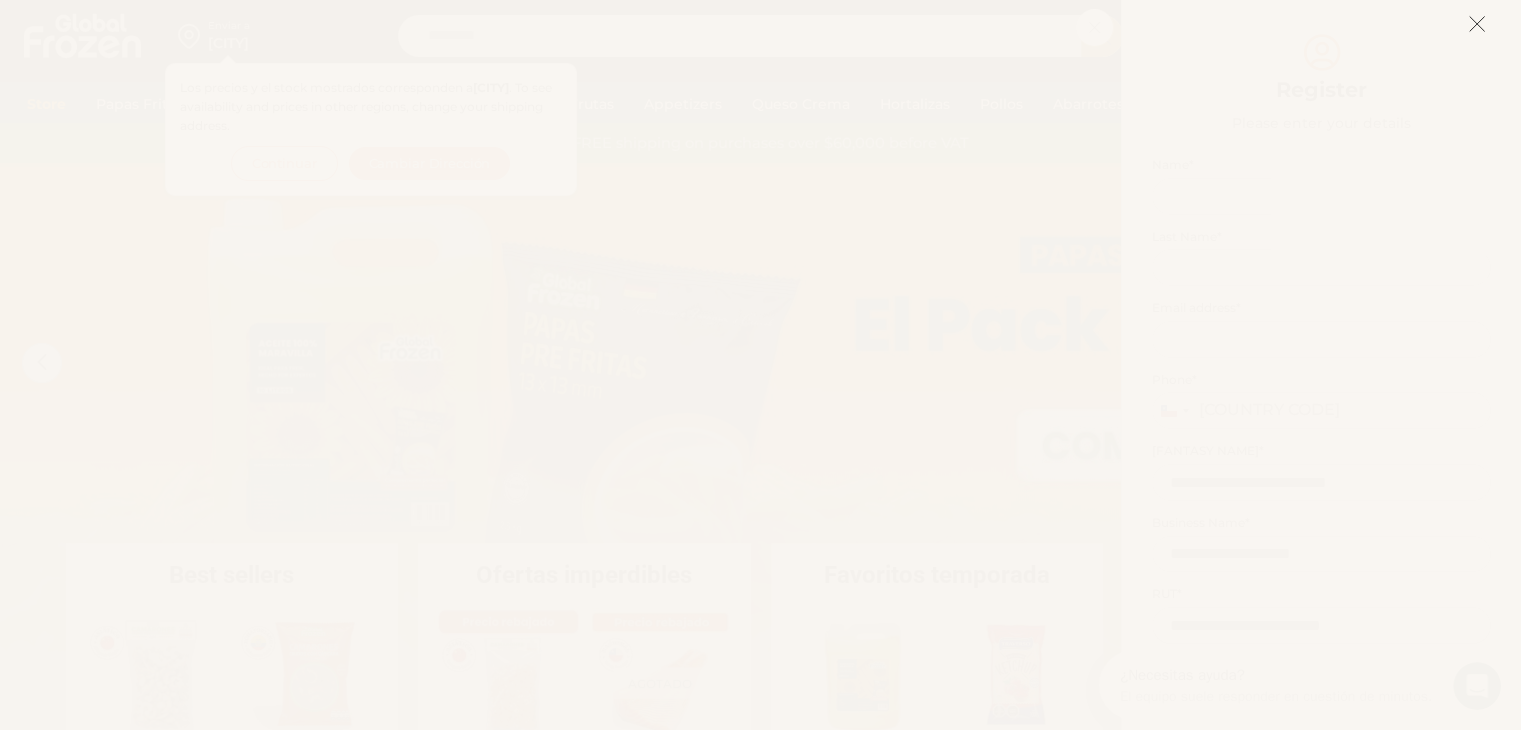 scroll, scrollTop: 0, scrollLeft: 0, axis: both 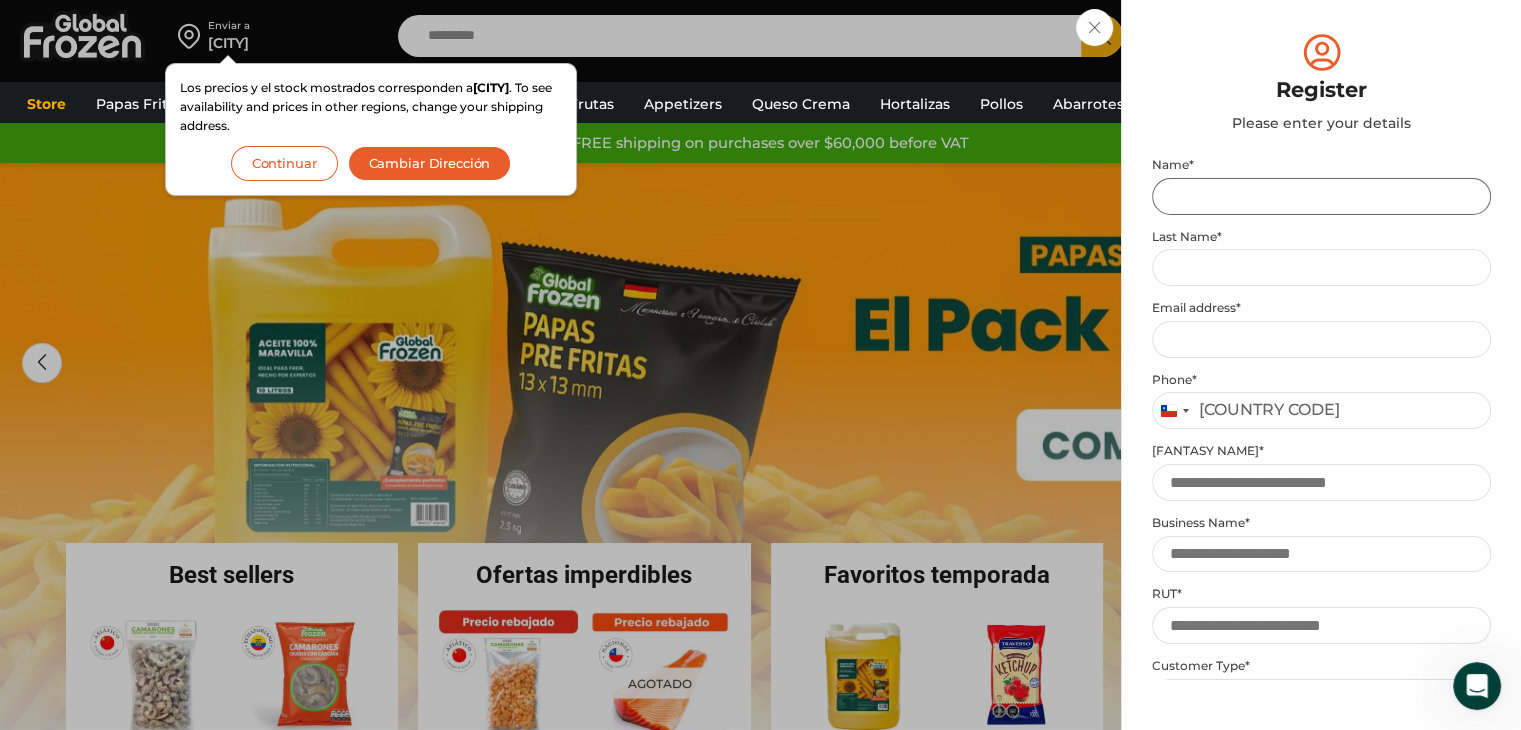click on "Nombre  *" at bounding box center [1321, 196] 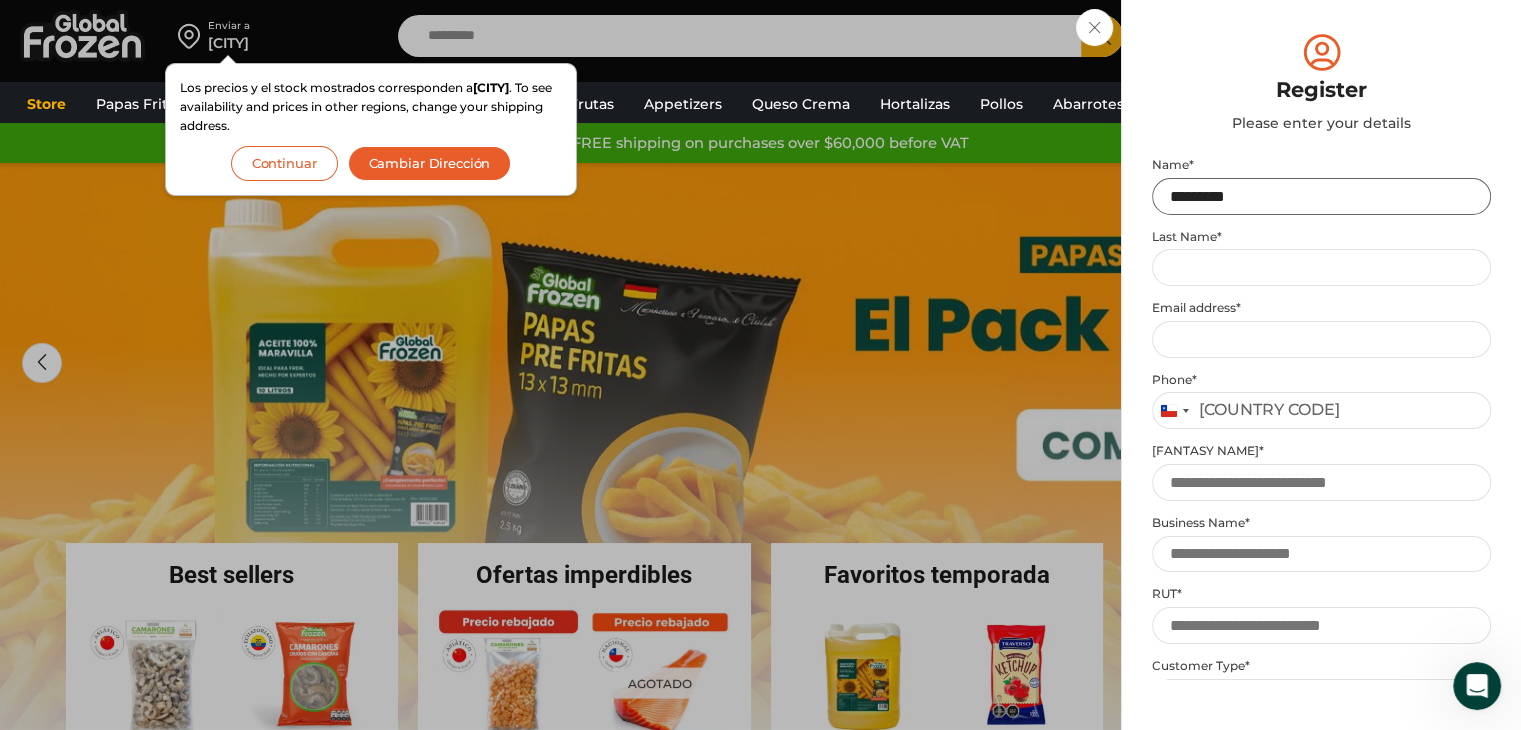 type on "*********" 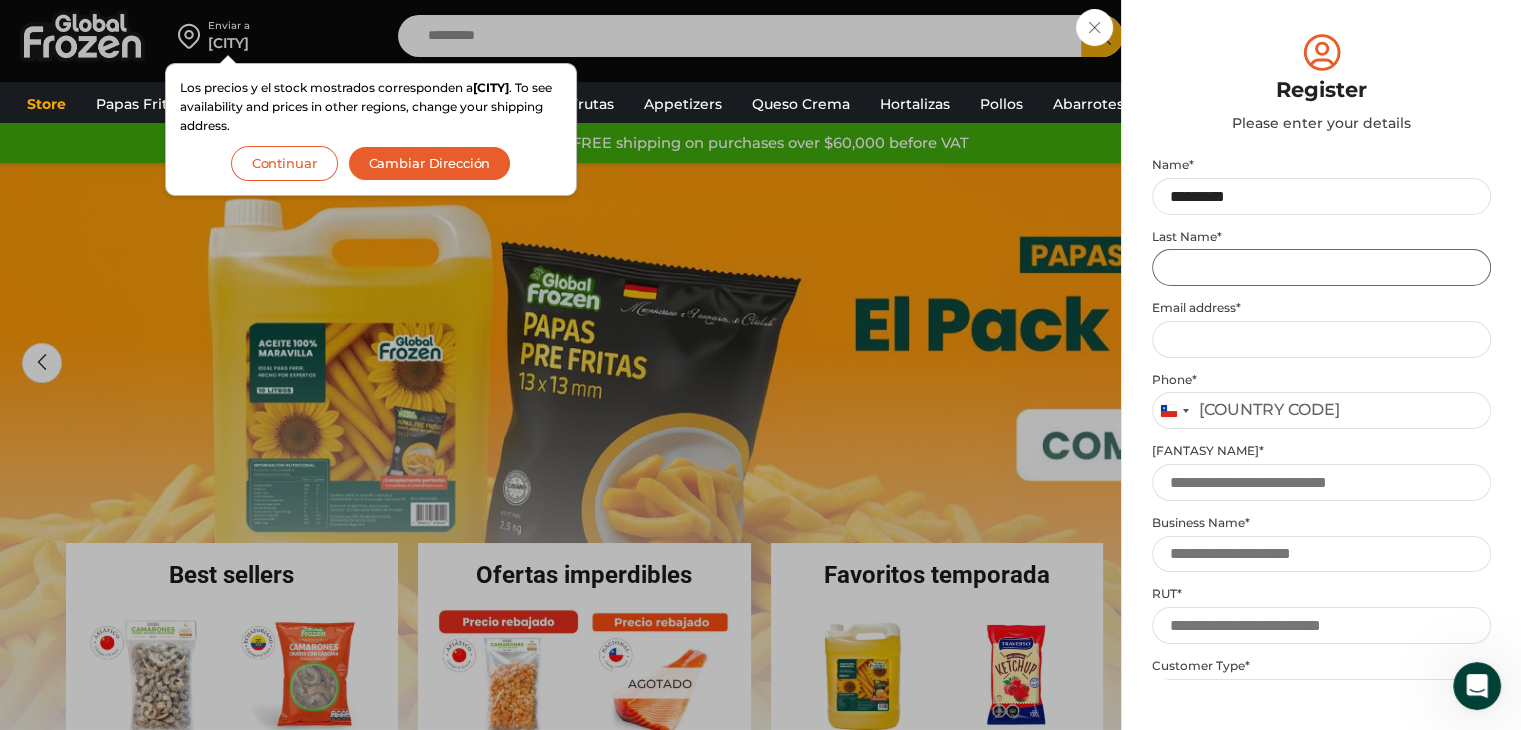 click on "Apellido  *" at bounding box center [1321, 267] 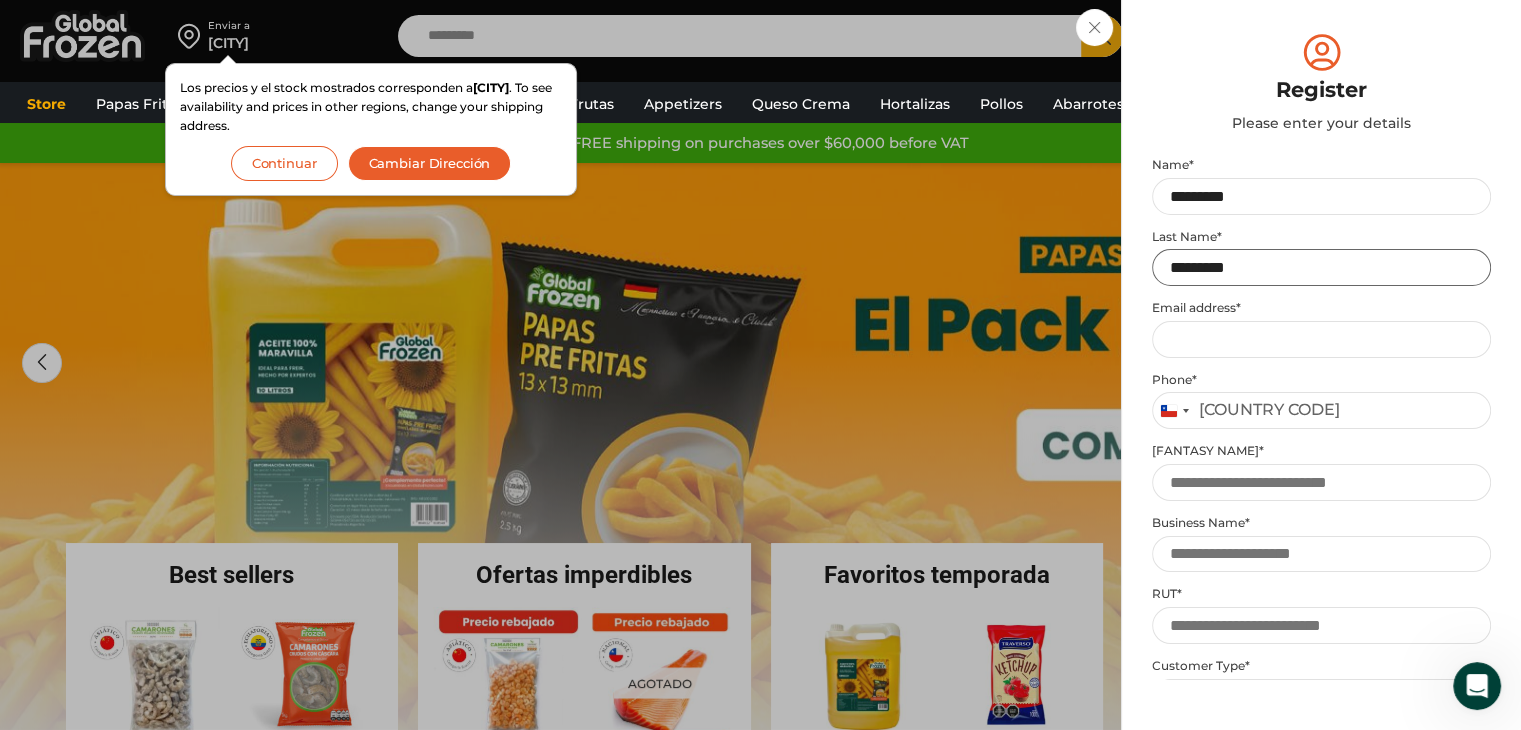 type on "*********" 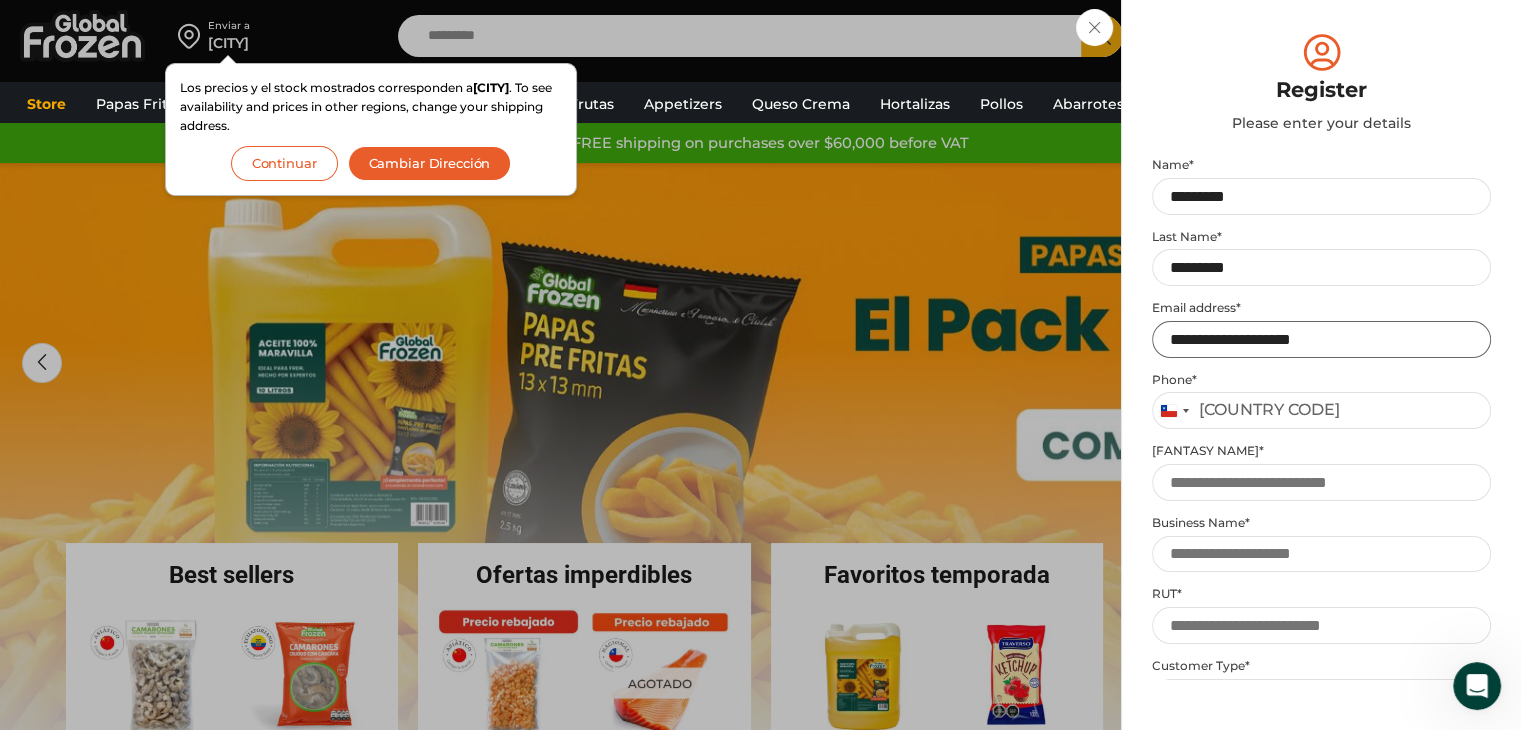 click on "**********" at bounding box center [1321, 339] 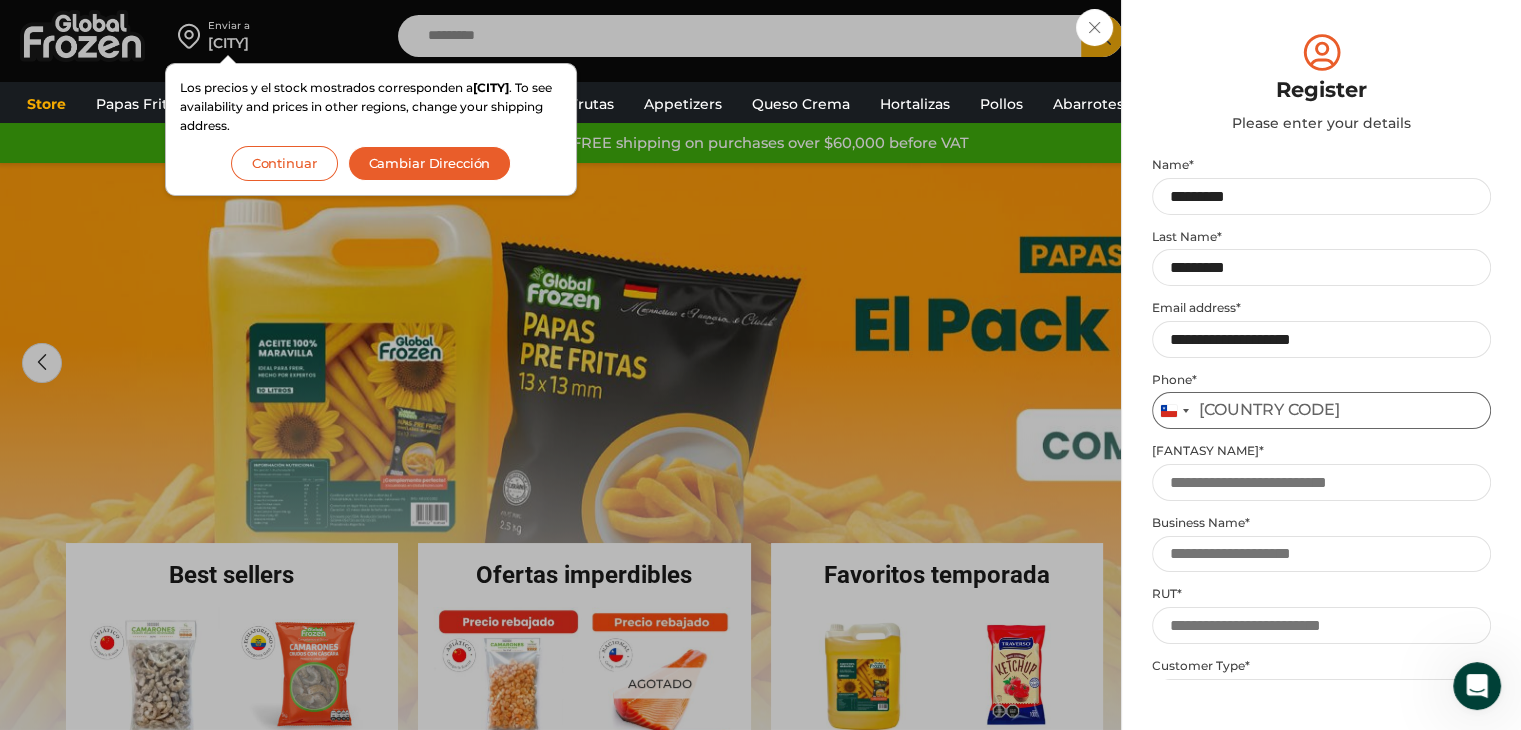 click on "Teléfono  *" at bounding box center [1321, 410] 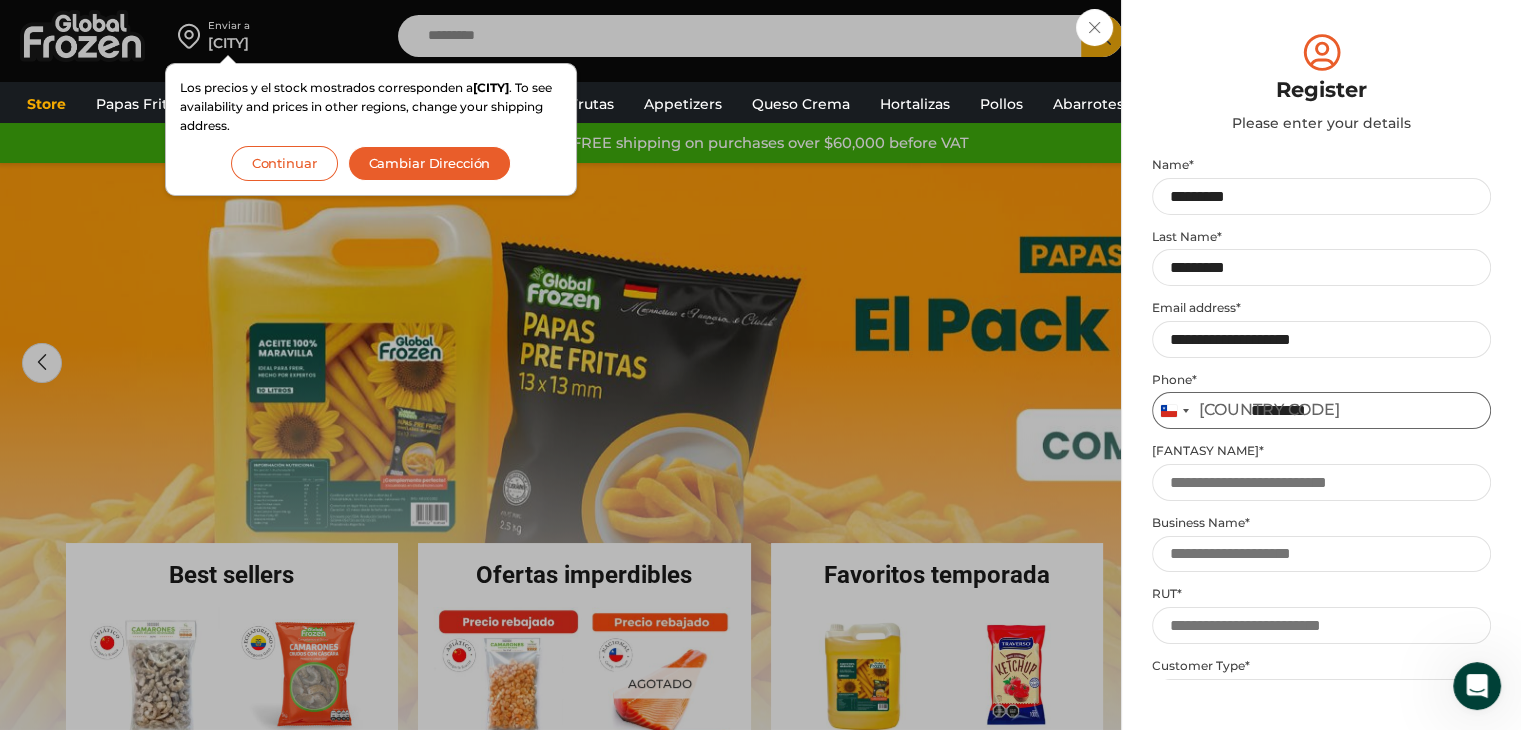 type on "*********" 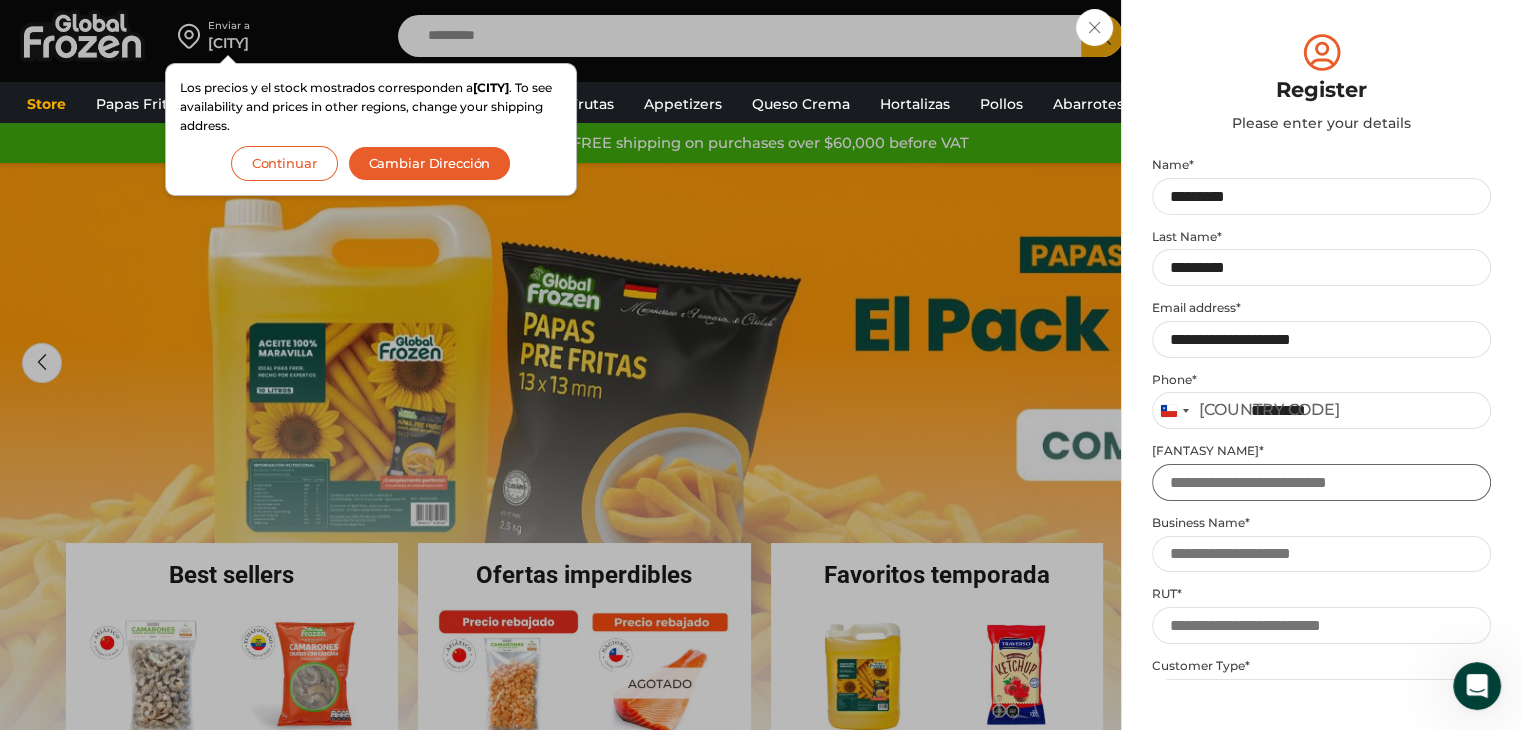 click on "Nombre de fantasía  *" at bounding box center (1321, 482) 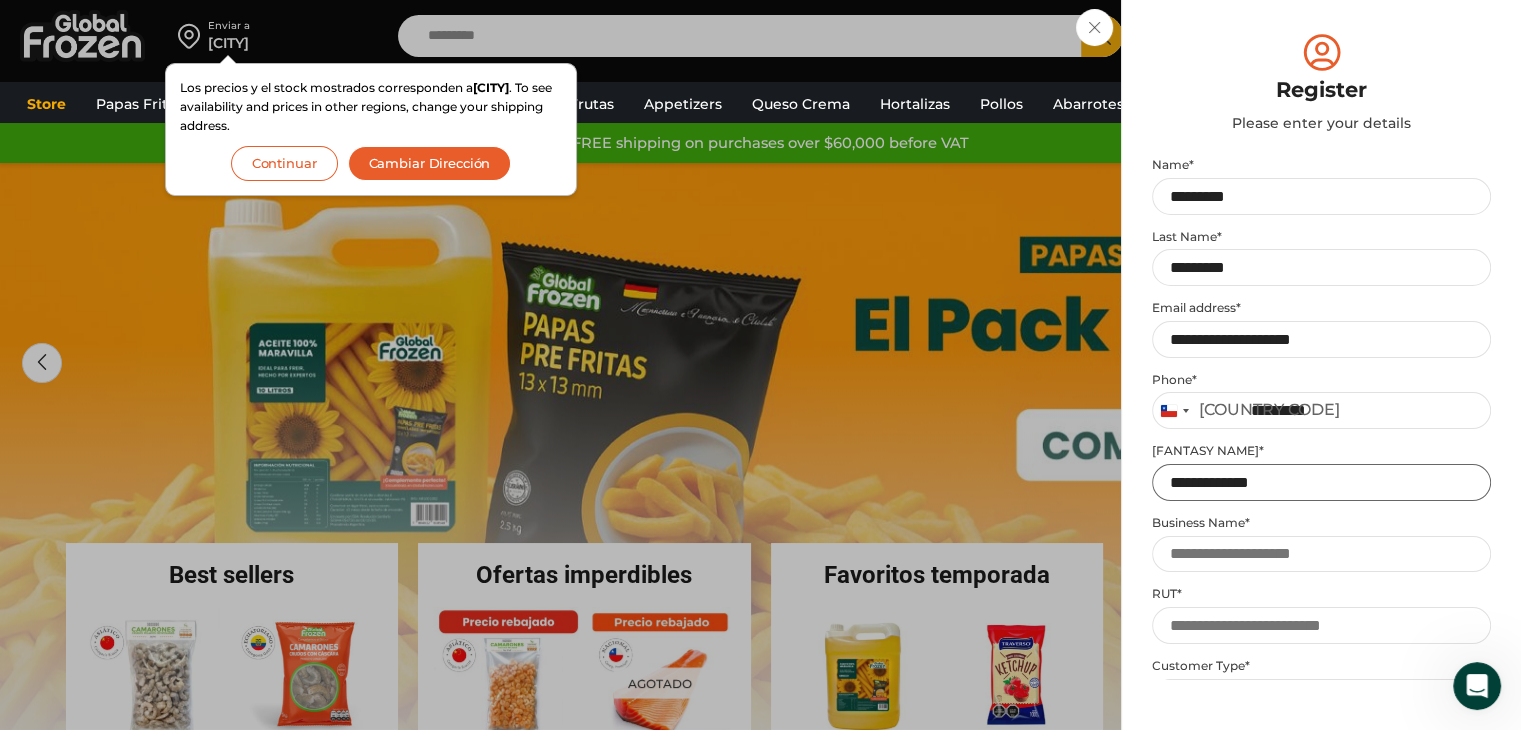 type on "**********" 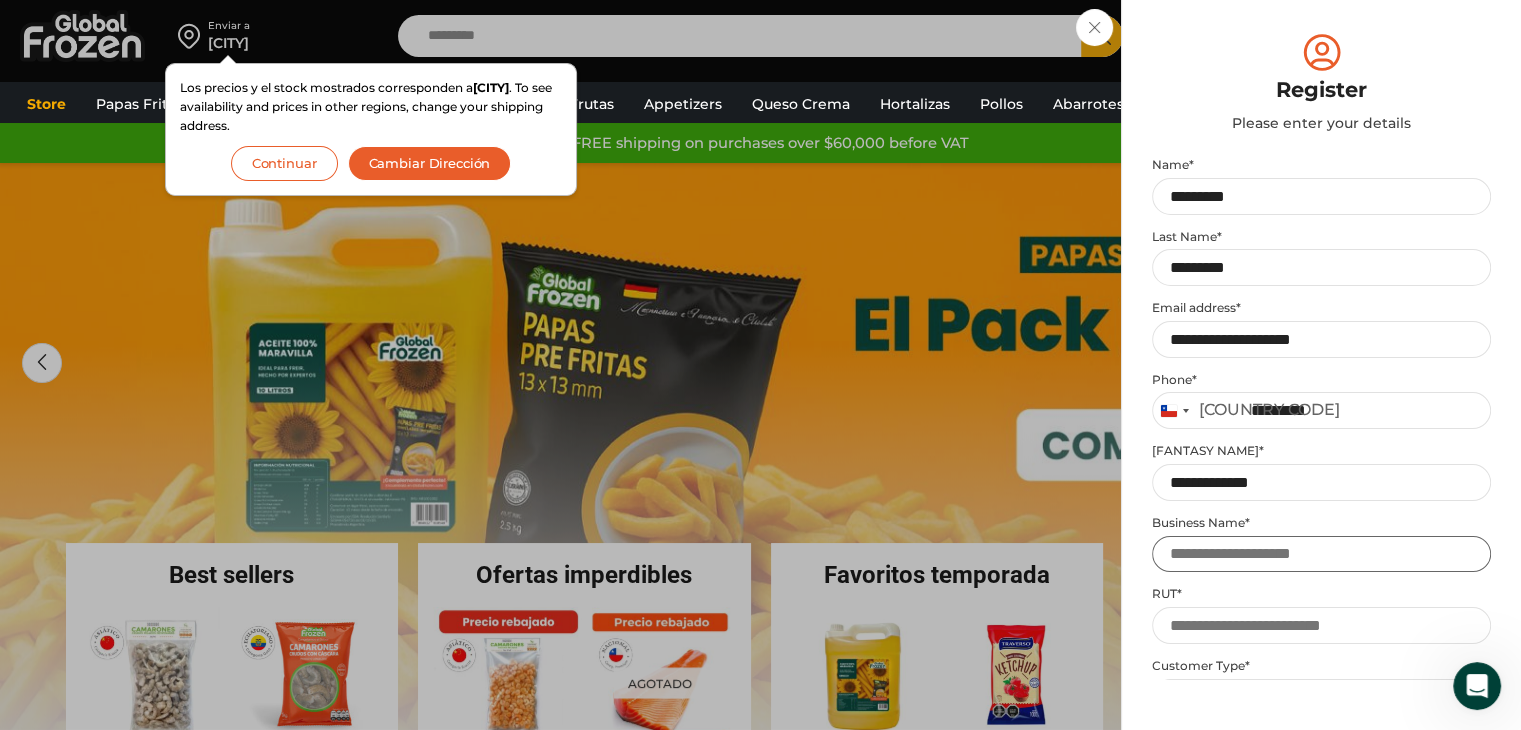 click on "Razón social  *" at bounding box center (1321, 554) 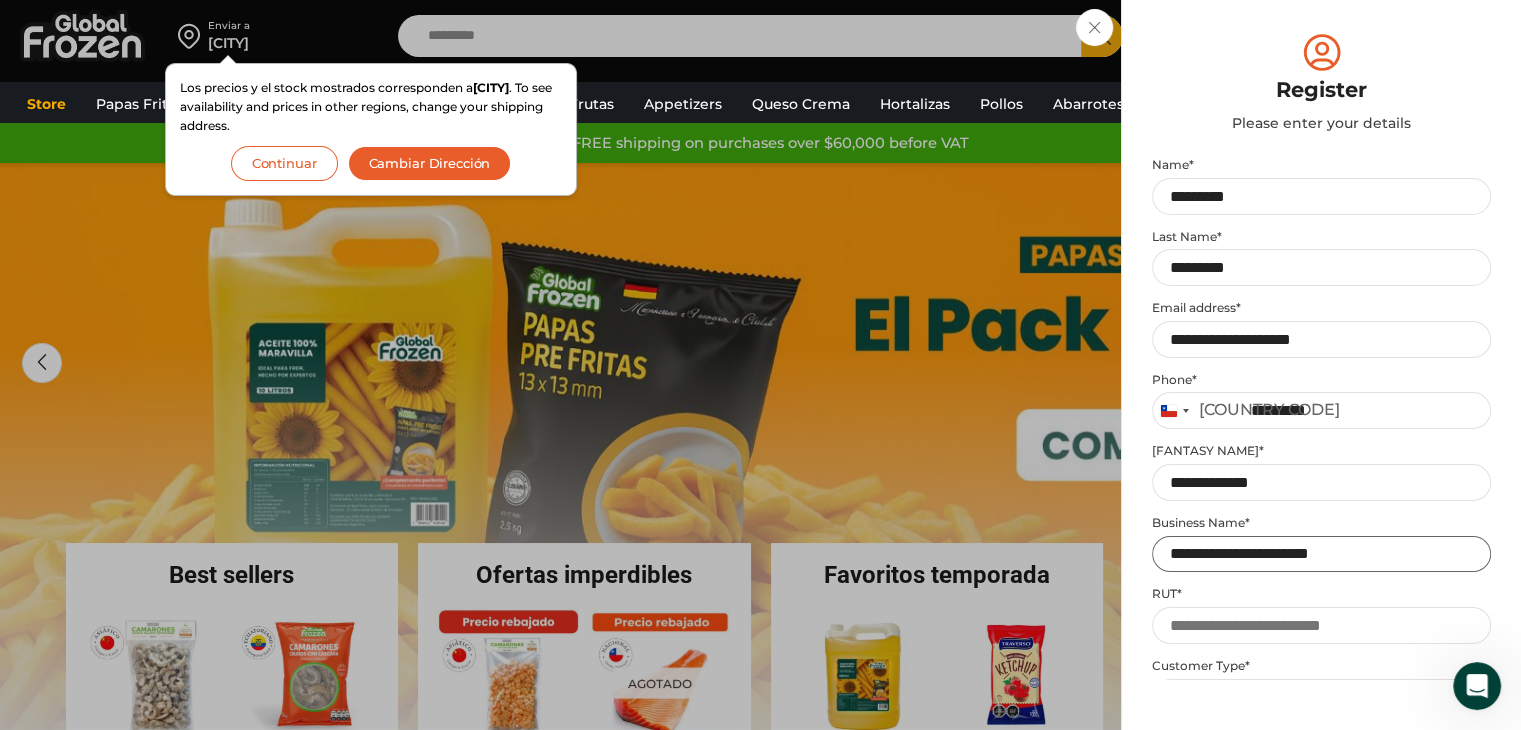 type on "**********" 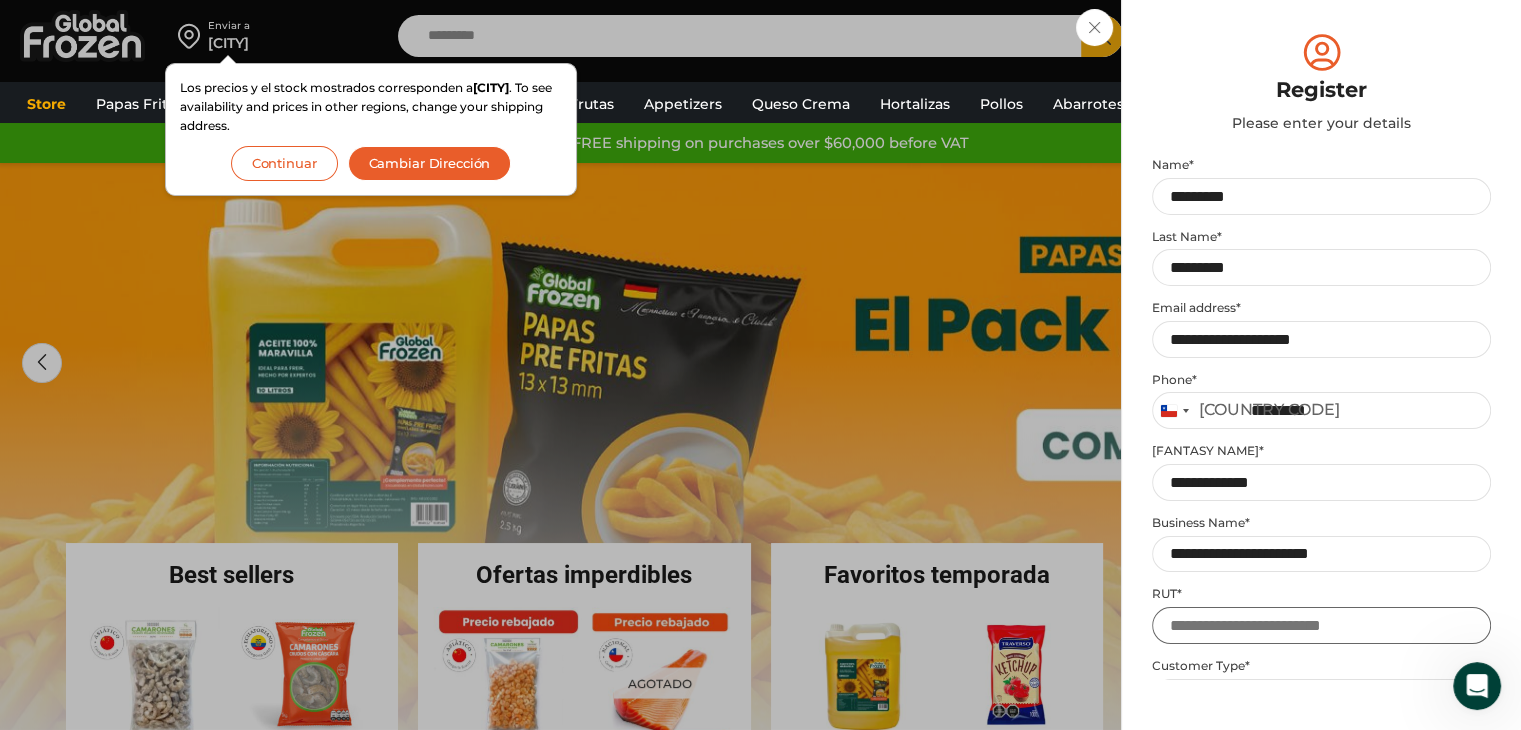 click on "RUT  *" at bounding box center (1321, 625) 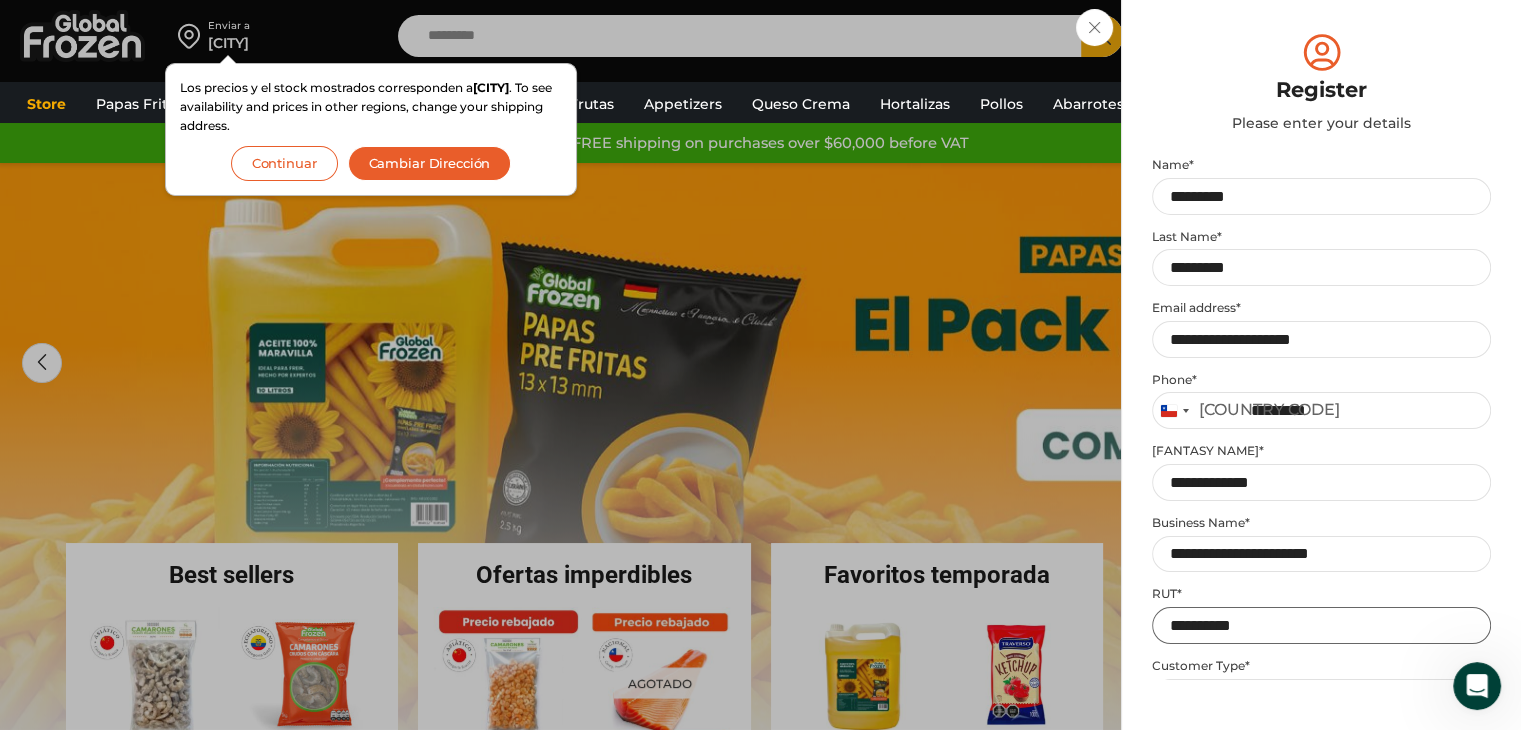 type on "**********" 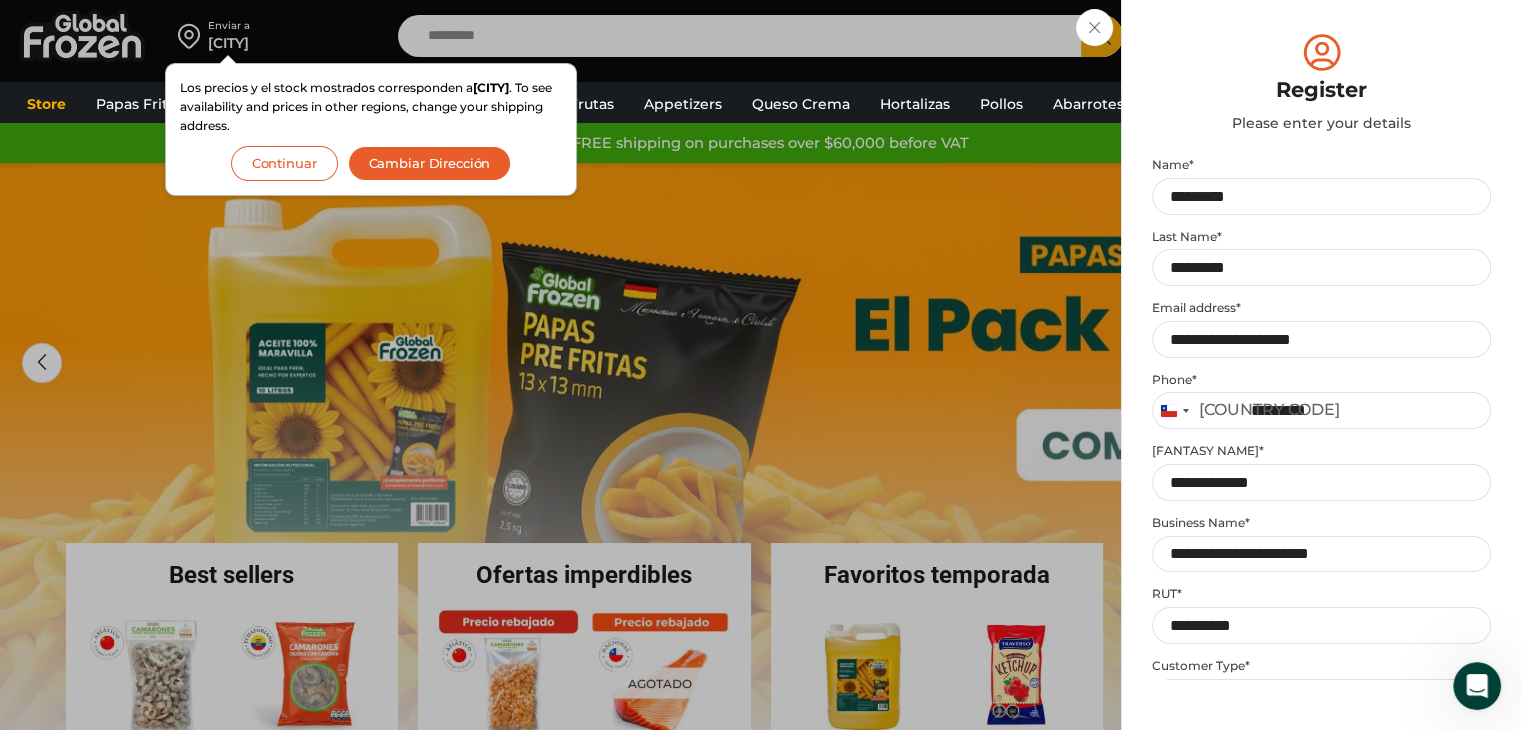 click on "Tipo de cliente  * Required" at bounding box center [1321, 666] 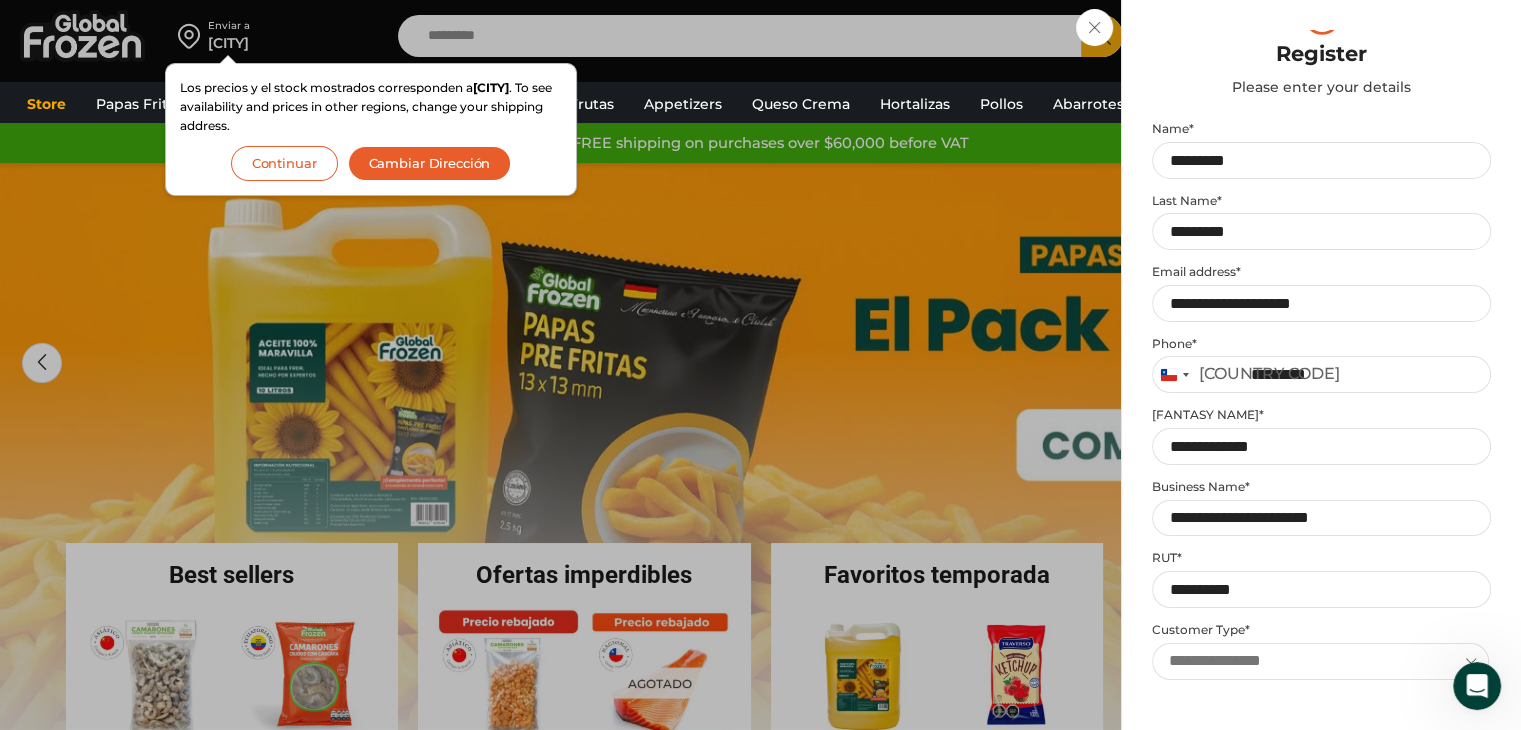 scroll, scrollTop: 236, scrollLeft: 0, axis: vertical 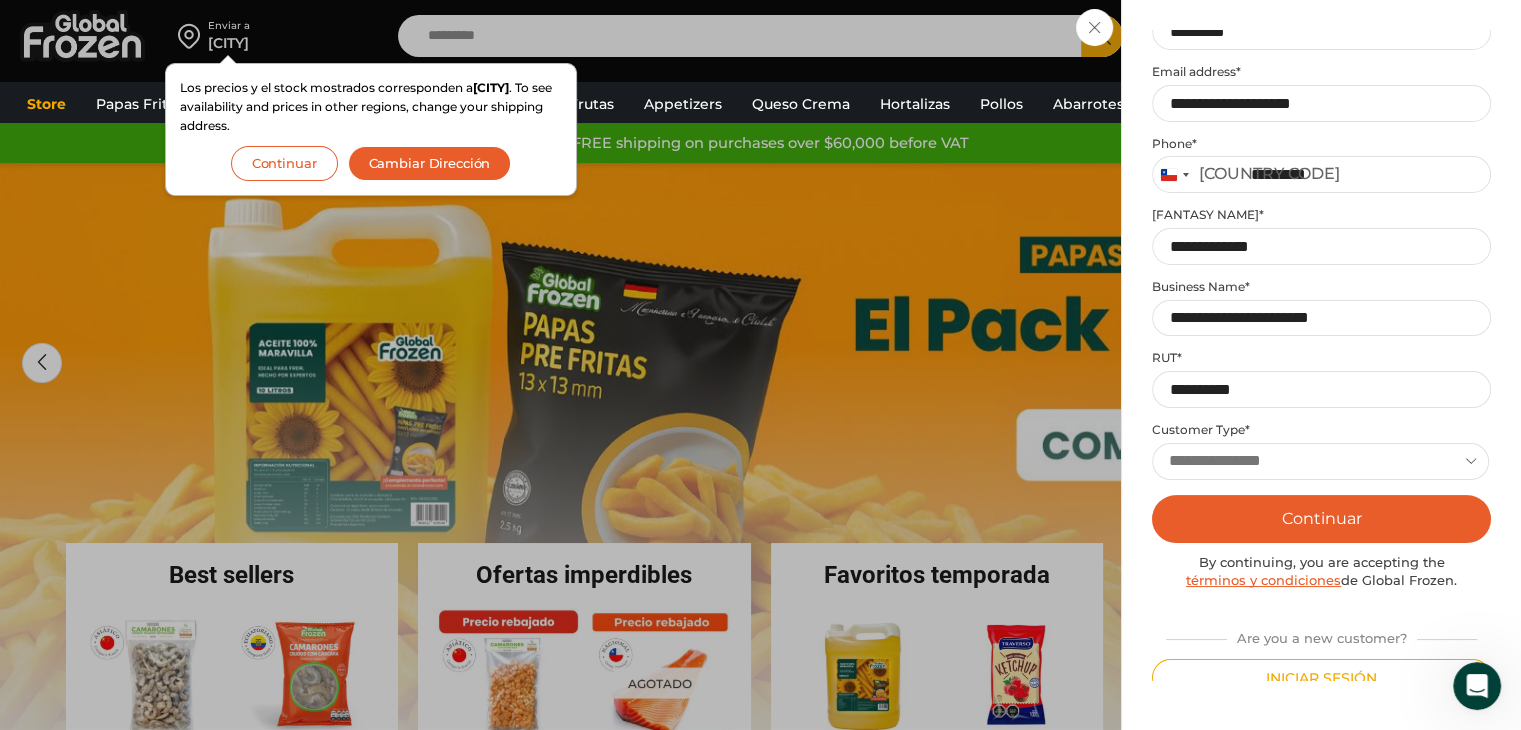 click on "**********" at bounding box center (1320, 461) 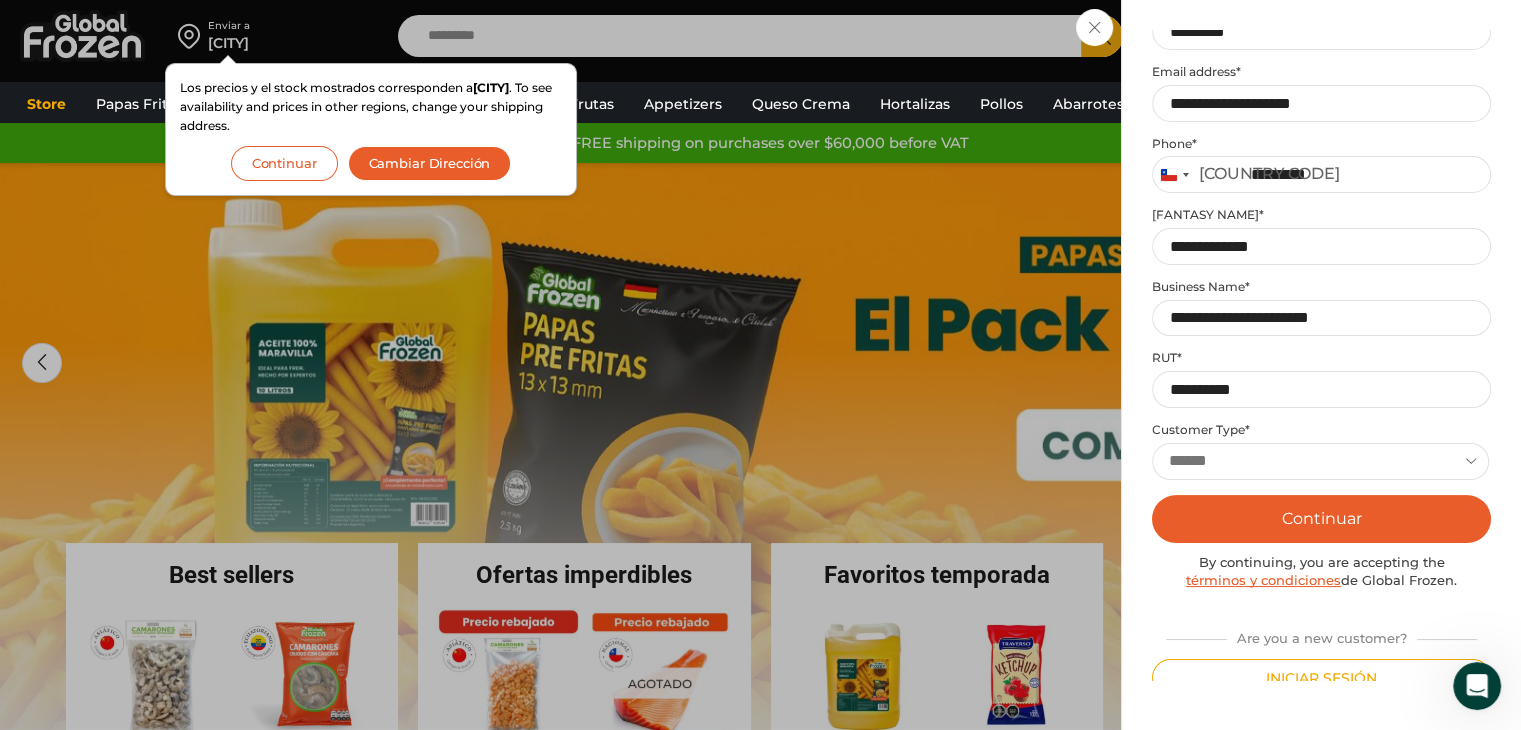click on "**********" at bounding box center (1320, 461) 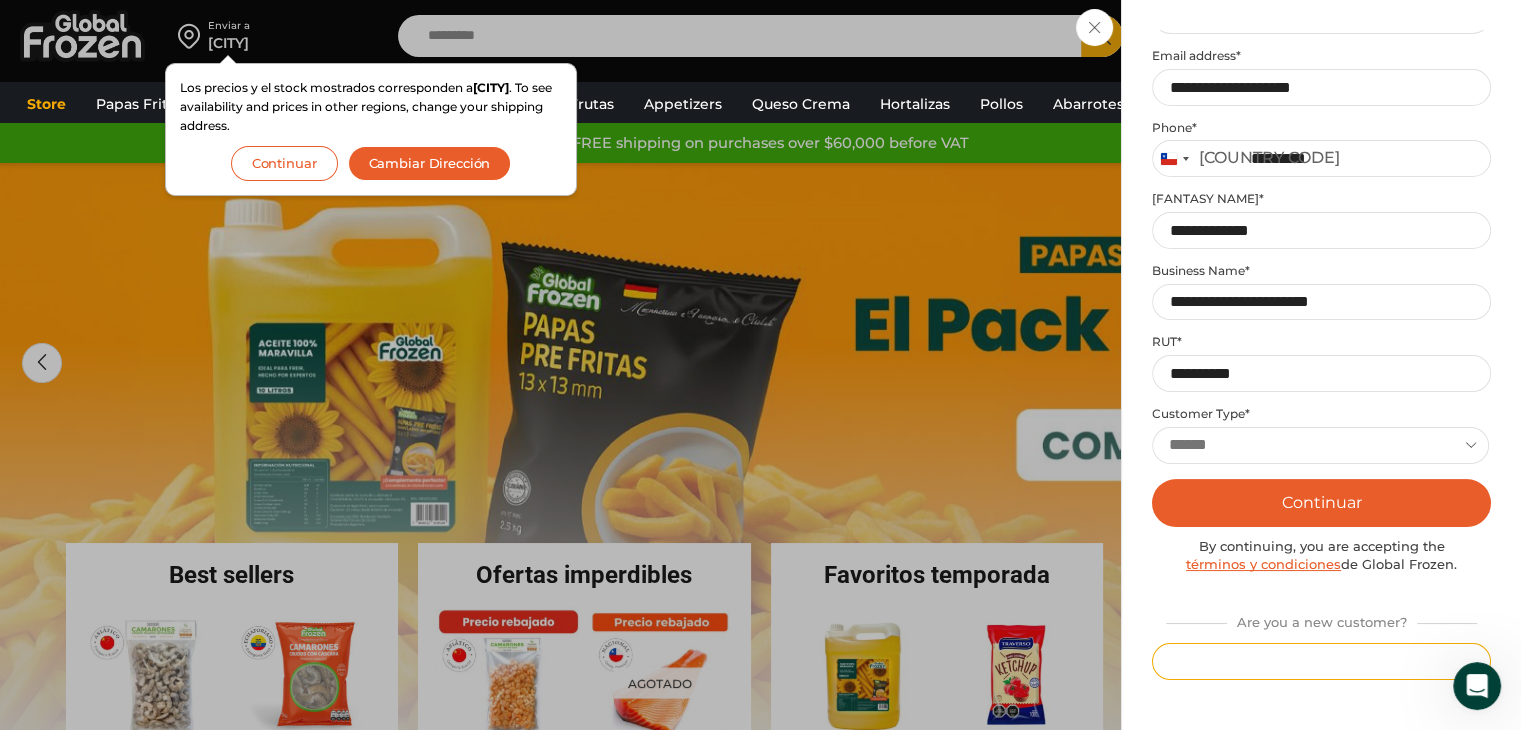 click on "Iniciar sesión" at bounding box center (1321, 661) 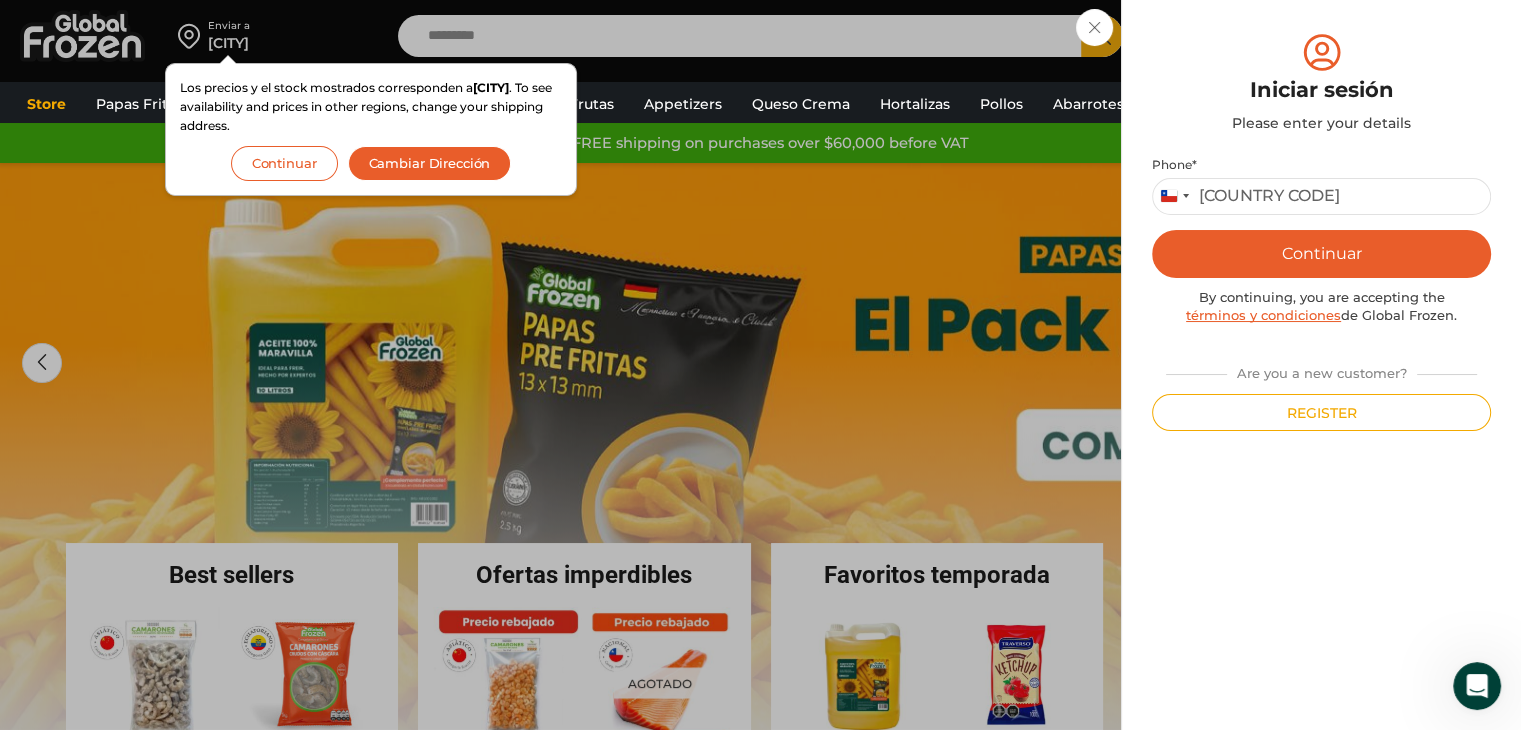 scroll, scrollTop: 0, scrollLeft: 0, axis: both 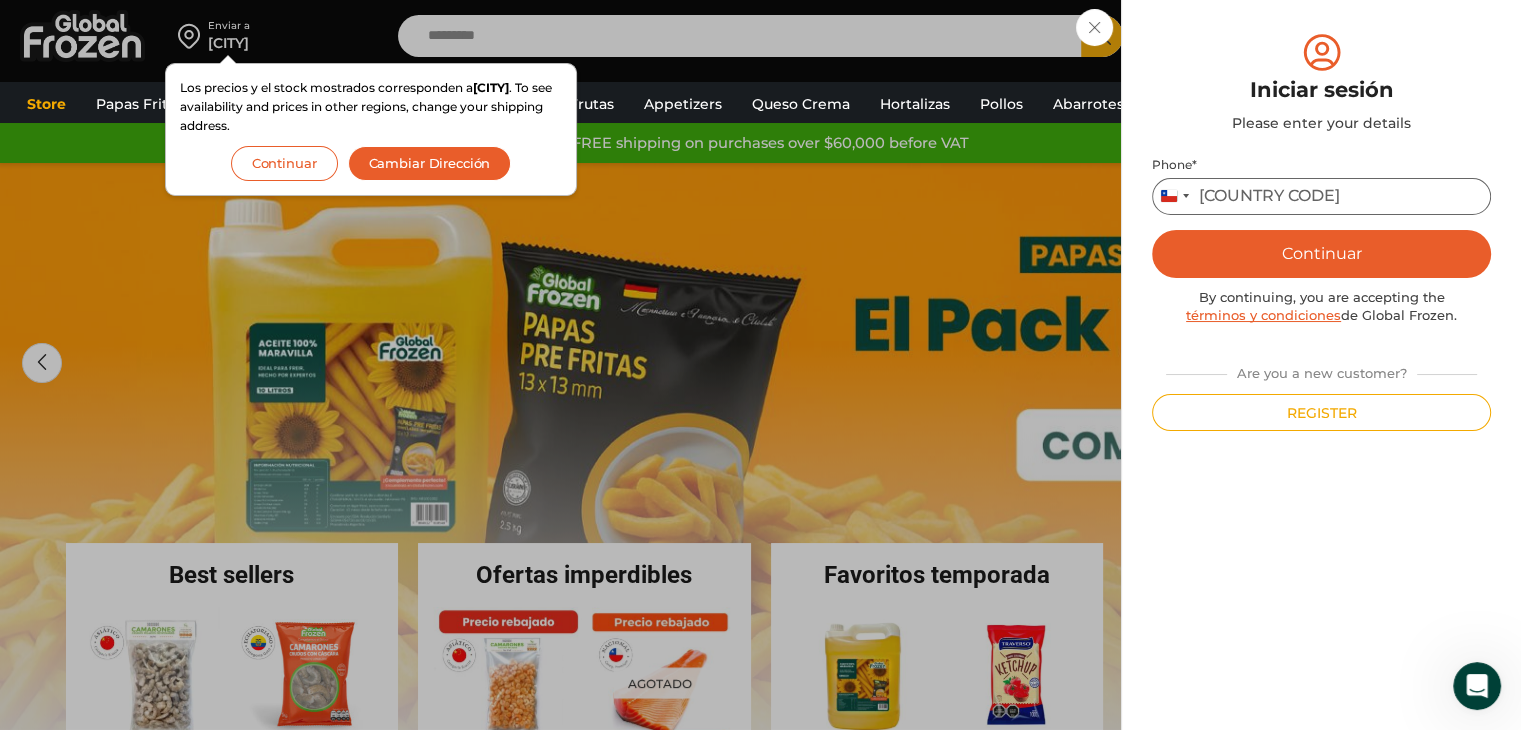 click on "Teléfono
*" at bounding box center (1321, 196) 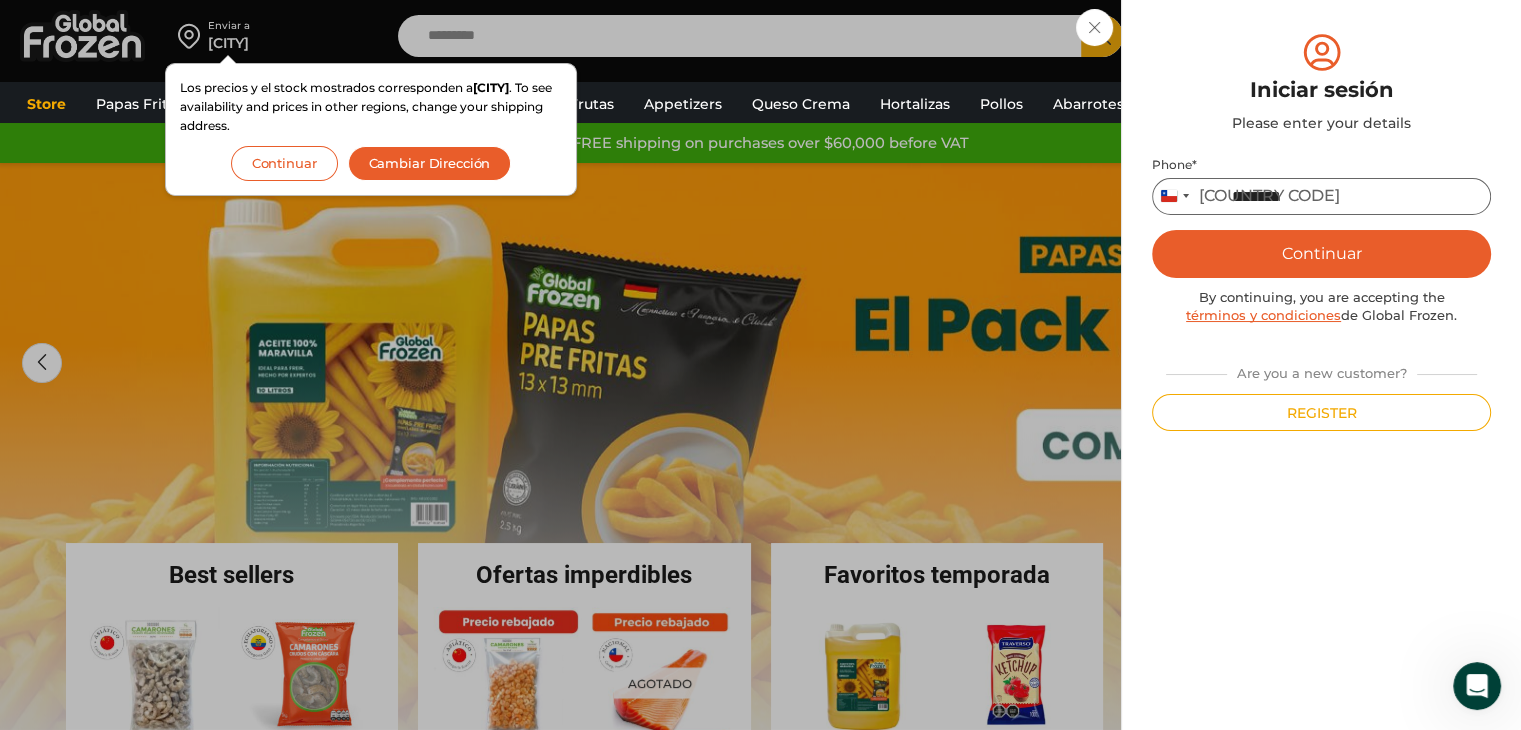 click on "********" at bounding box center (1321, 196) 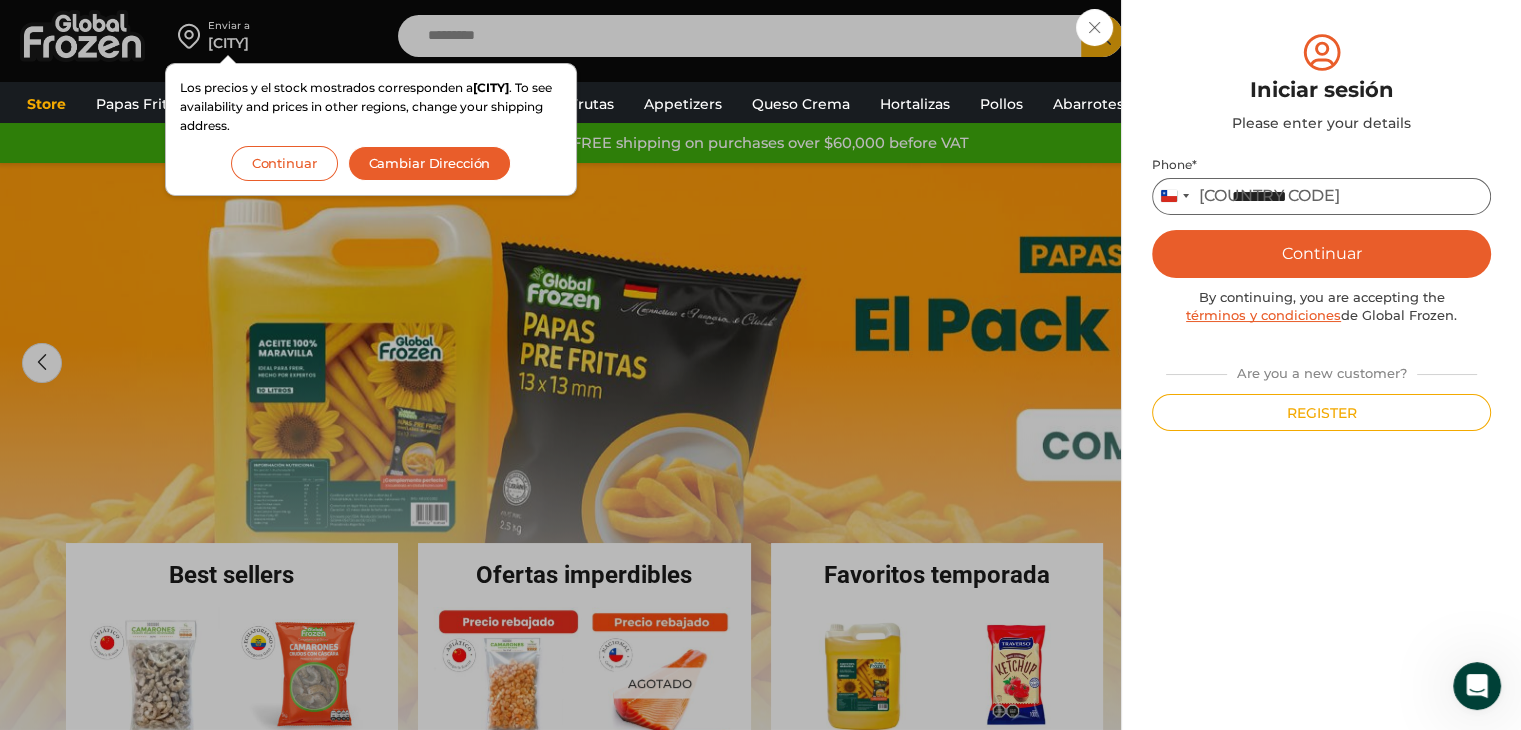 type on "*********" 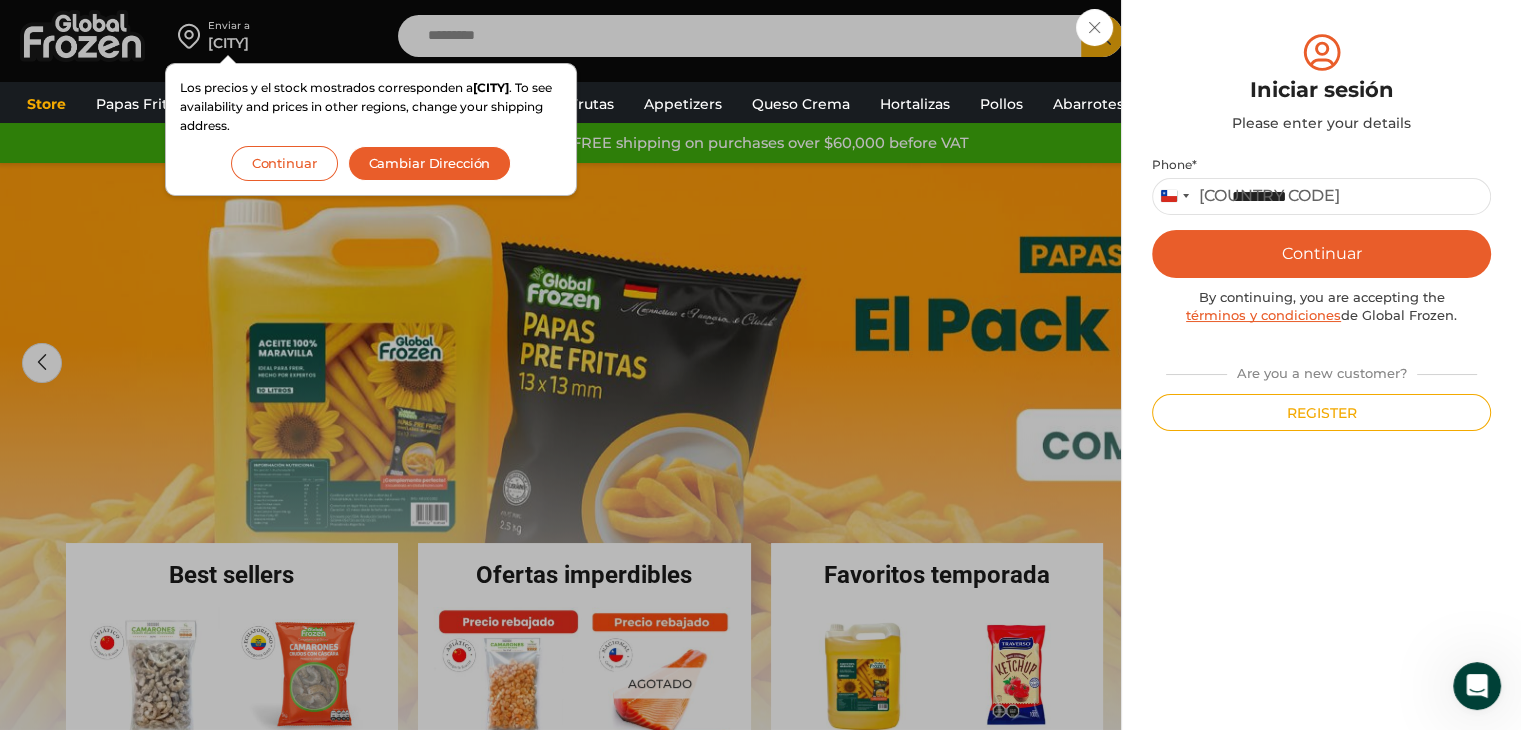 drag, startPoint x: 1291, startPoint y: 257, endPoint x: 1302, endPoint y: 297, distance: 41.484936 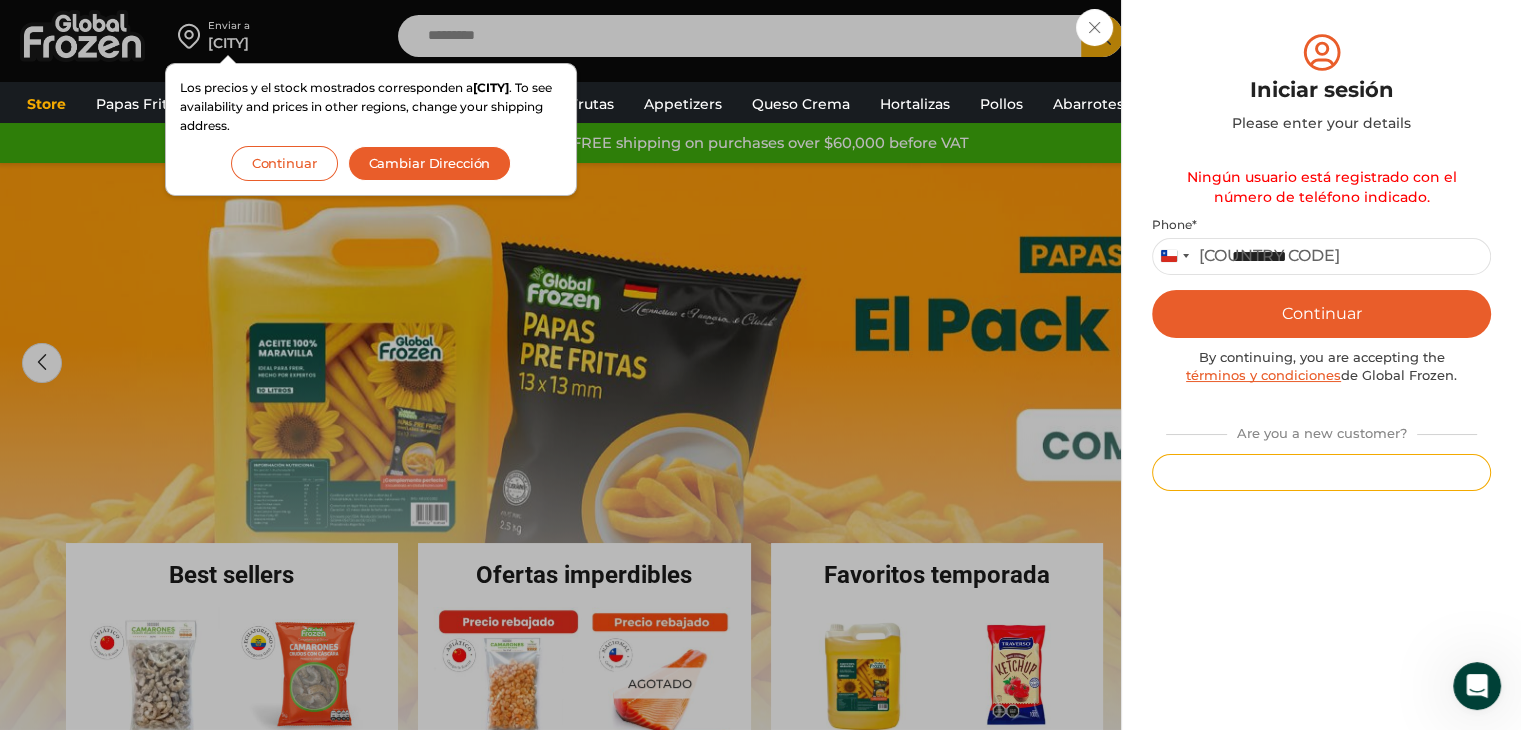 click on "Registrarse" at bounding box center [1321, 472] 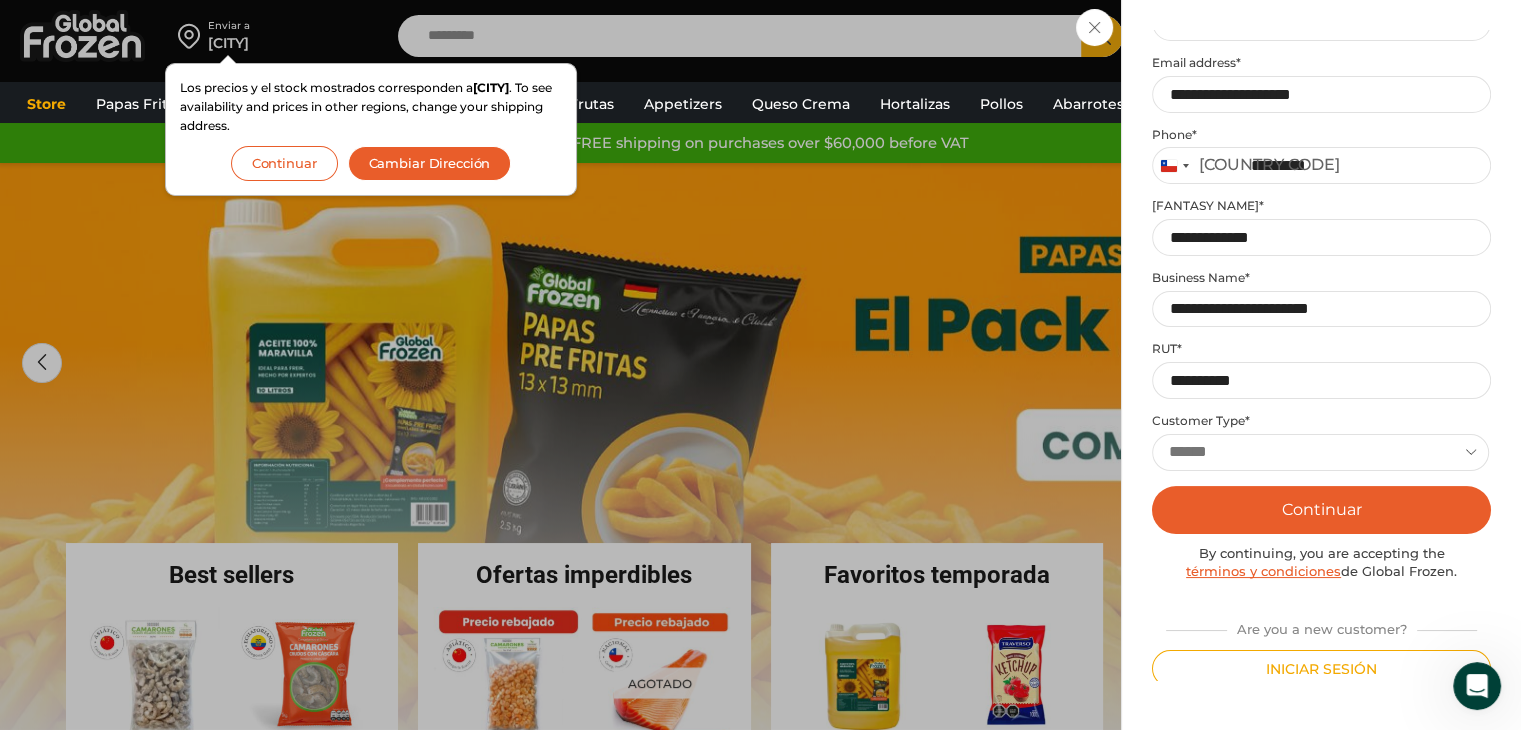 scroll, scrollTop: 252, scrollLeft: 0, axis: vertical 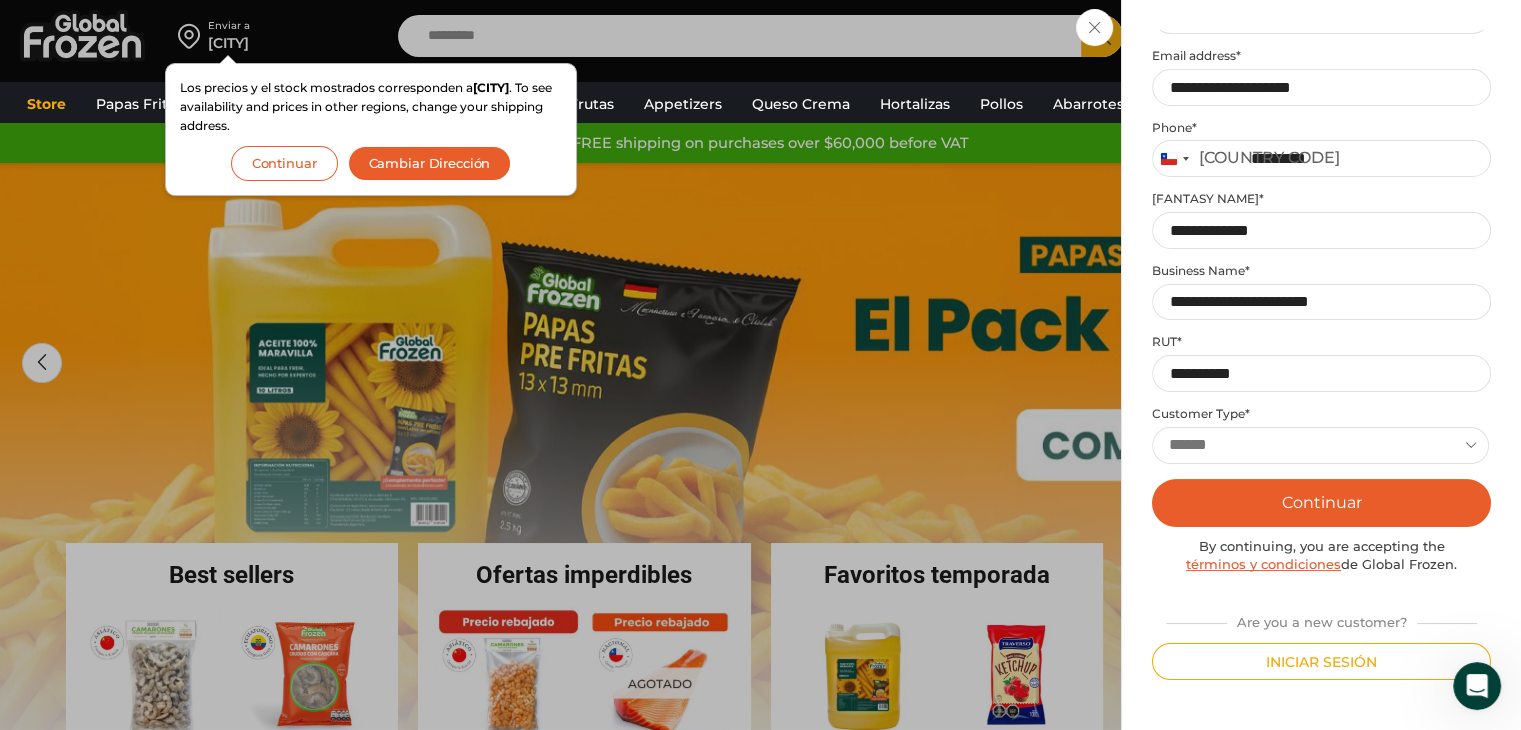 click on "Continuar" at bounding box center (1321, 503) 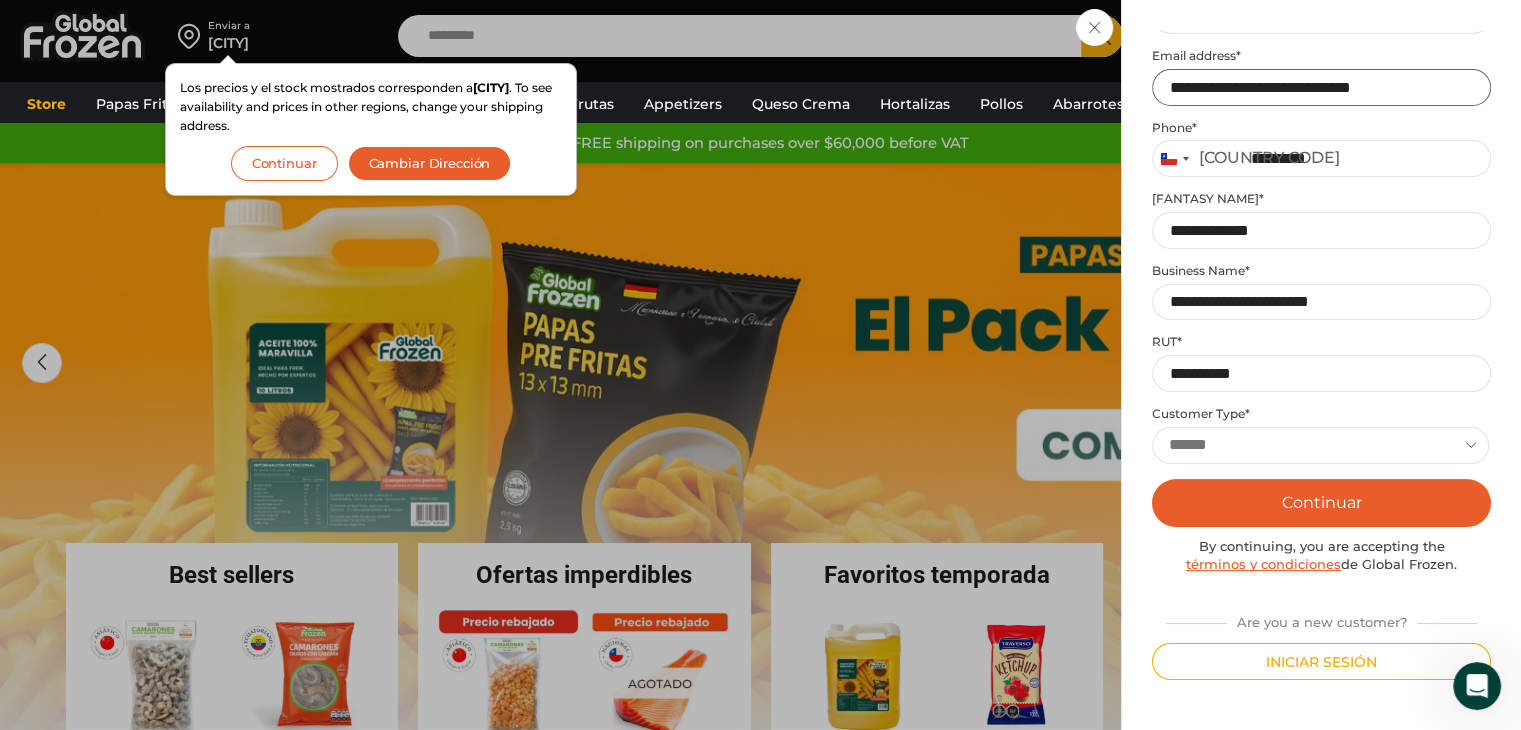 type on "**********" 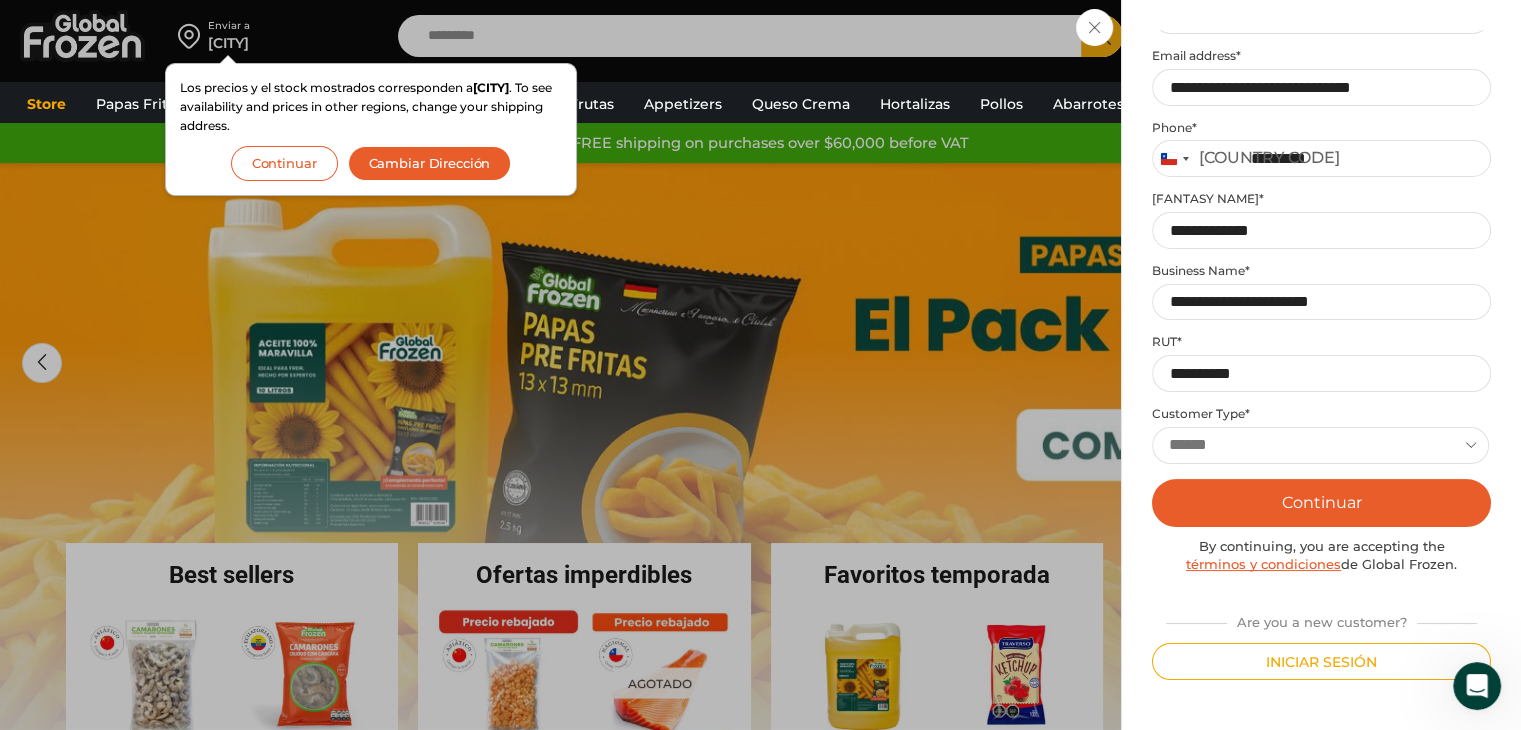 click on "Continuar" at bounding box center [1321, 503] 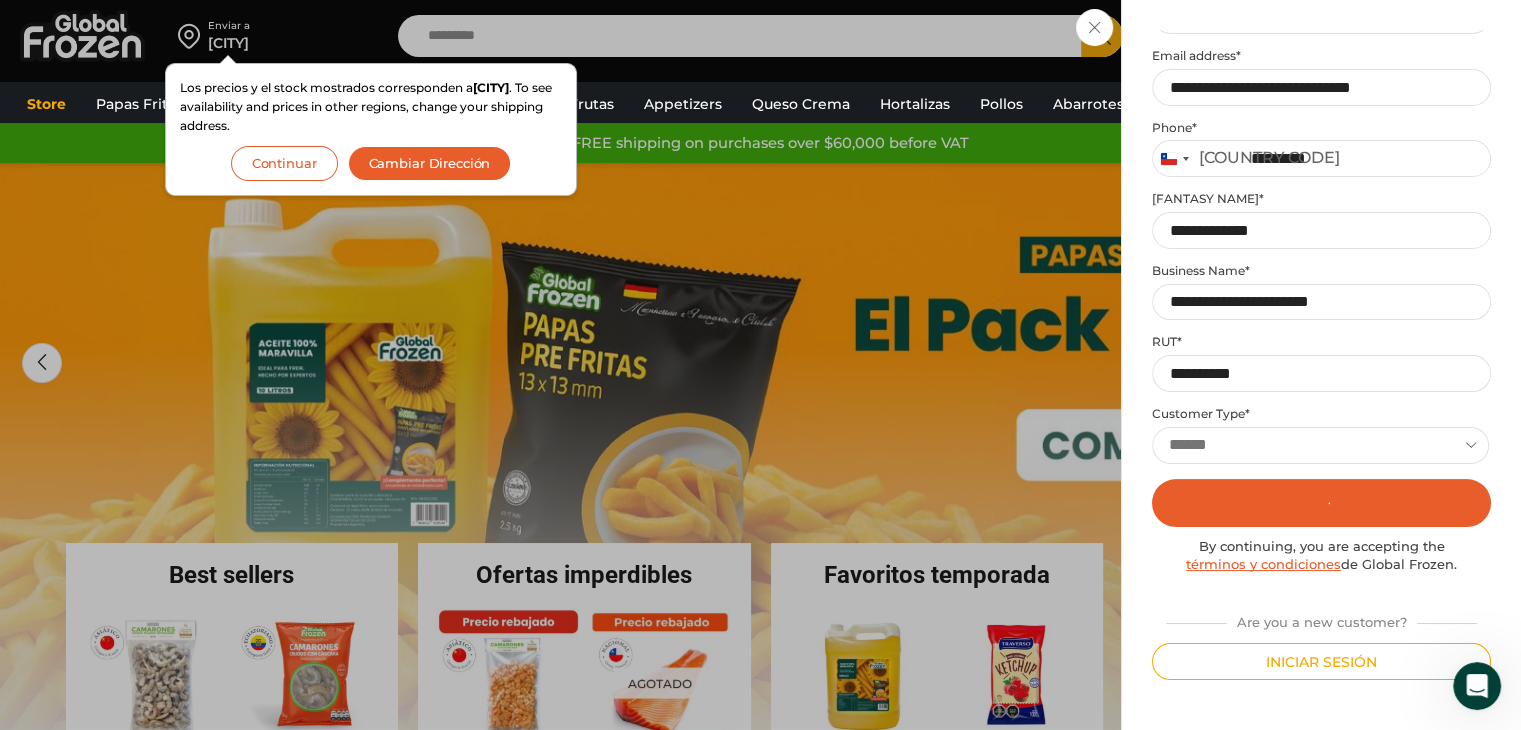 scroll, scrollTop: 0, scrollLeft: 0, axis: both 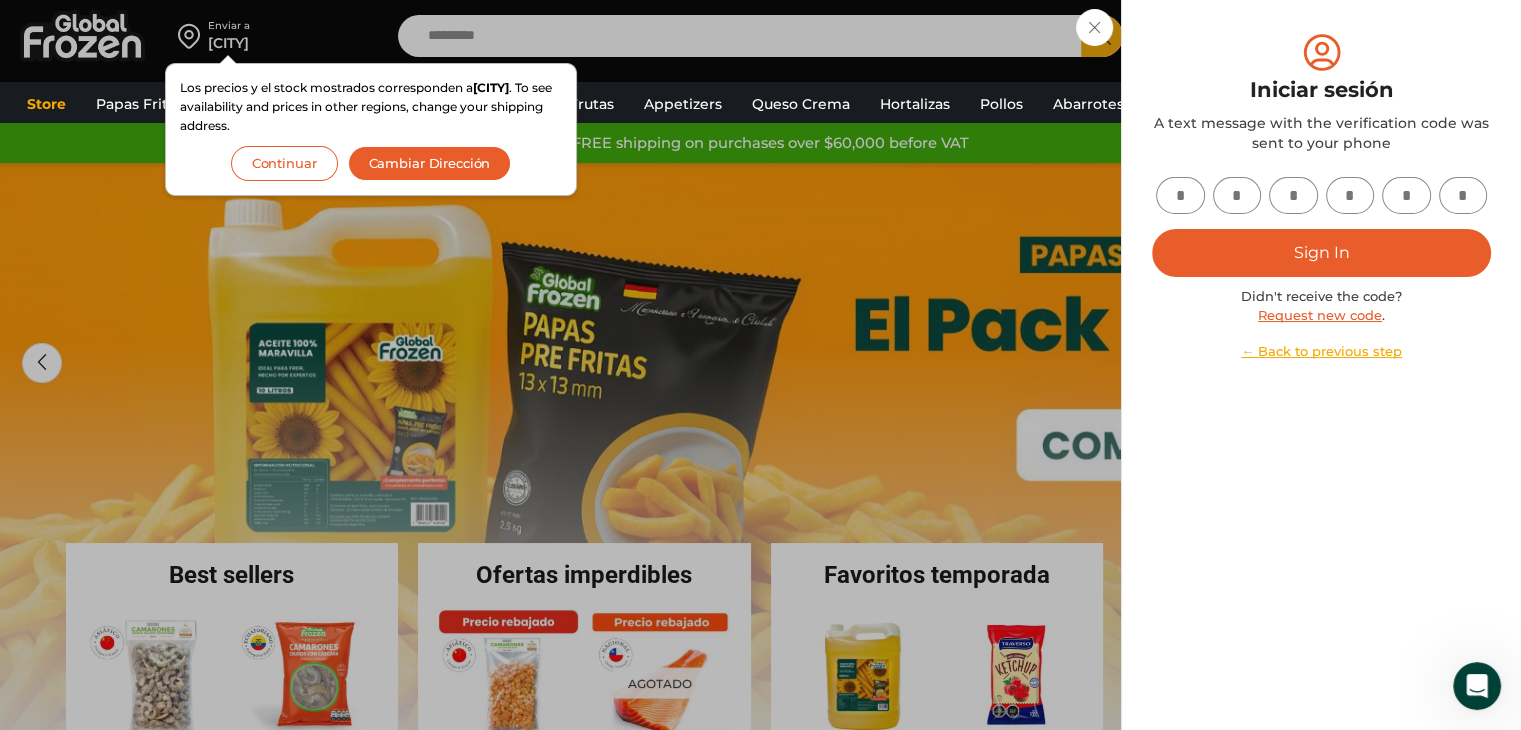 click at bounding box center [1180, 195] 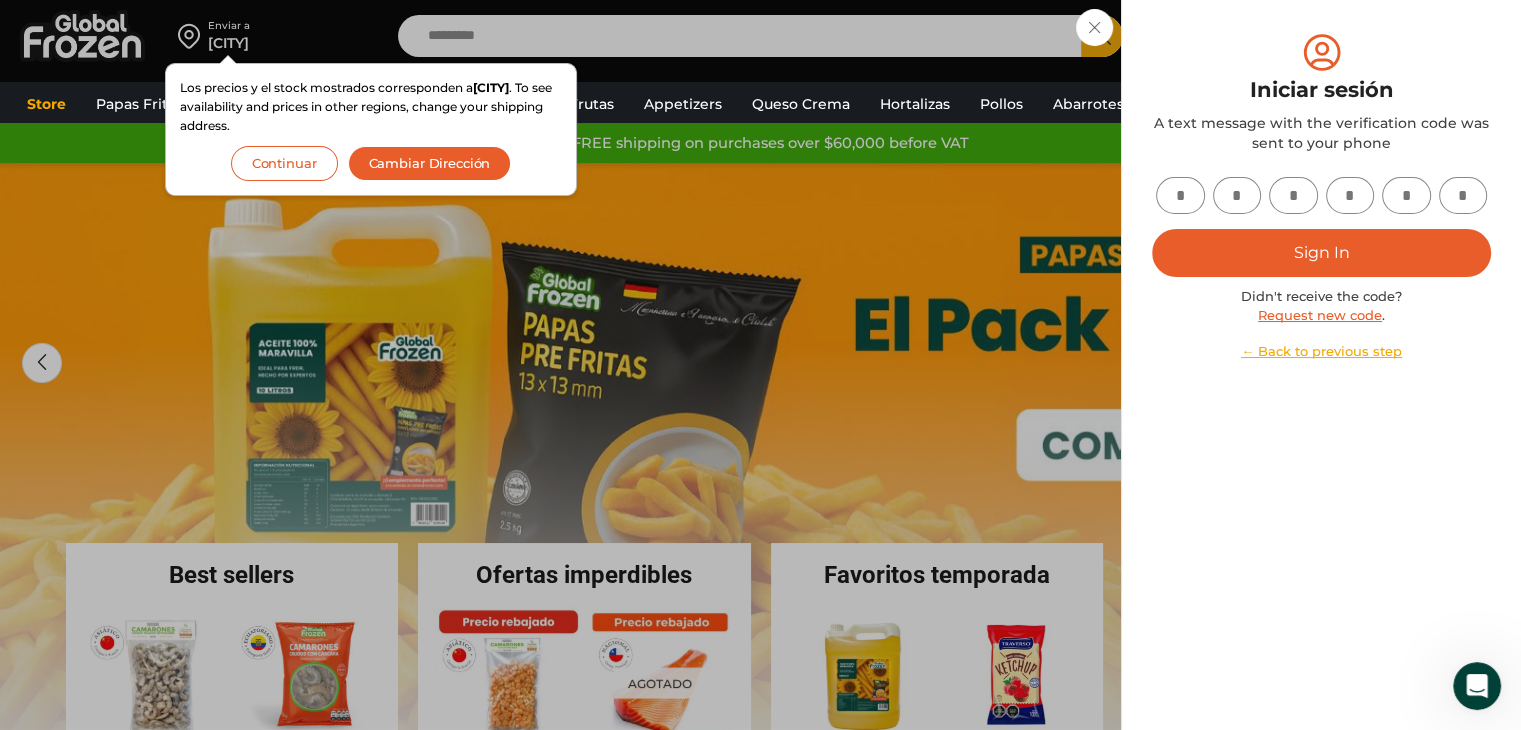 type on "*" 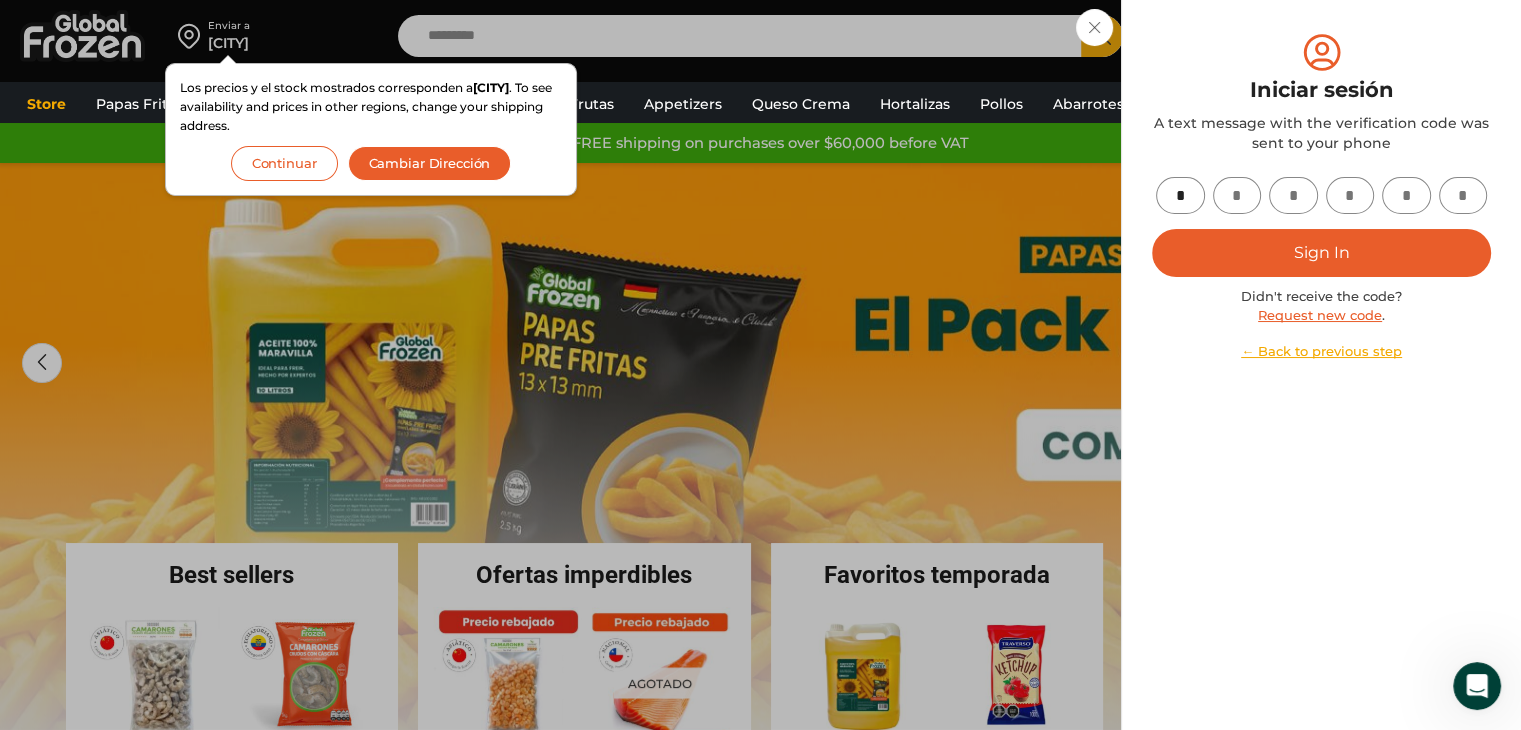 type on "*" 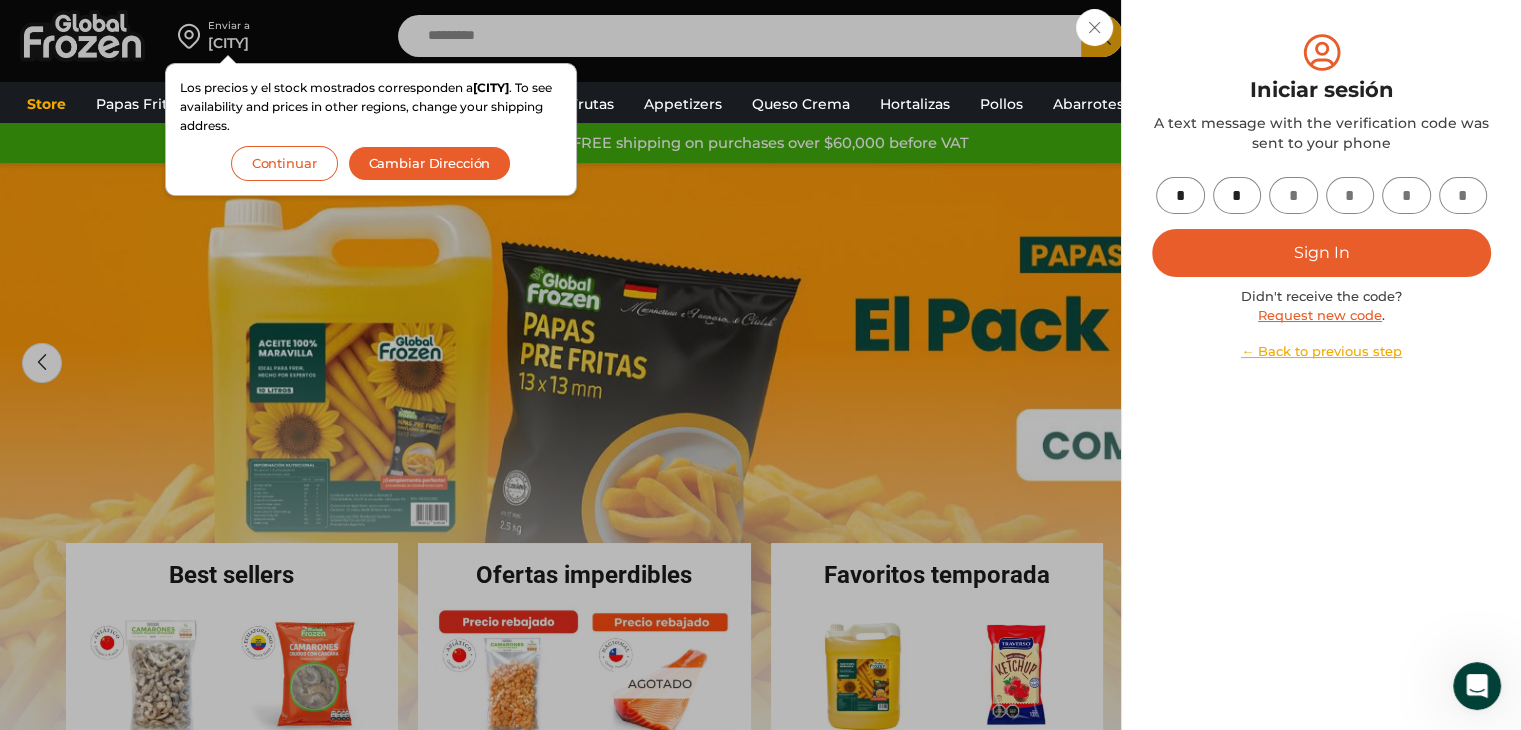 type on "*" 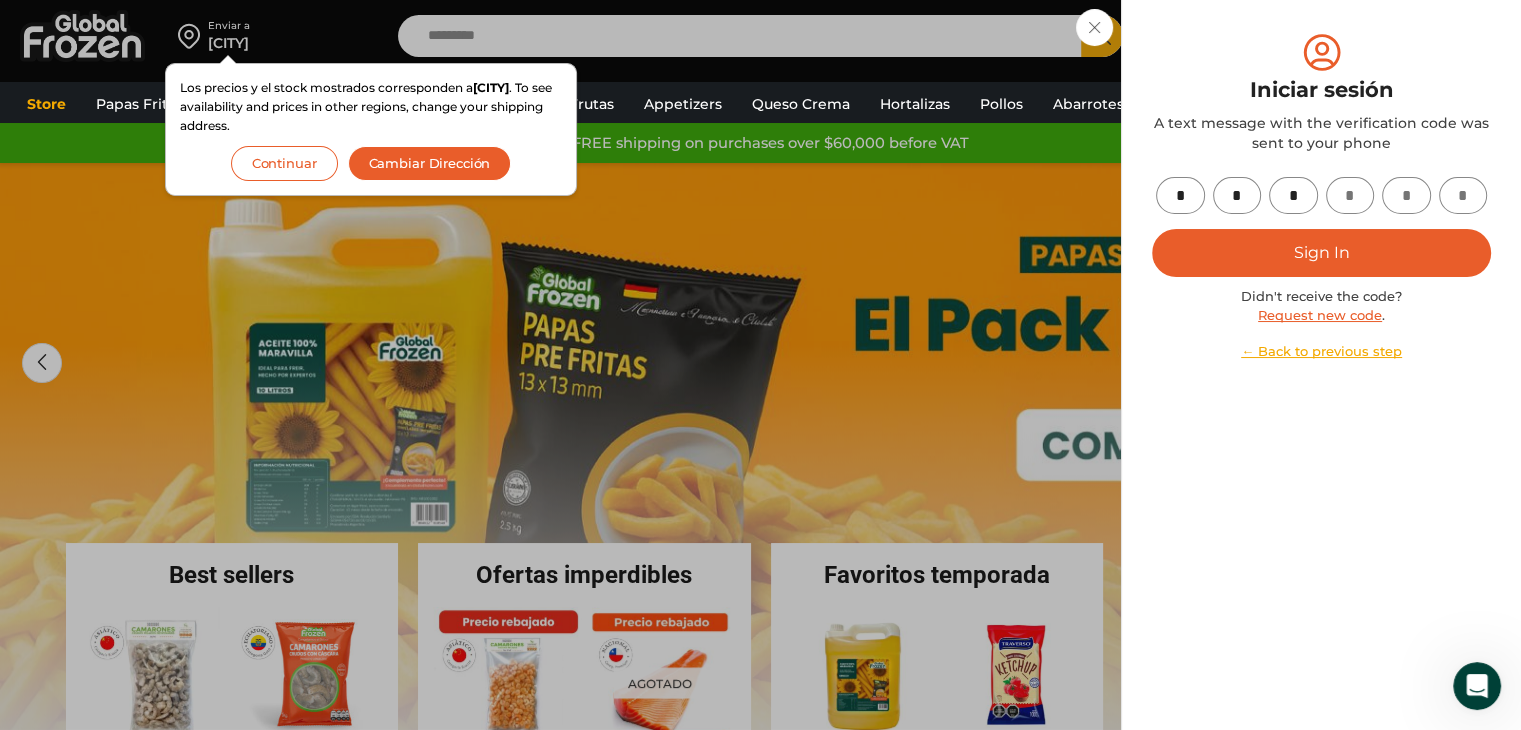 type on "*" 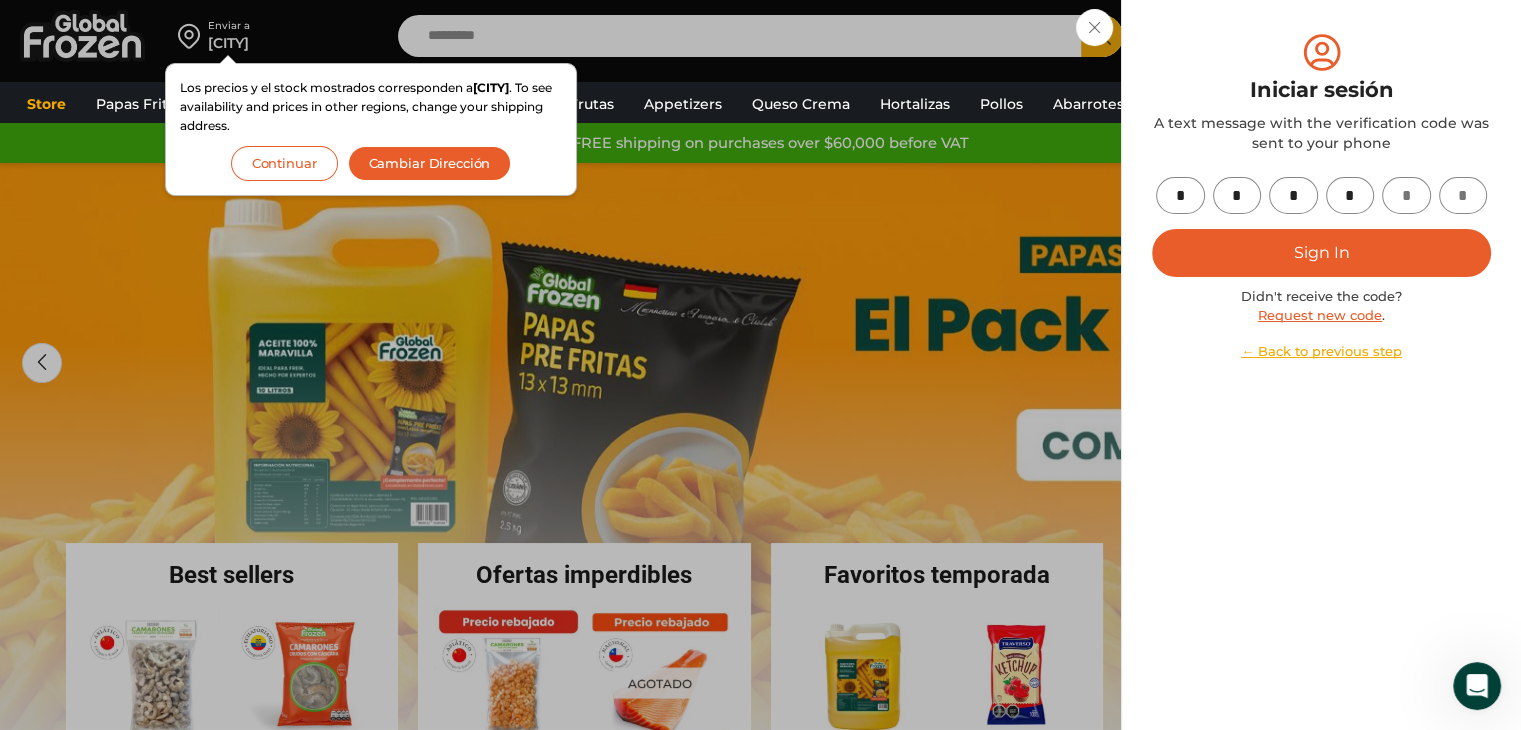 type on "*" 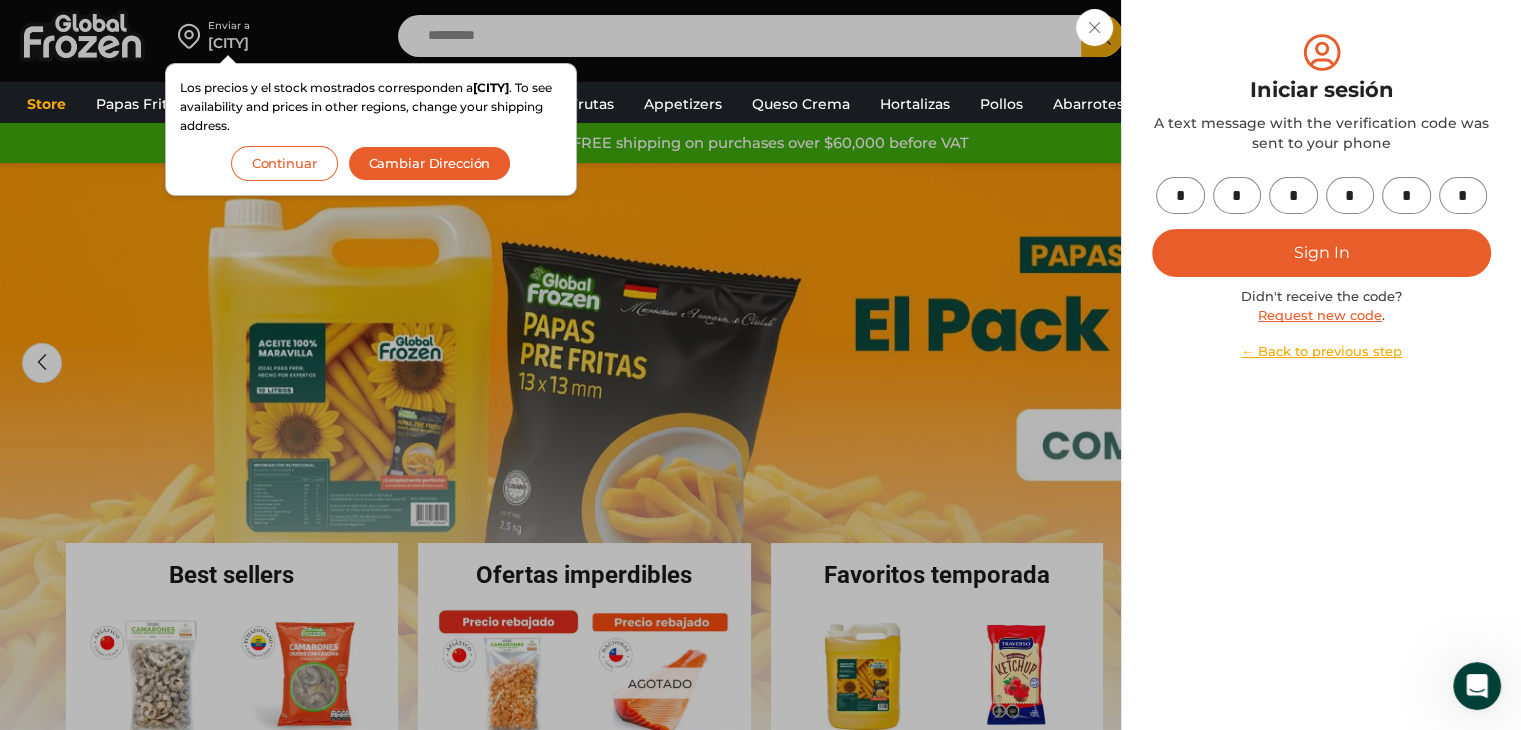 type on "*" 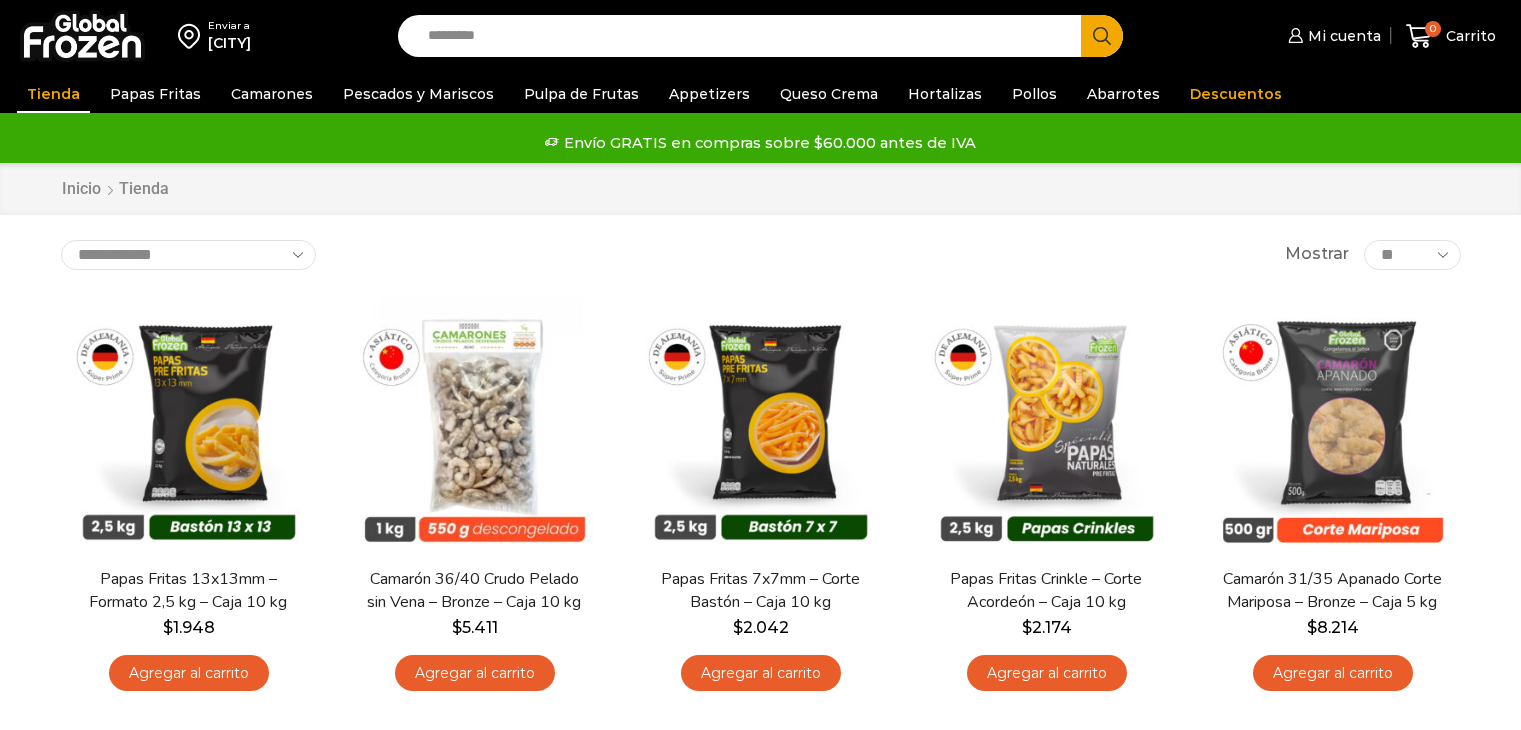 scroll, scrollTop: 0, scrollLeft: 0, axis: both 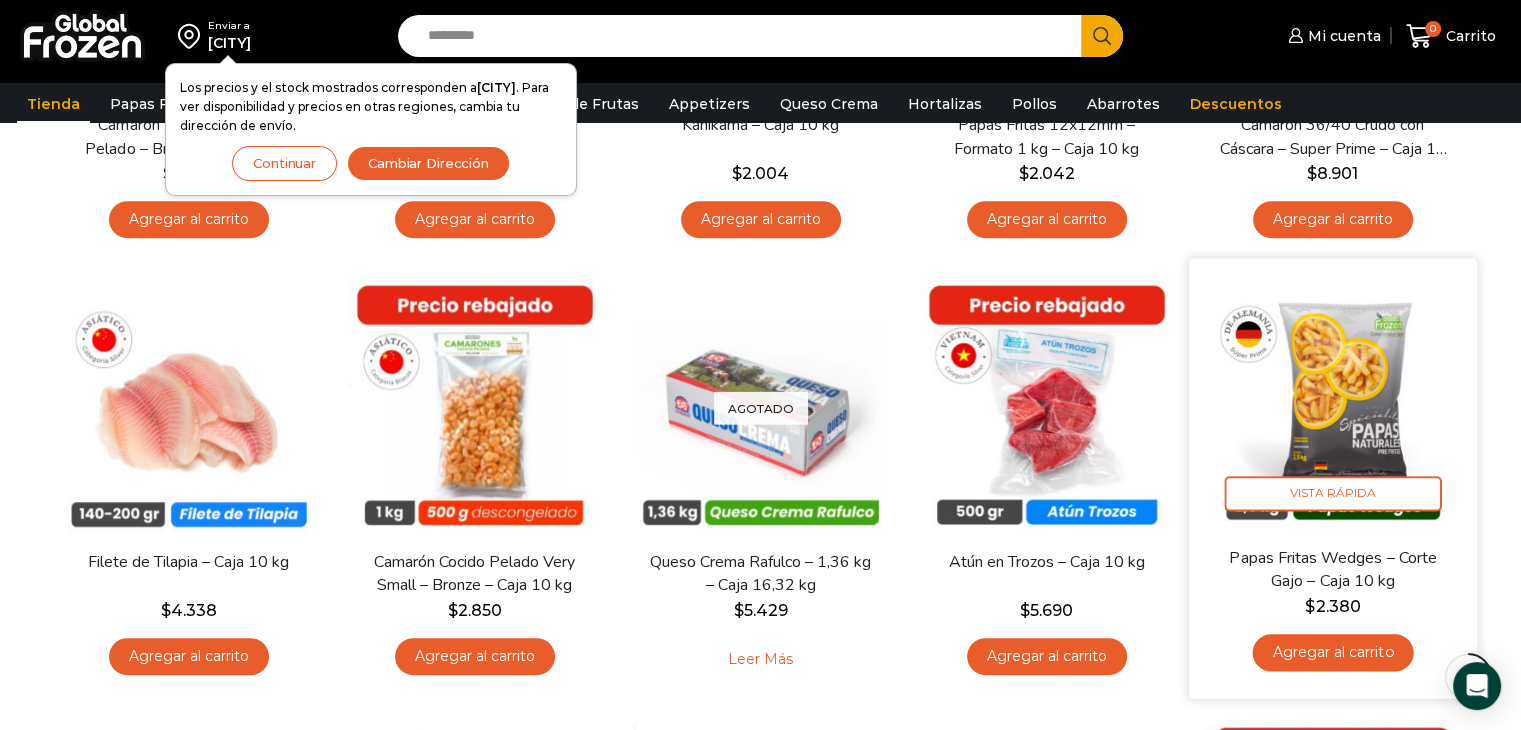click at bounding box center [1333, 403] 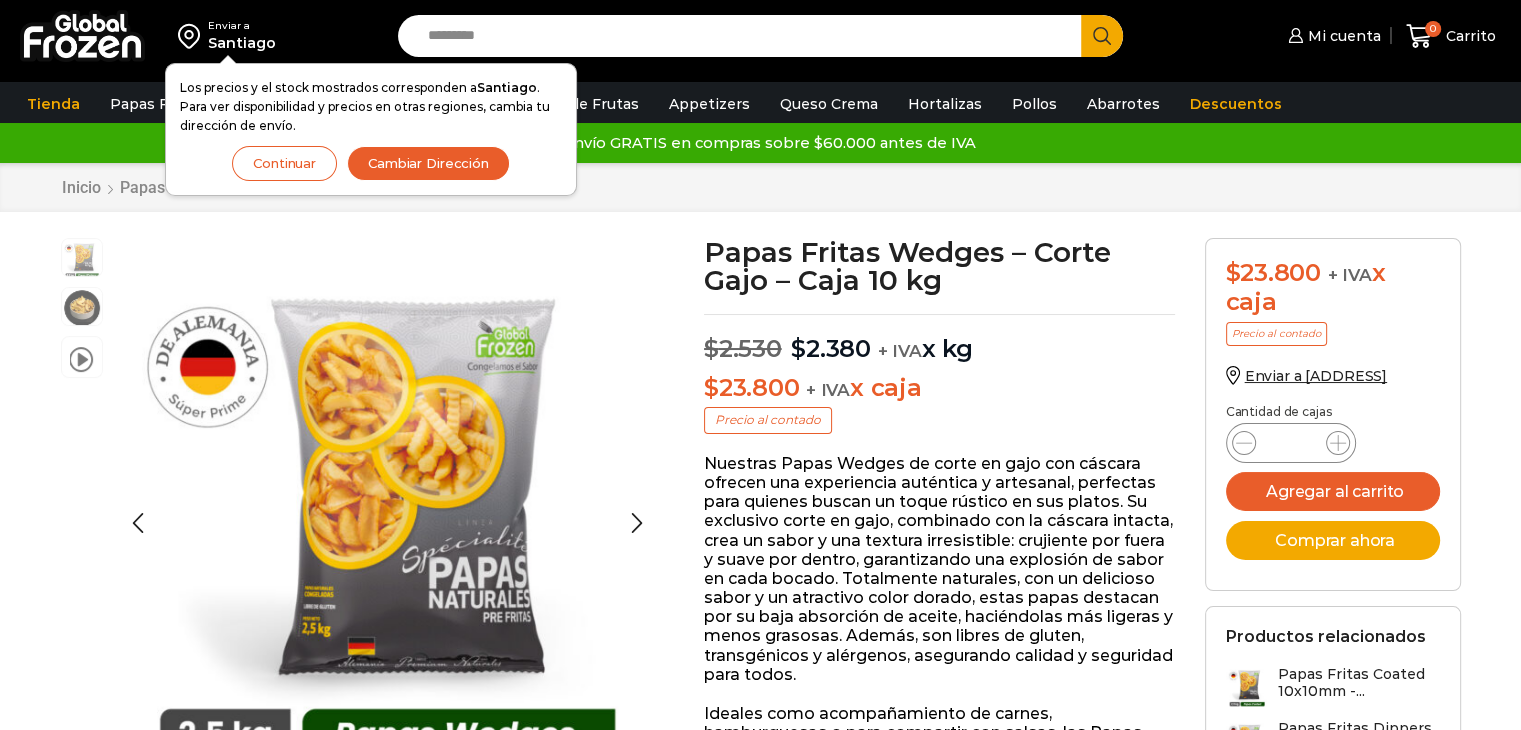 scroll, scrollTop: 0, scrollLeft: 0, axis: both 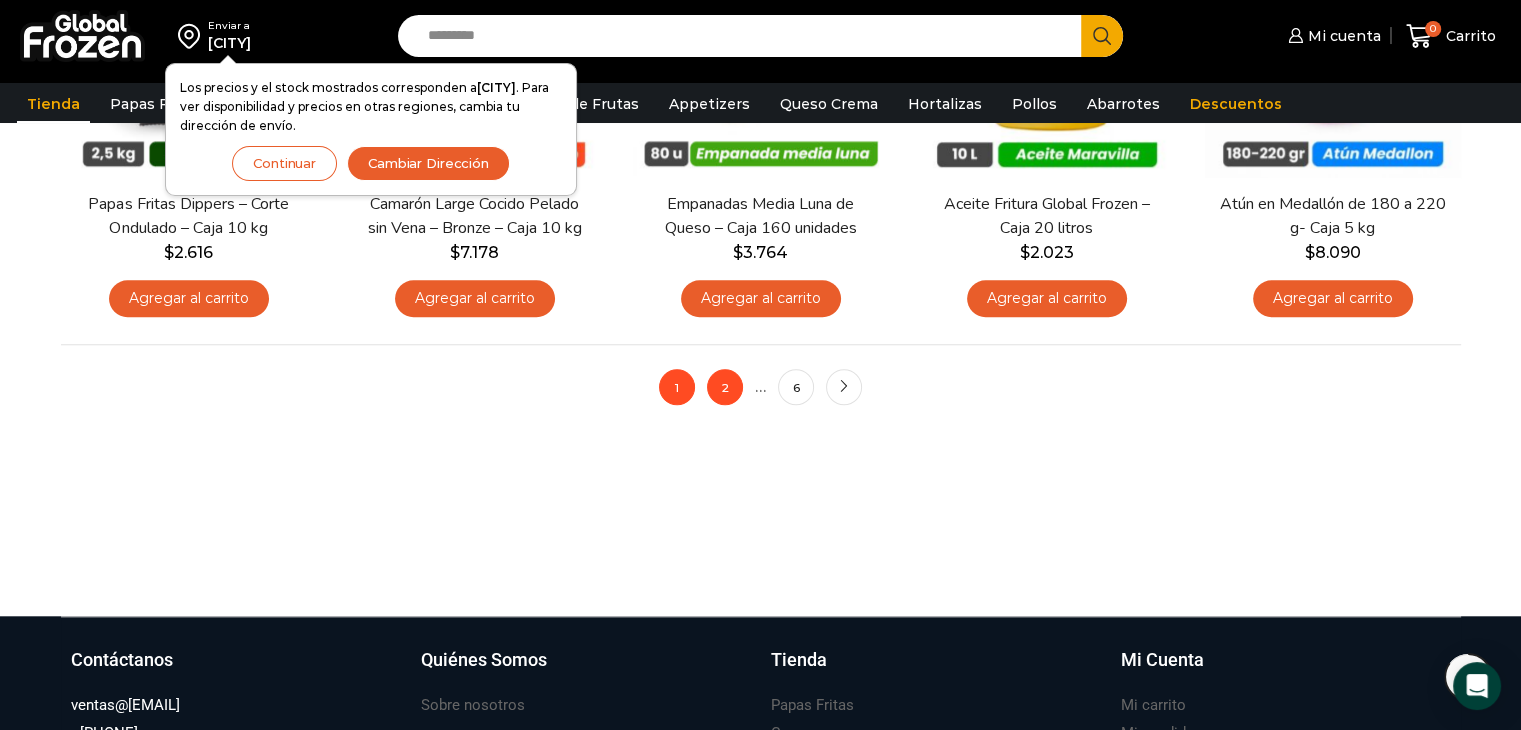 click on "2" at bounding box center (725, 387) 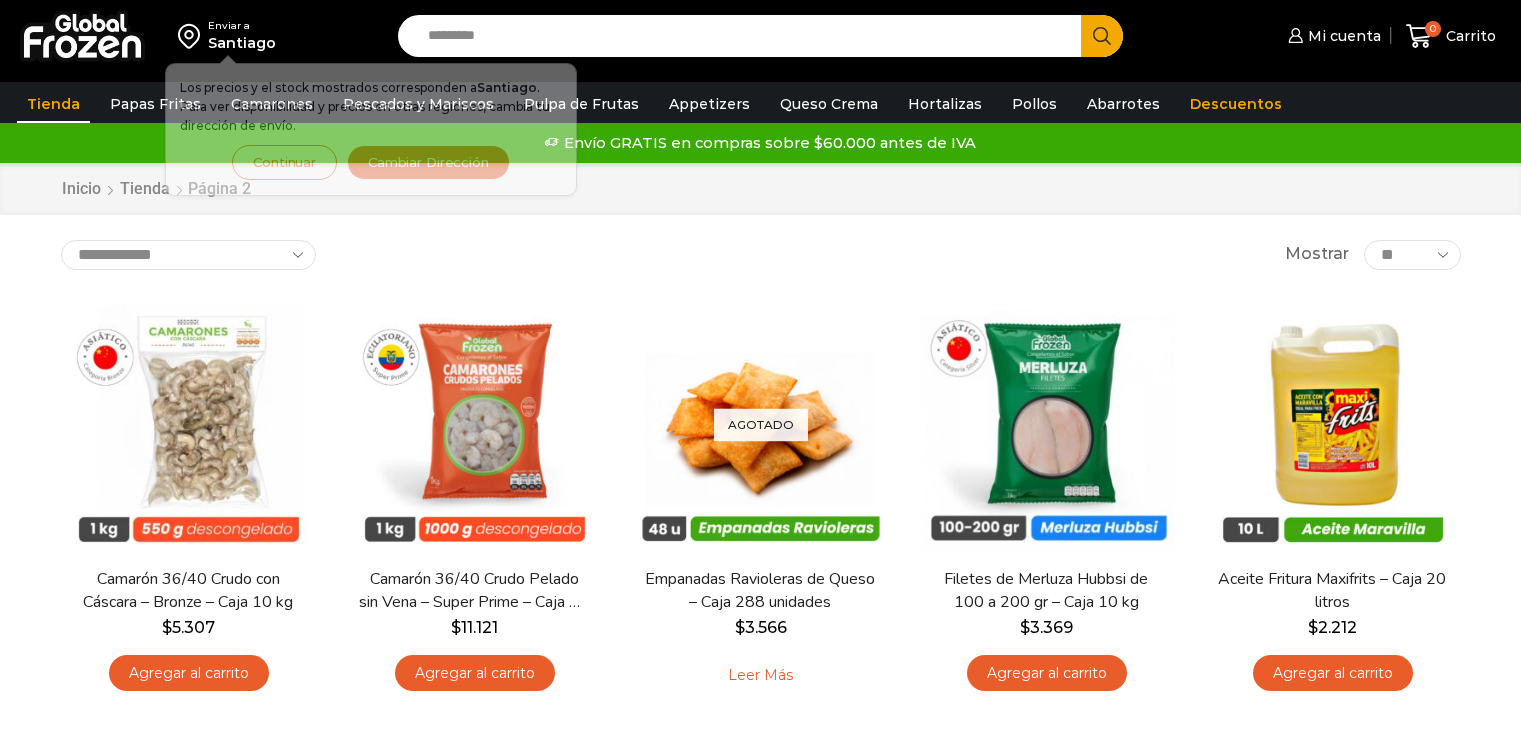 scroll, scrollTop: 0, scrollLeft: 0, axis: both 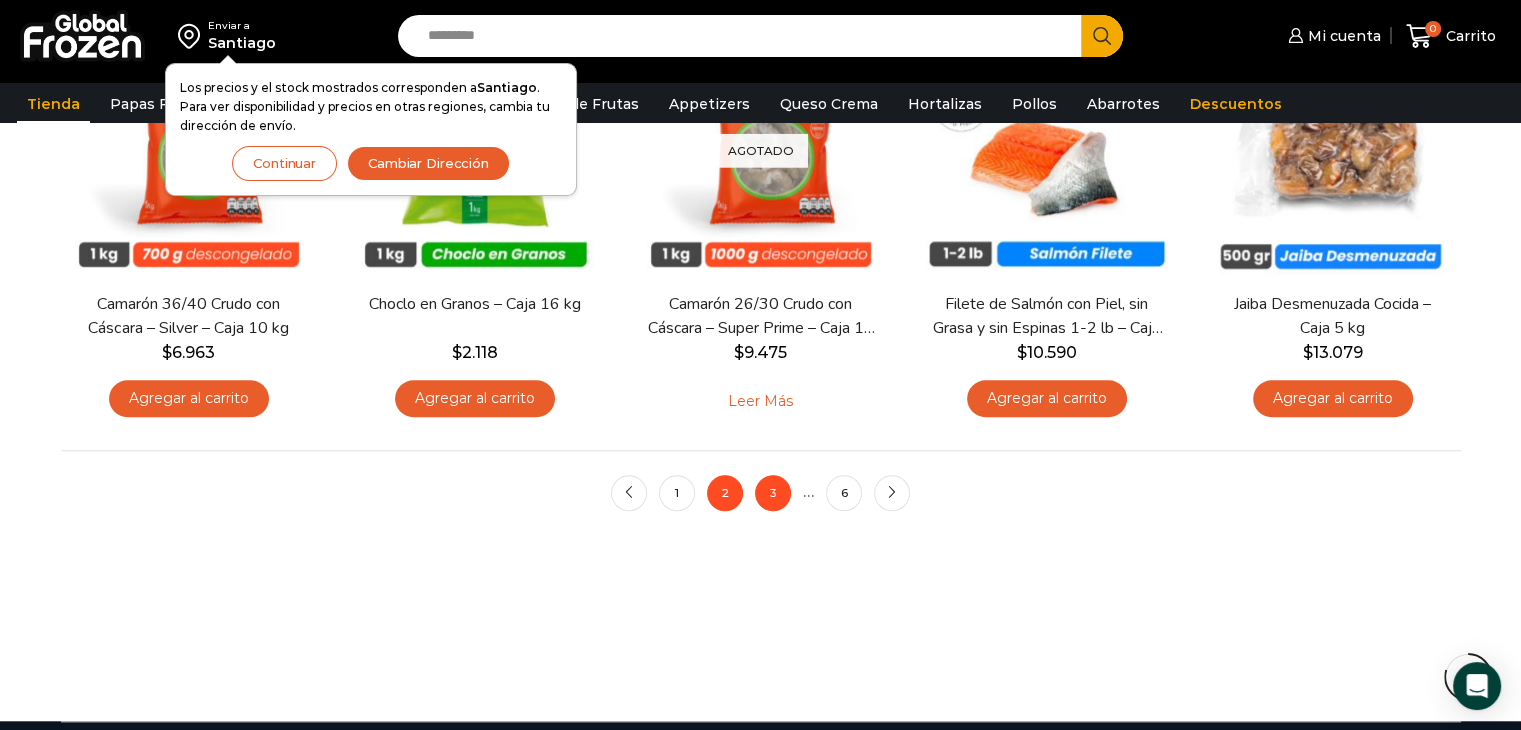 click on "3" at bounding box center (773, 493) 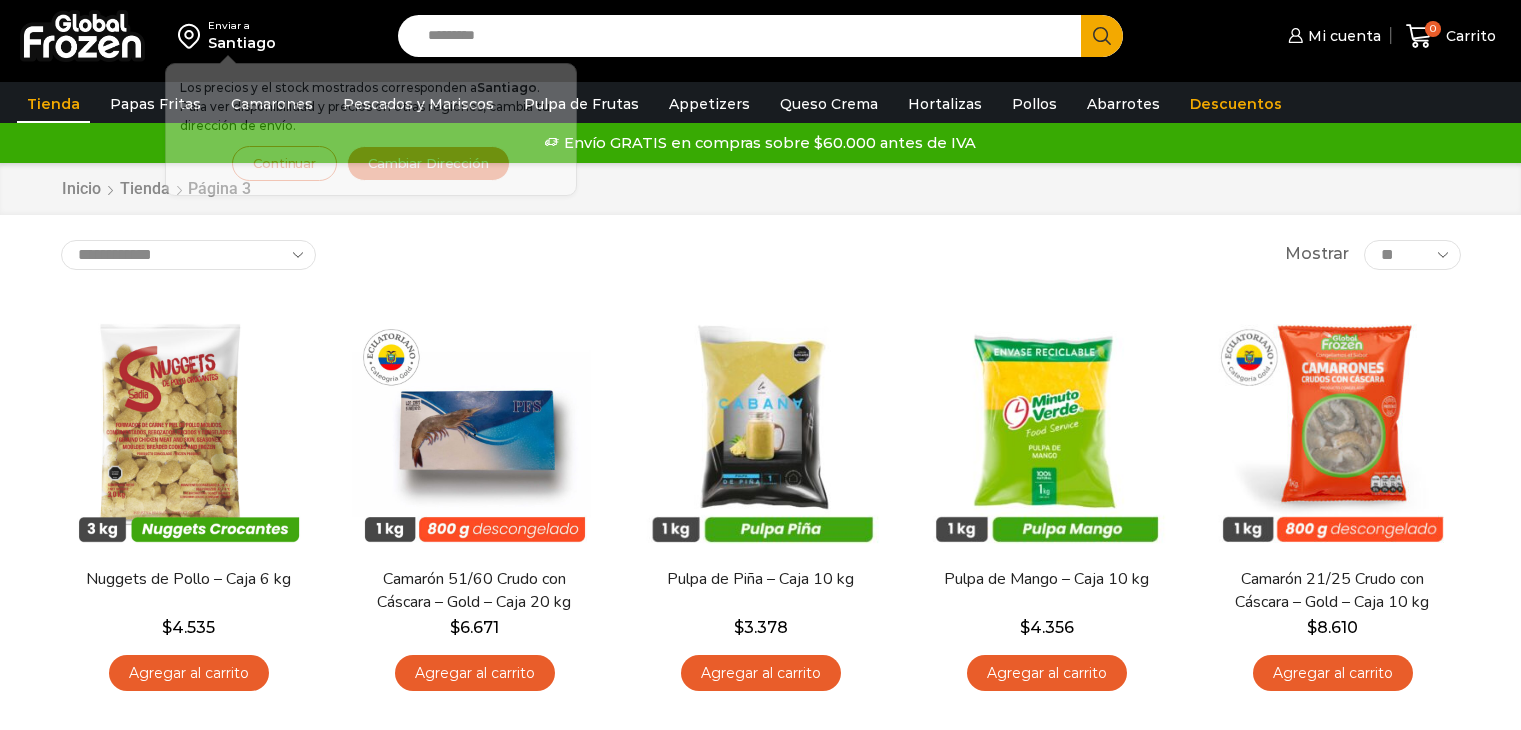 scroll, scrollTop: 0, scrollLeft: 0, axis: both 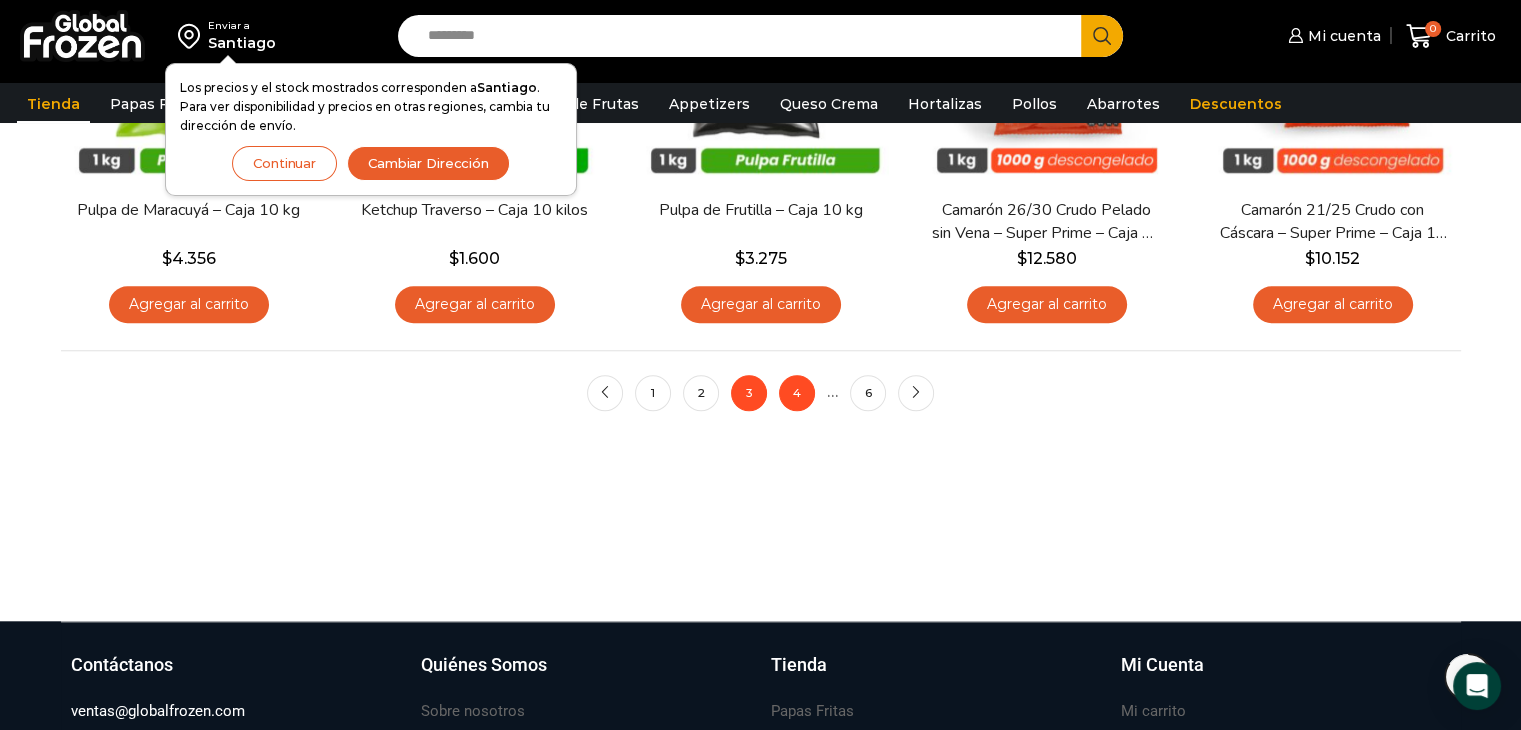click on "4" at bounding box center (797, 393) 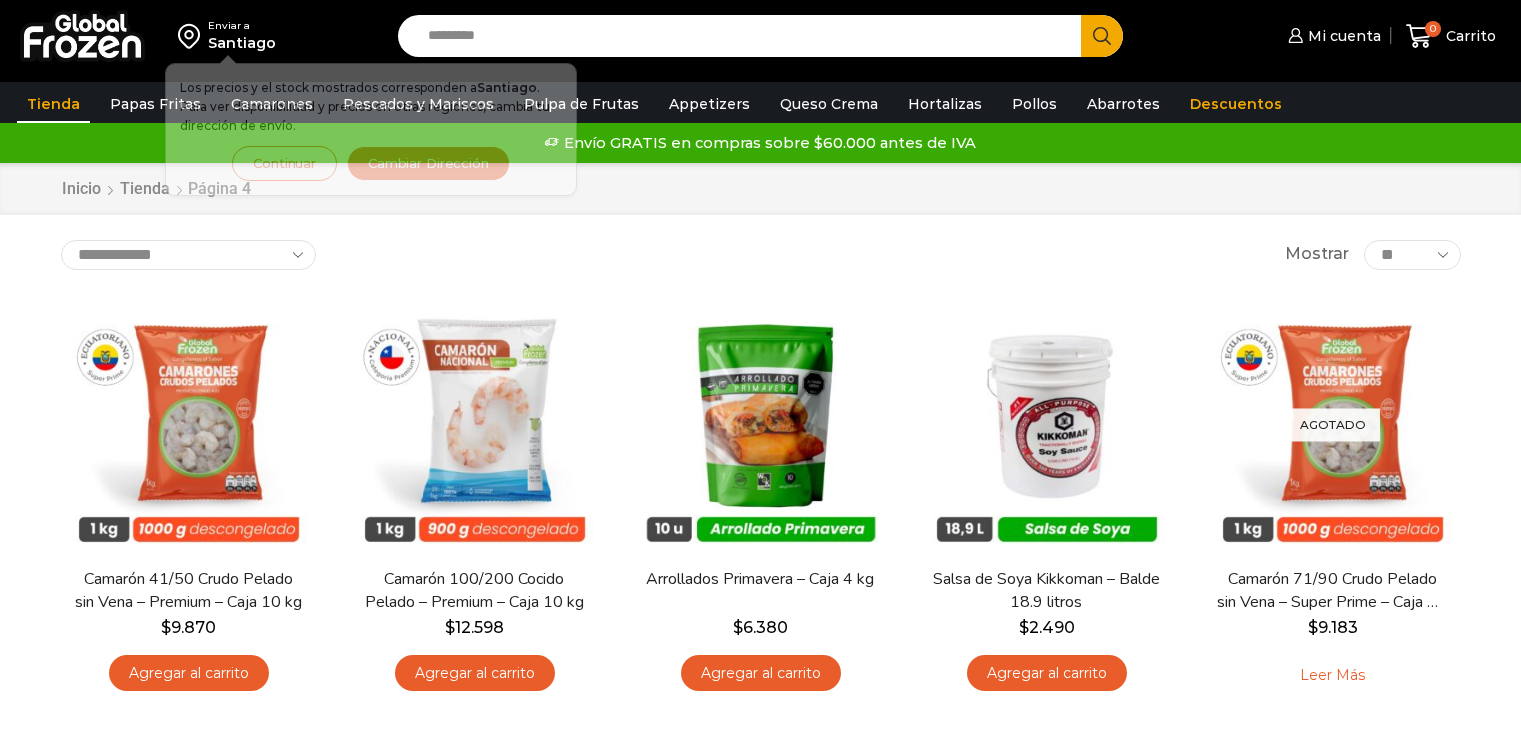 scroll, scrollTop: 0, scrollLeft: 0, axis: both 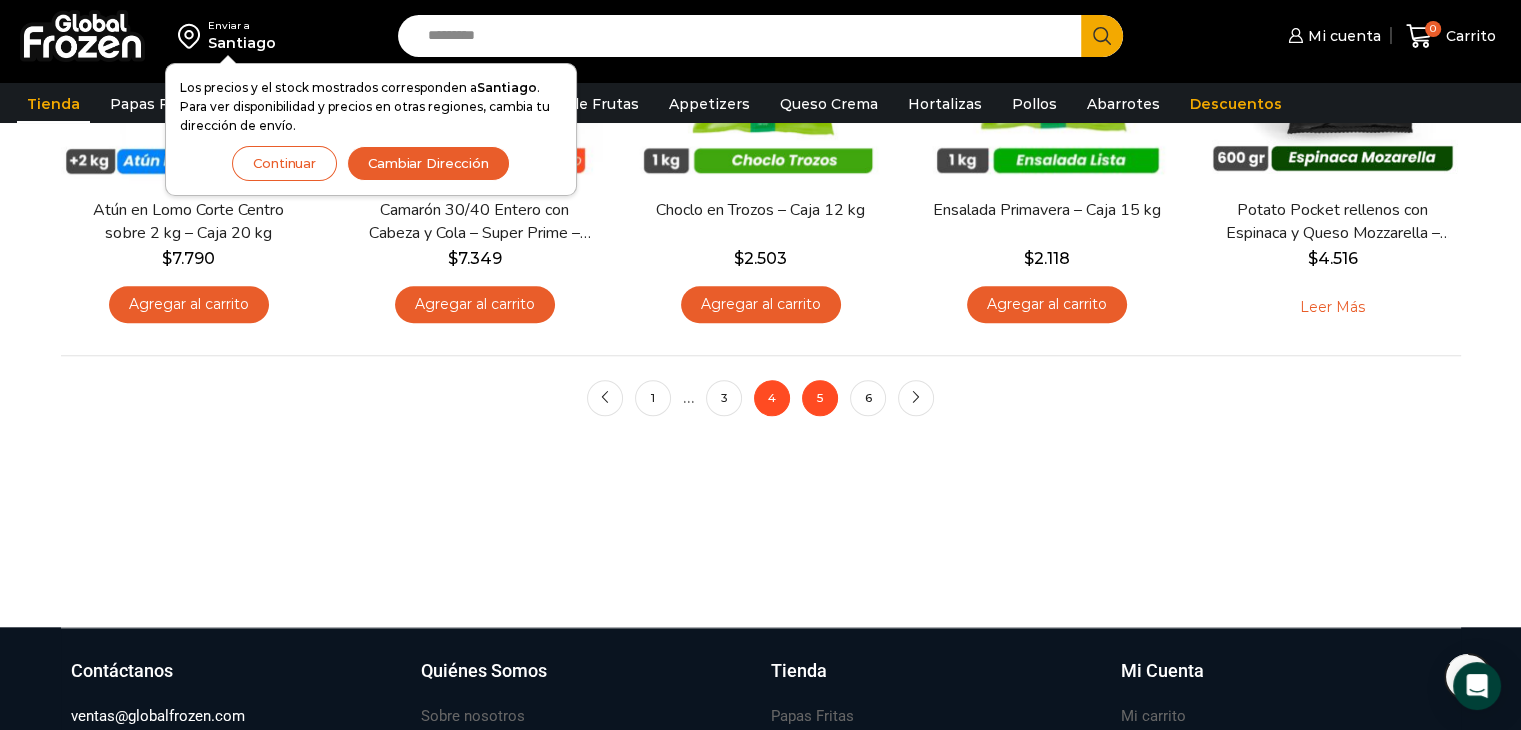 click on "5" at bounding box center (820, 398) 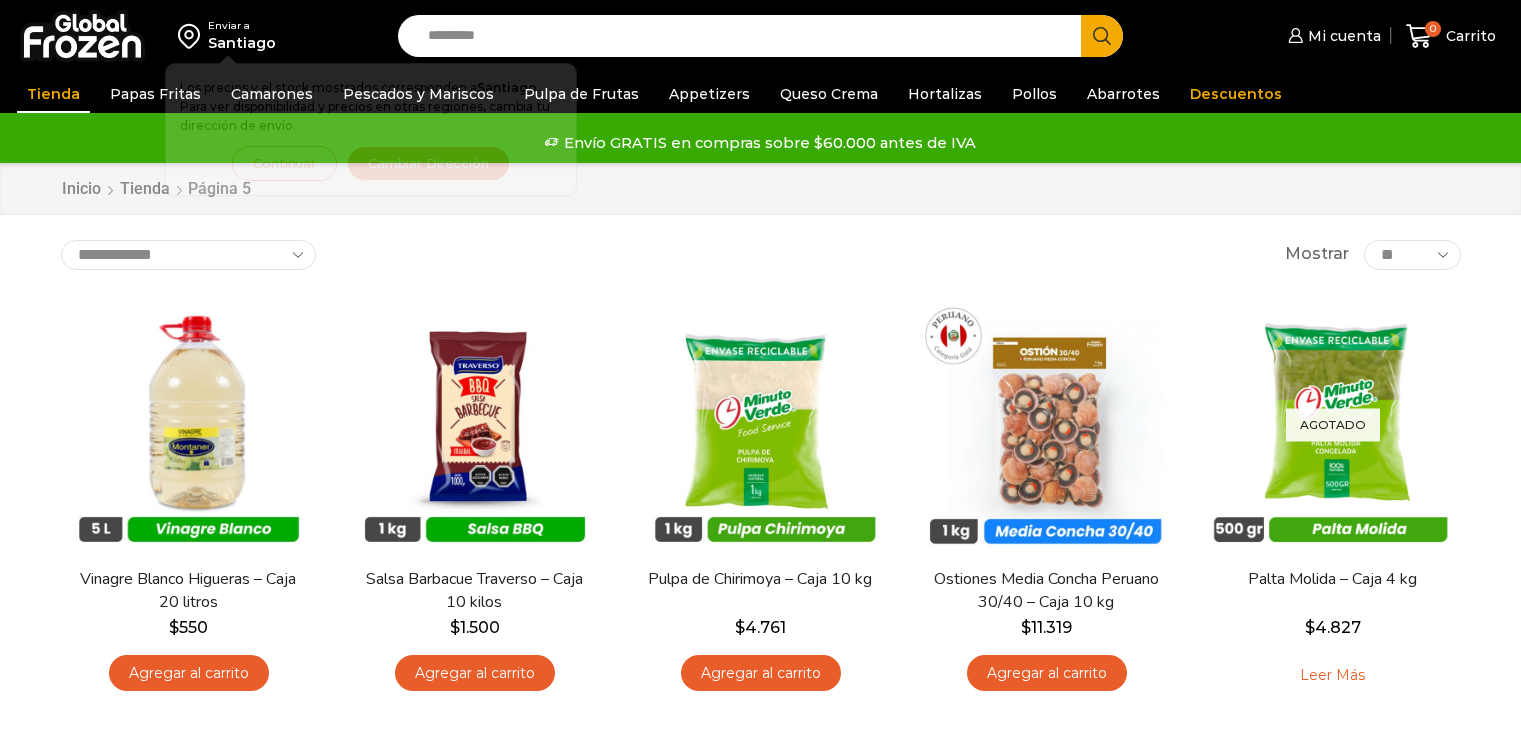 scroll, scrollTop: 0, scrollLeft: 0, axis: both 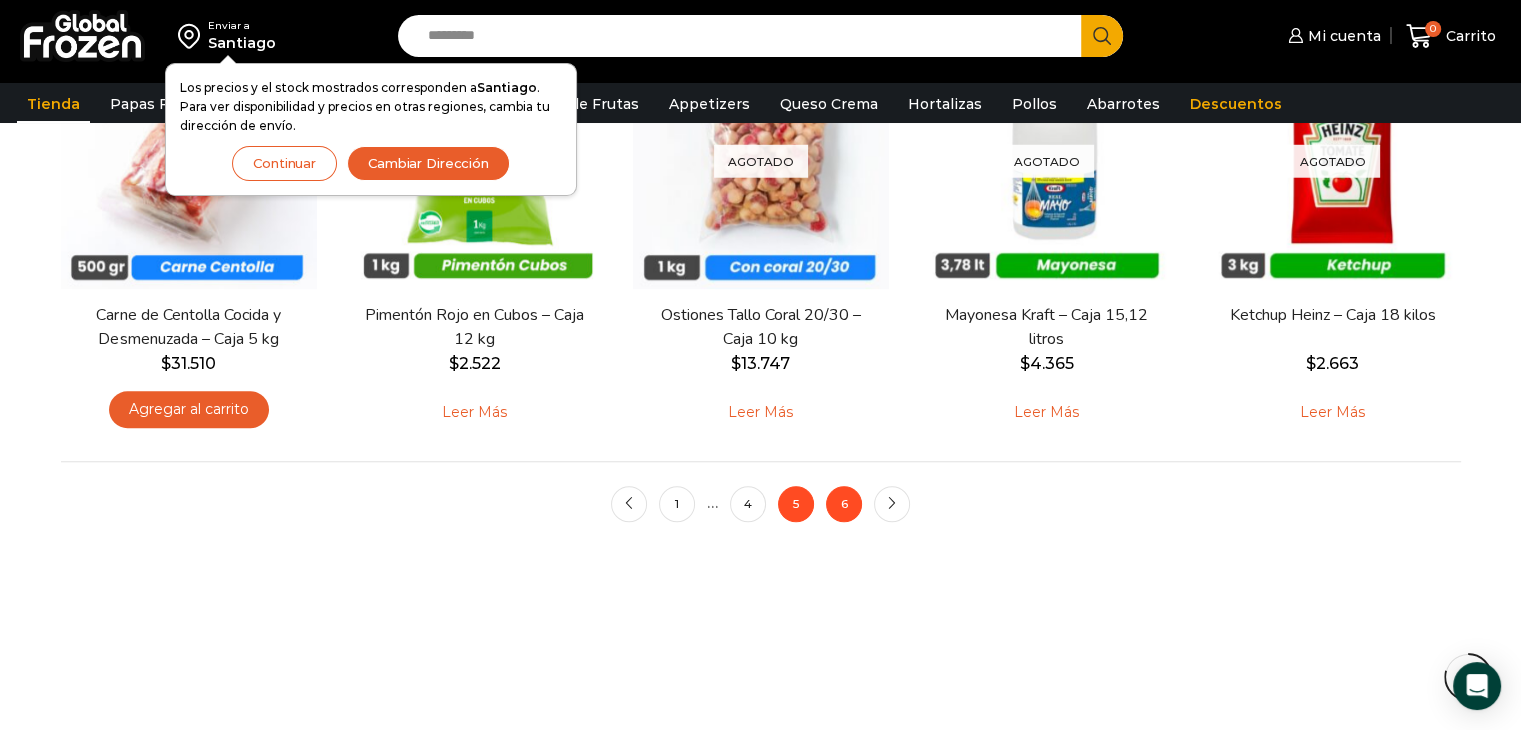 click on "6" at bounding box center (844, 504) 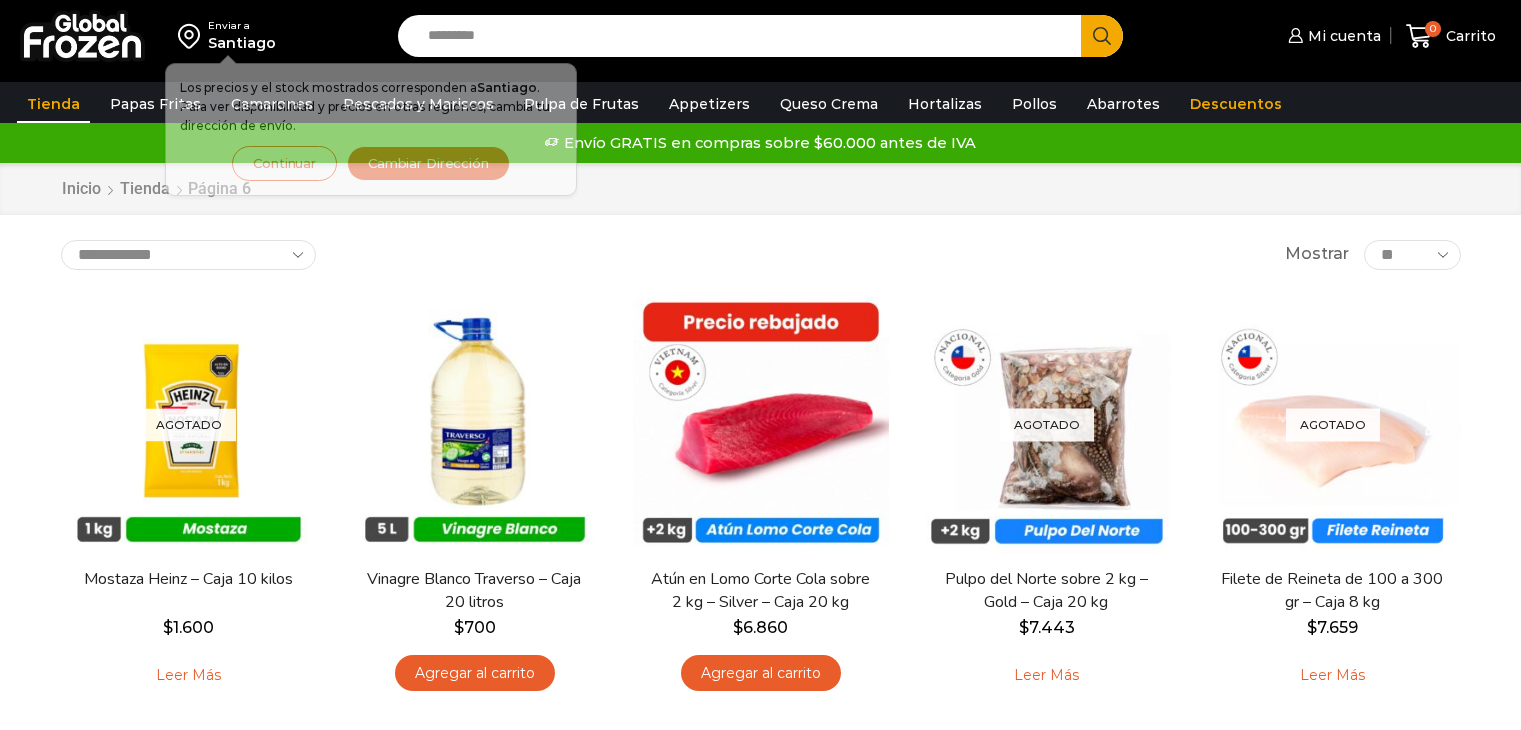 scroll, scrollTop: 0, scrollLeft: 0, axis: both 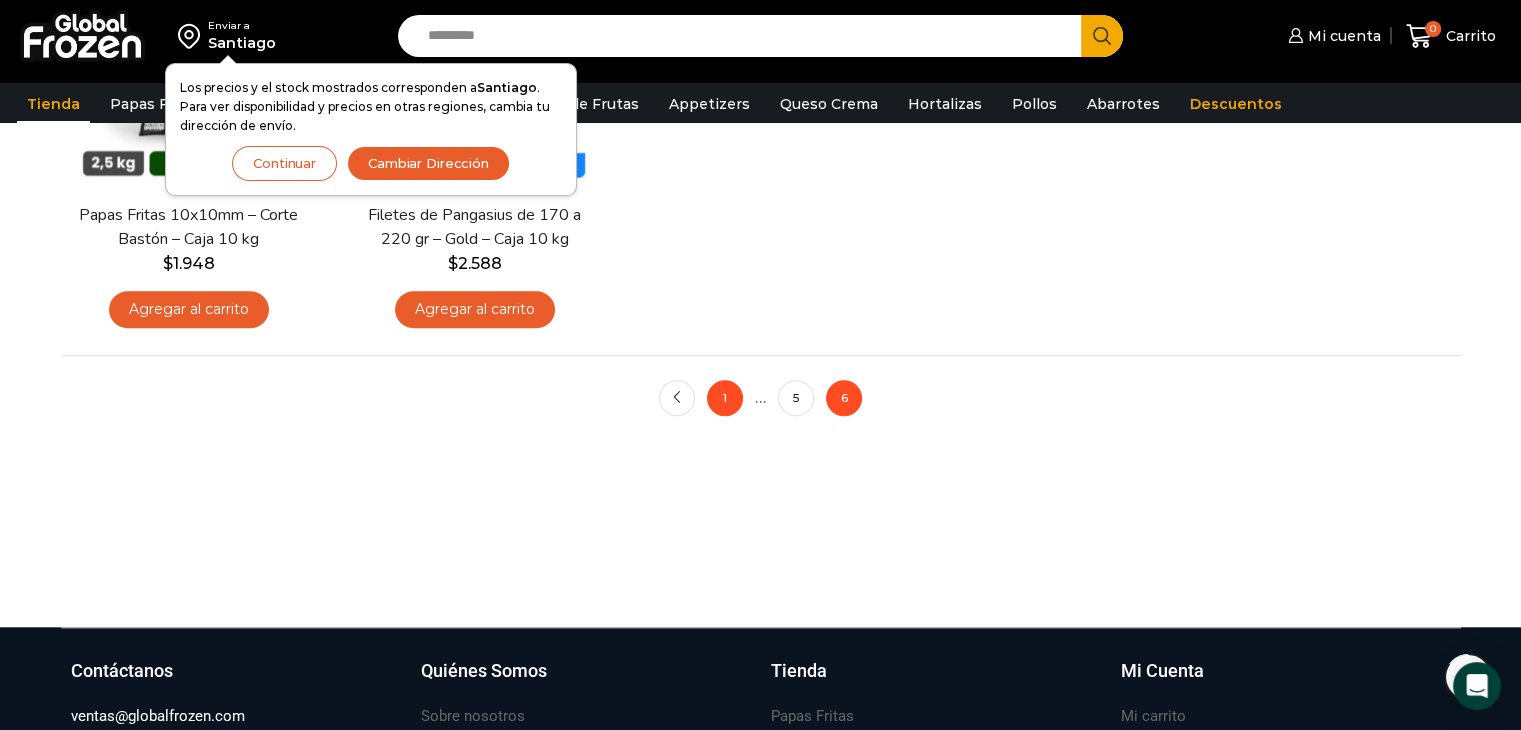 click on "1" at bounding box center (725, 398) 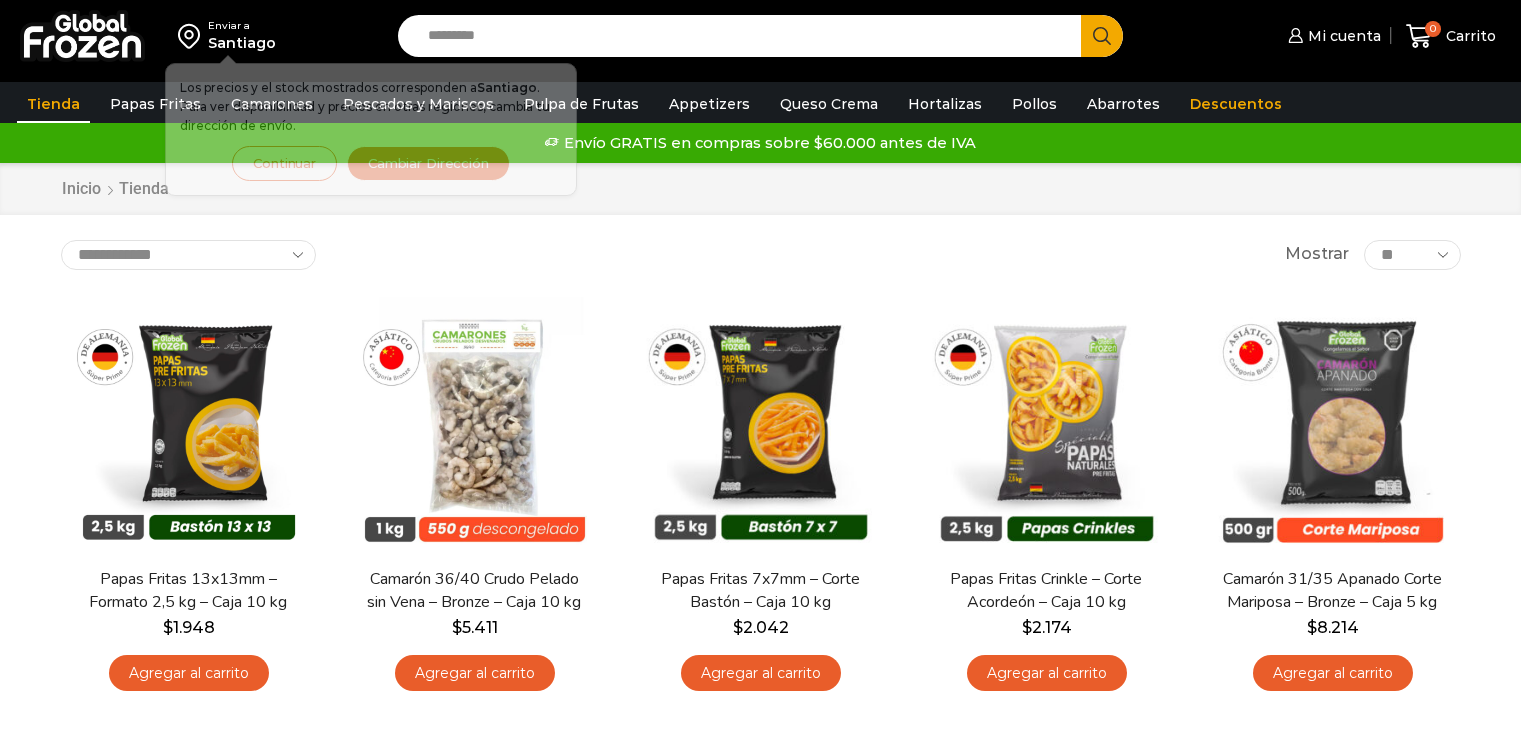 scroll, scrollTop: 0, scrollLeft: 0, axis: both 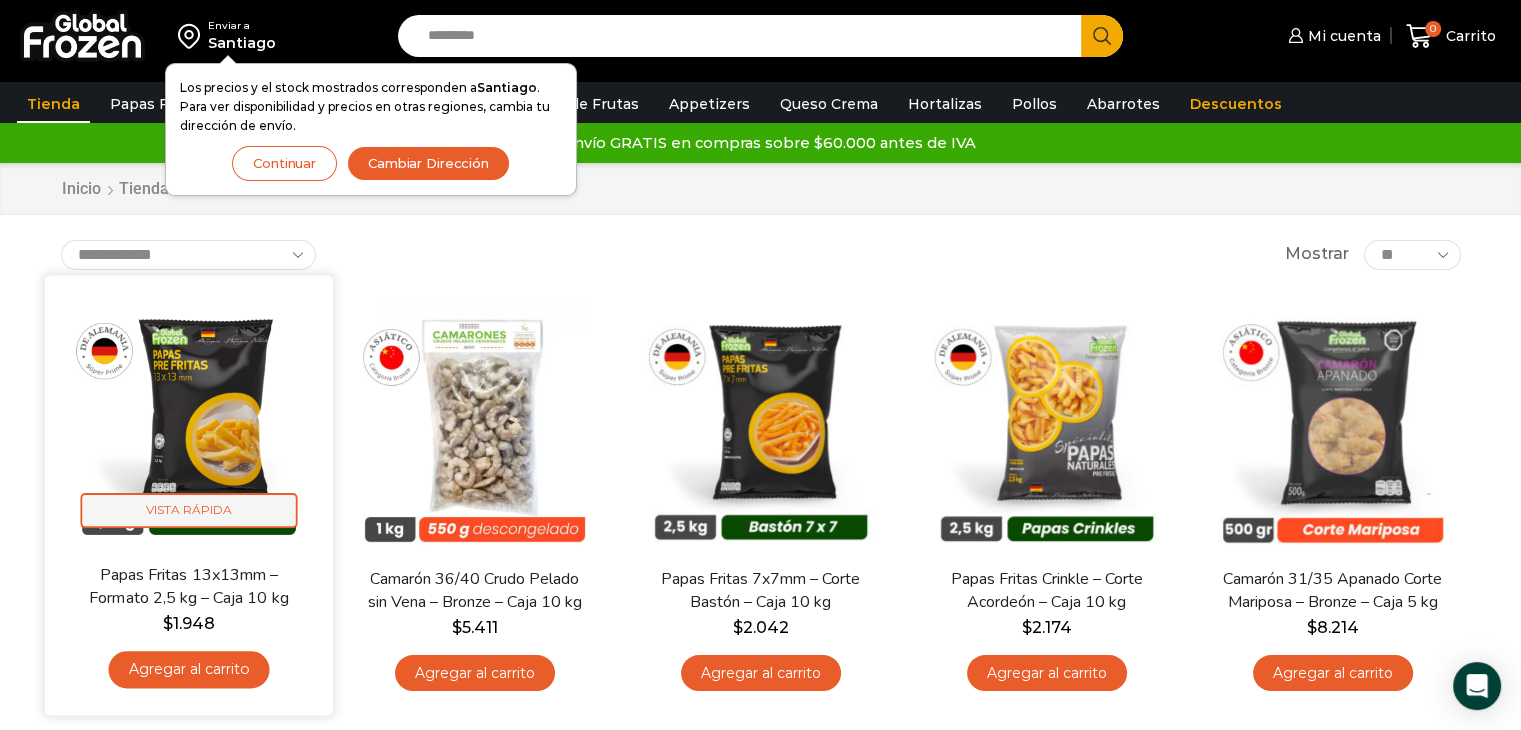click on "Vista Rápida" at bounding box center [188, 510] 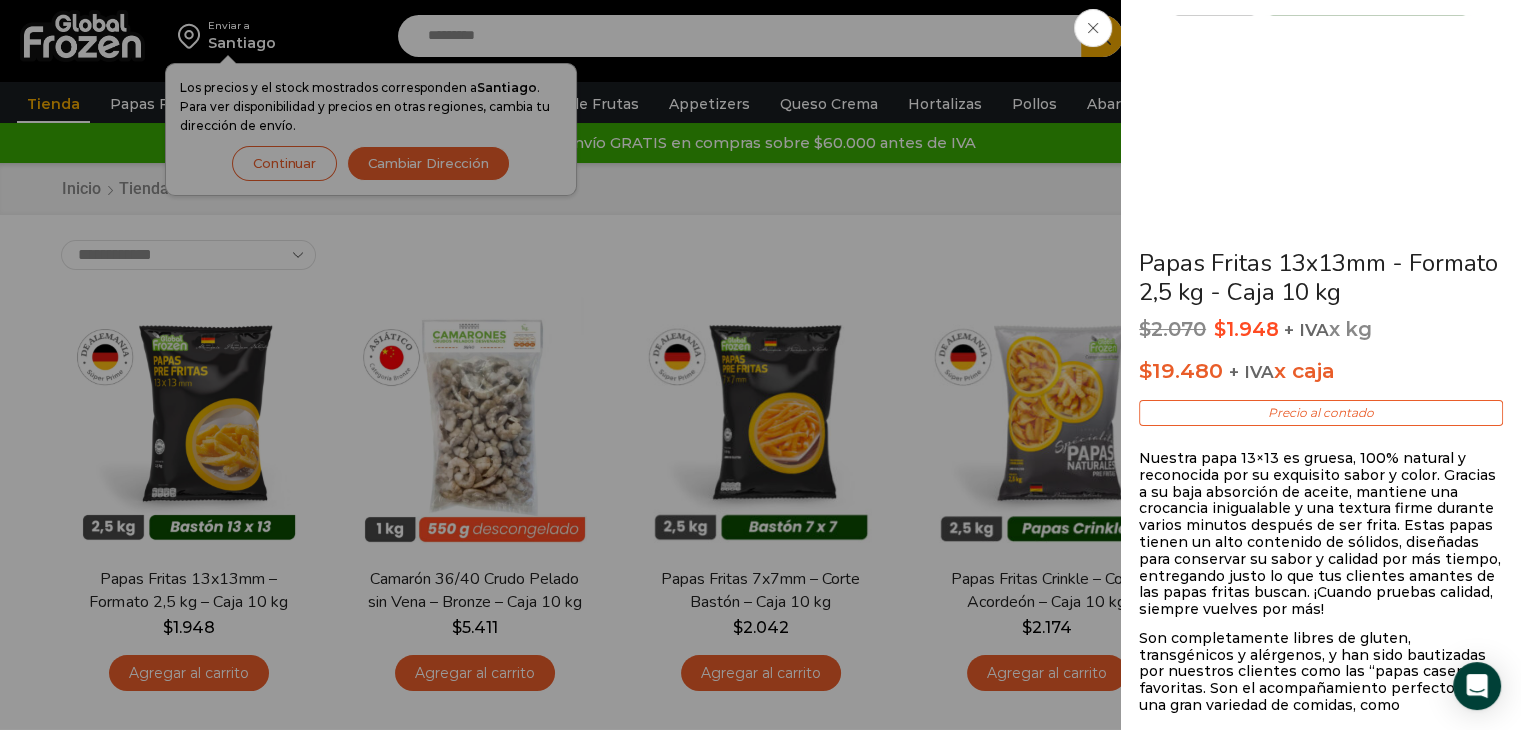 scroll, scrollTop: 400, scrollLeft: 0, axis: vertical 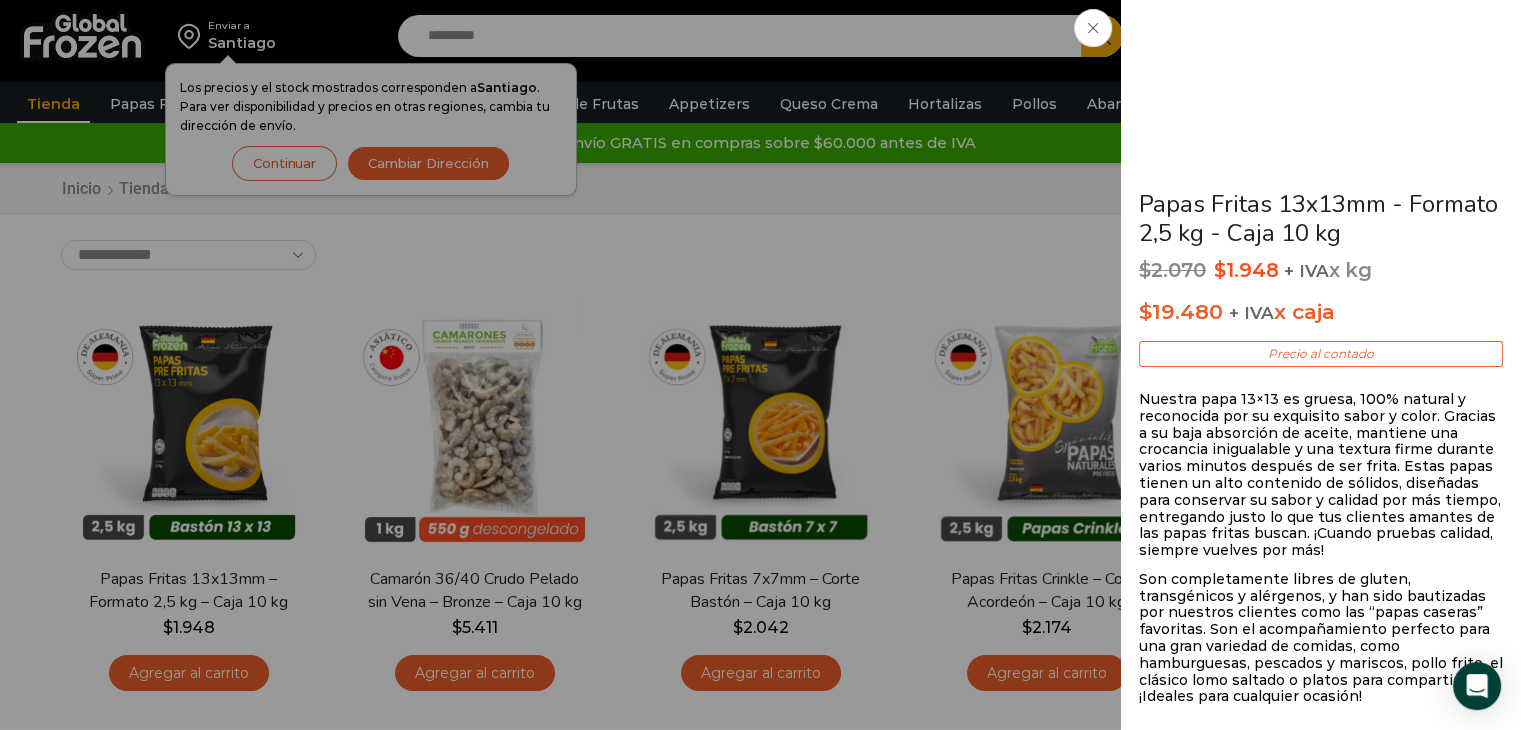 click on "Papas Fritas 13x13mm - Formato 2,5 kg - Caja 10 kg
$ 2.070   Original price was: $2.070. $ 1.948 Current price is: $1.948.   + IVA  x kg
$ 19.480   + IVA  x caja
Precio al contado
Nuestra papa 13×13 es gruesa, 100% natural y reconocida por su exquisito sabor y color. Gracias a su baja absorción de aceite, mantiene una crocancia inigualable y una textura firme durante varios minutos después de ser frita. Estas papas tienen un alto contenido de sólidos, diseñadas para conservar su sabor y calidad por más tiempo, entregando justo lo que tus clientes amantes de las papas fritas buscan. ¡Cuando pruebas calidad, siempre vuelves por más!" at bounding box center (760, 0) 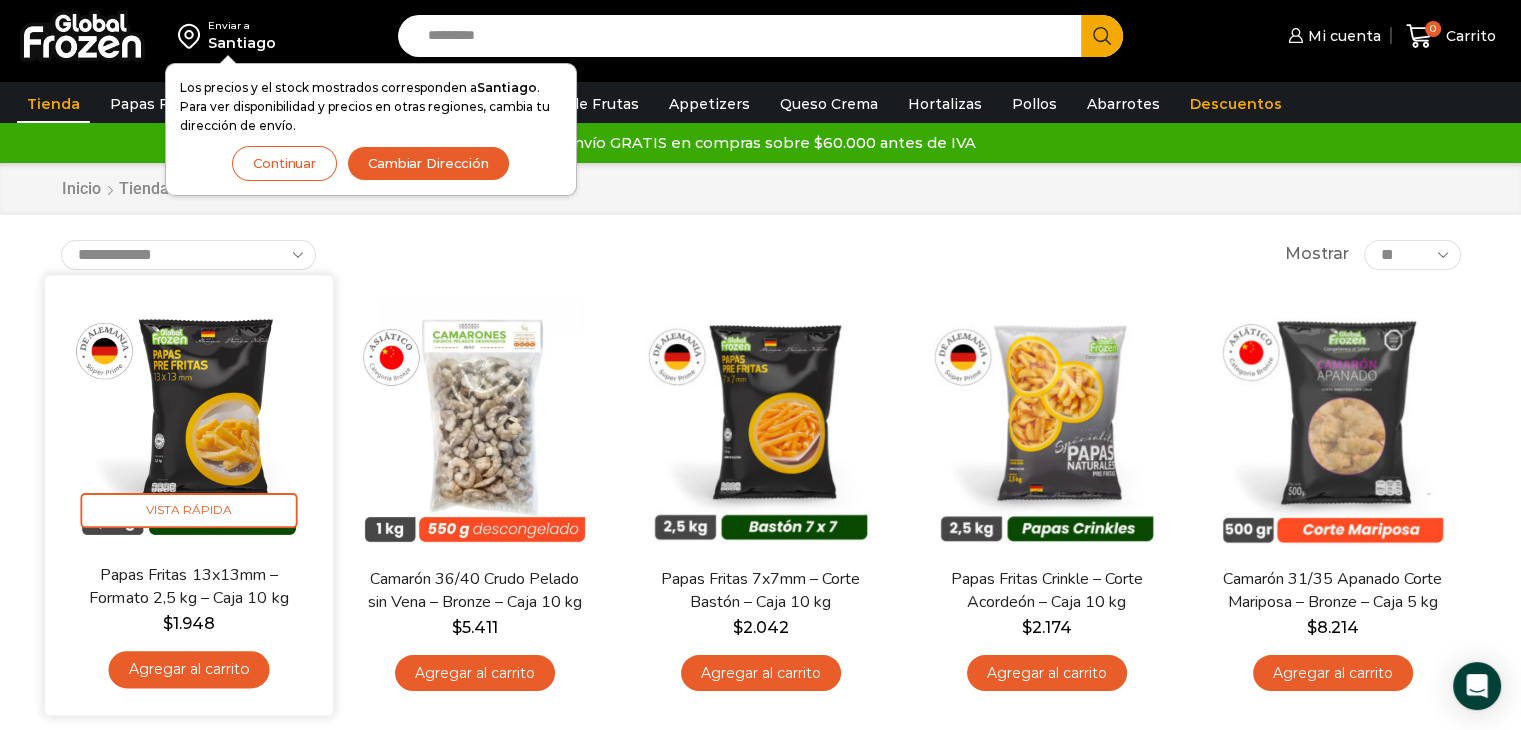 click at bounding box center (189, 419) 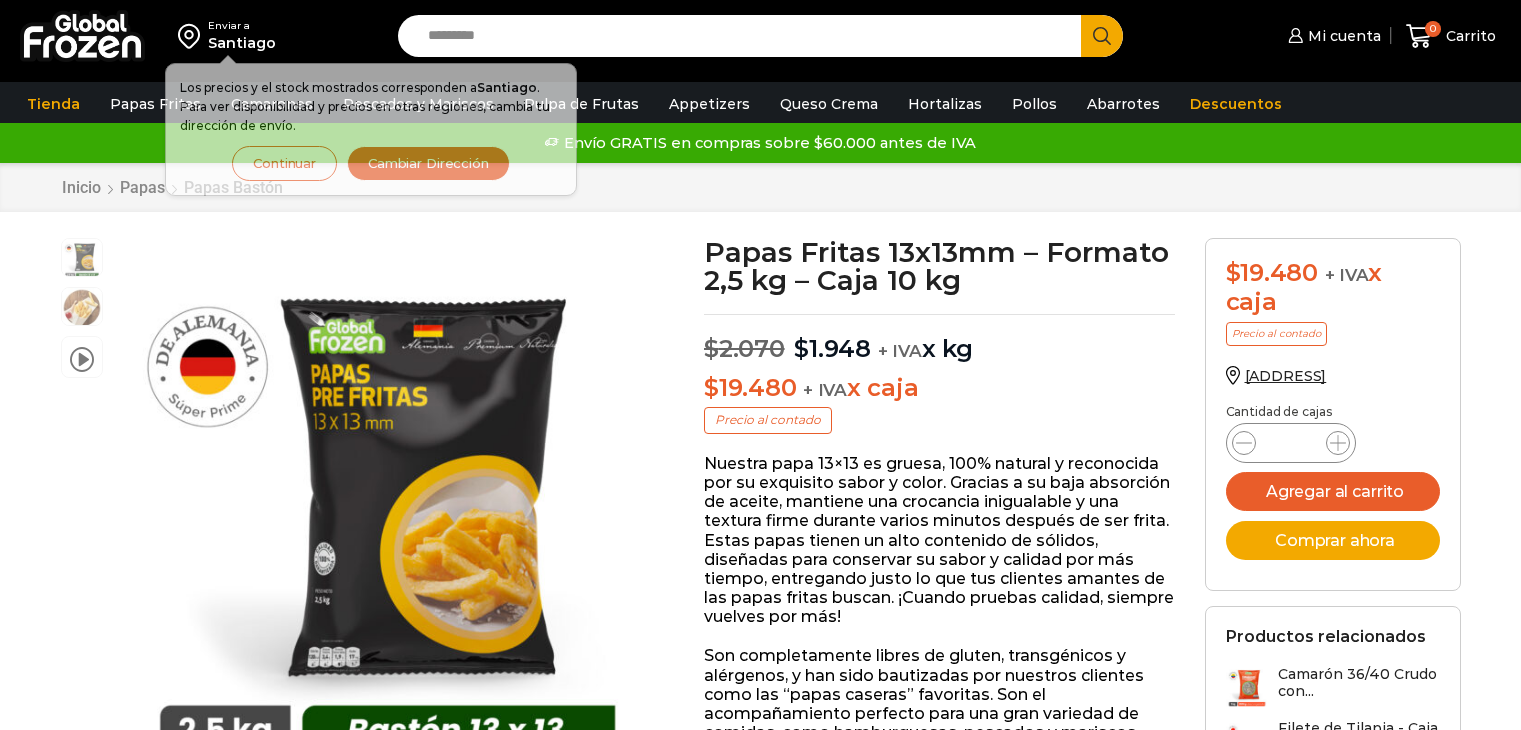 scroll, scrollTop: 0, scrollLeft: 0, axis: both 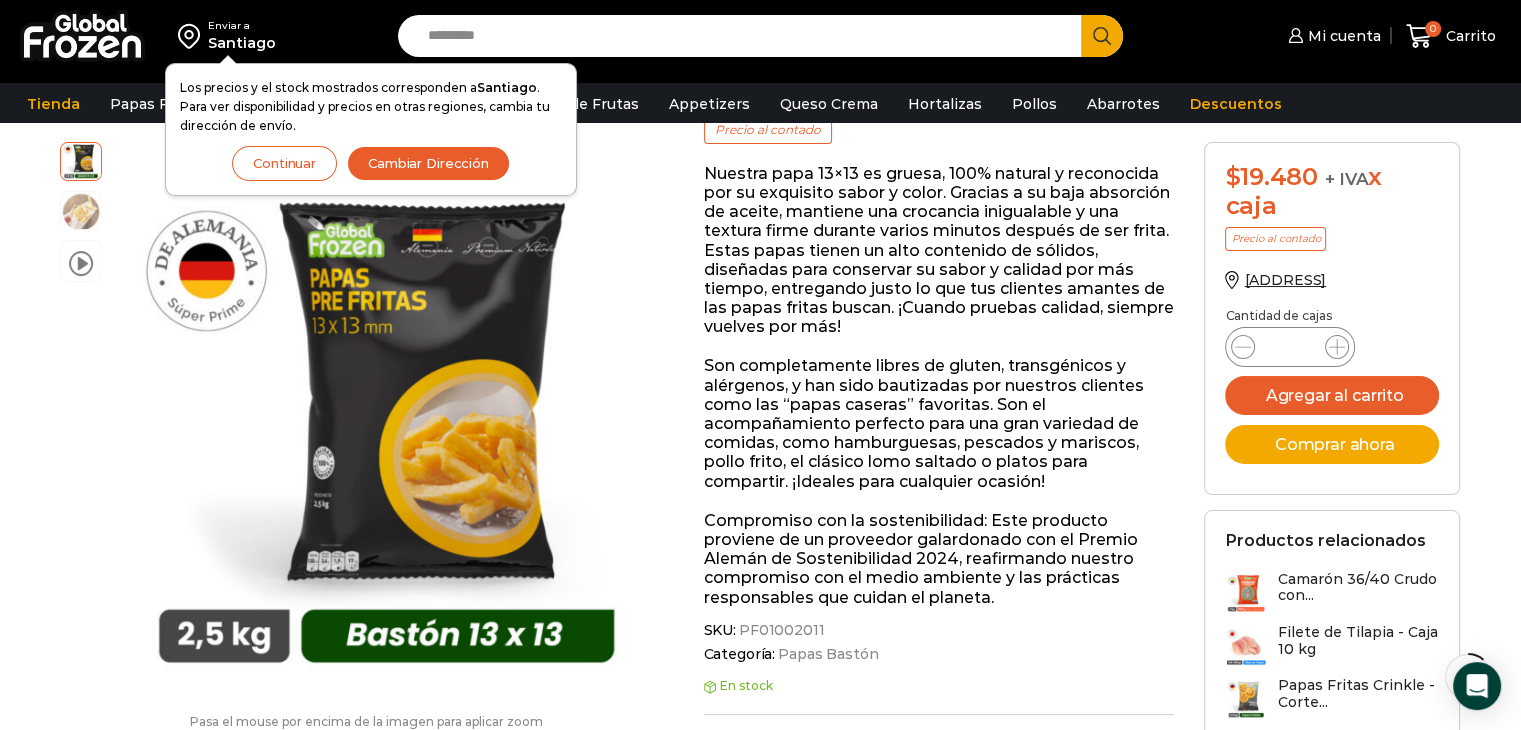 click on "*" at bounding box center (1290, 347) 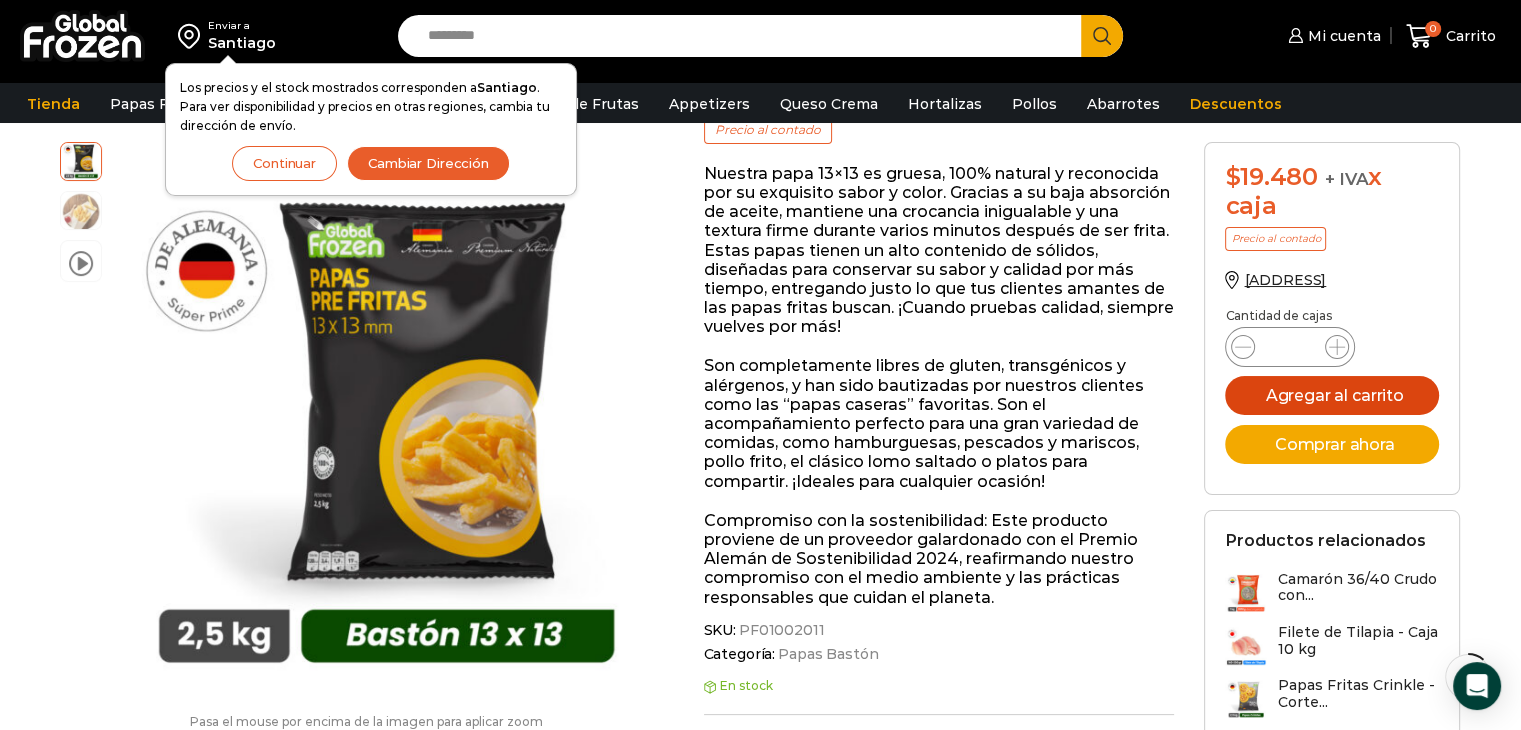 type on "**" 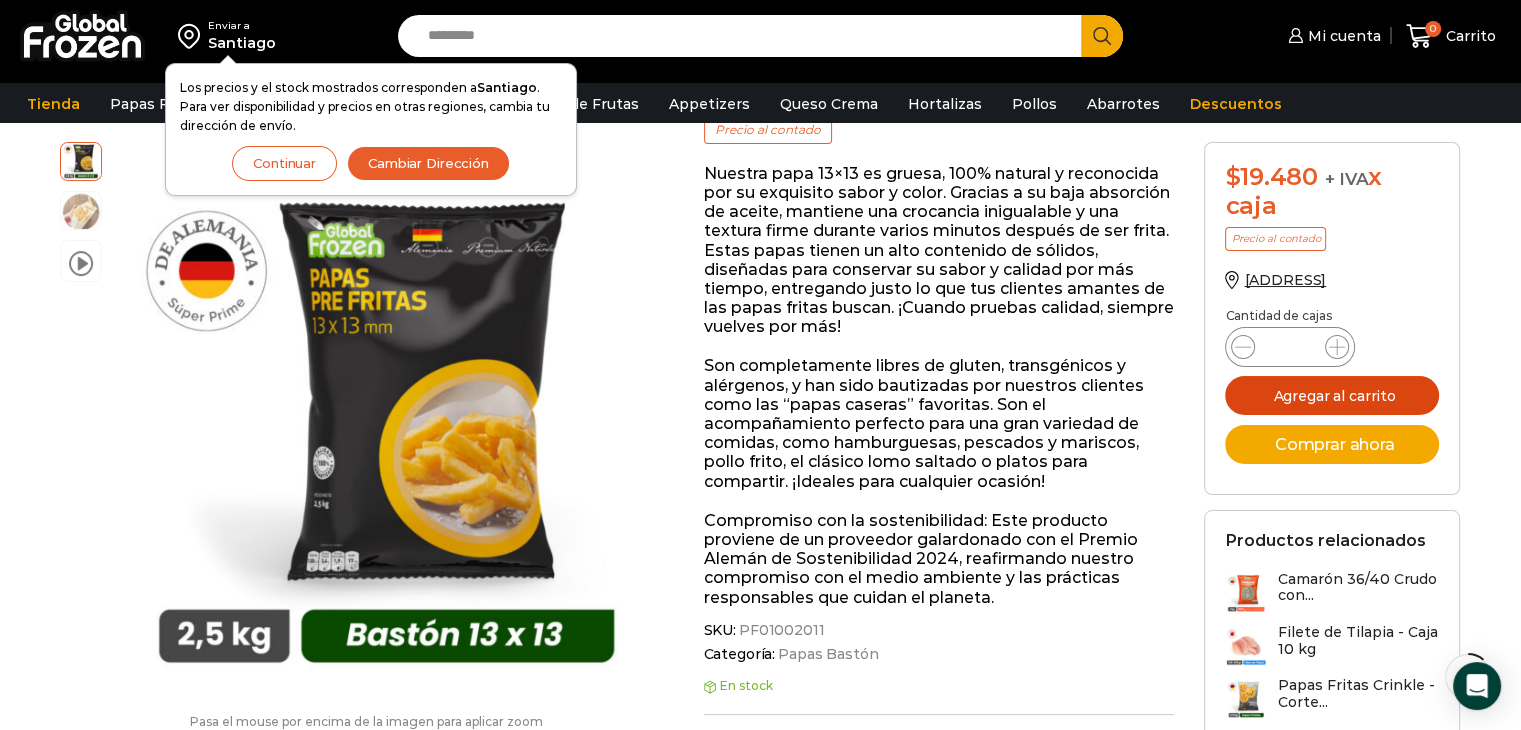 click on "Agregar al carrito" at bounding box center (1332, 395) 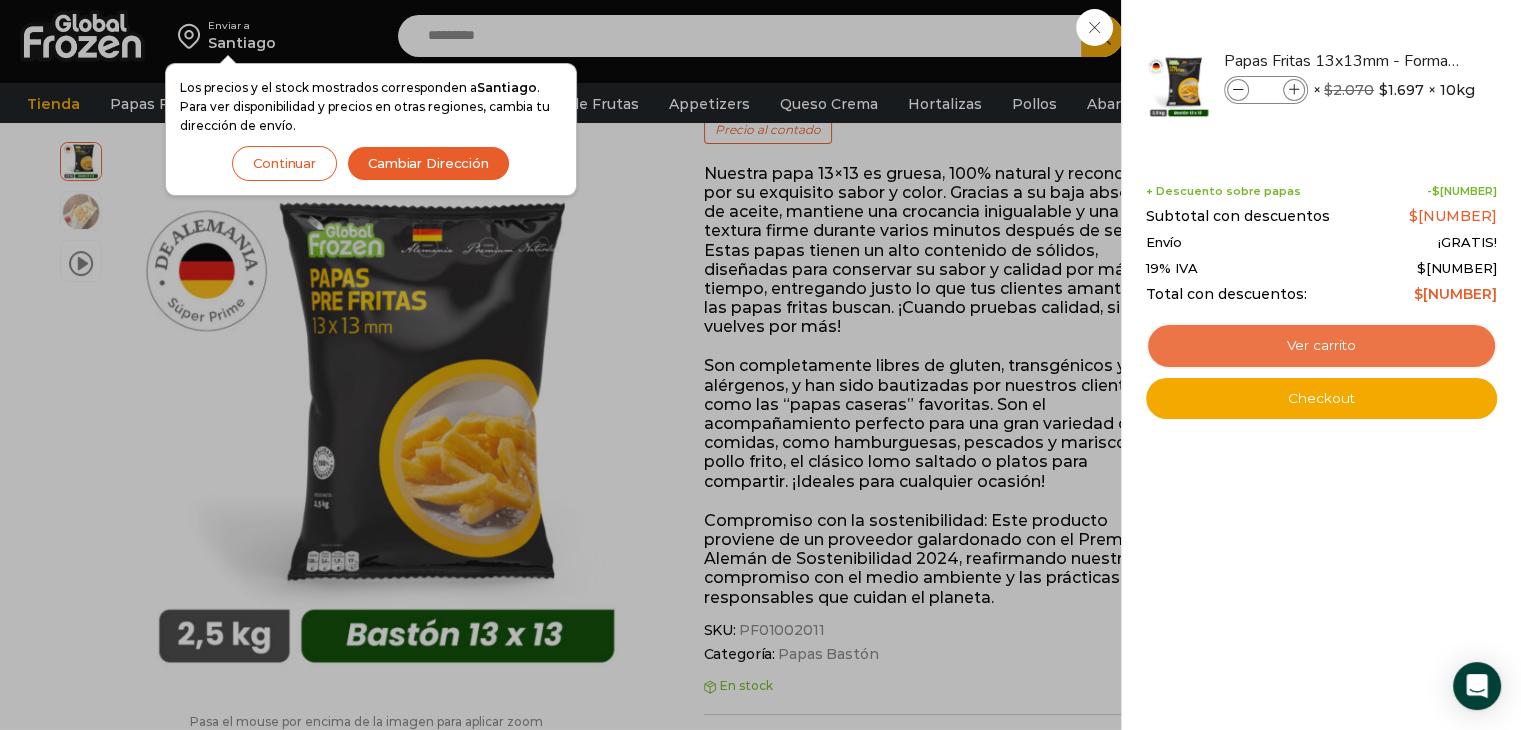 click on "Ver carrito" at bounding box center (1321, 346) 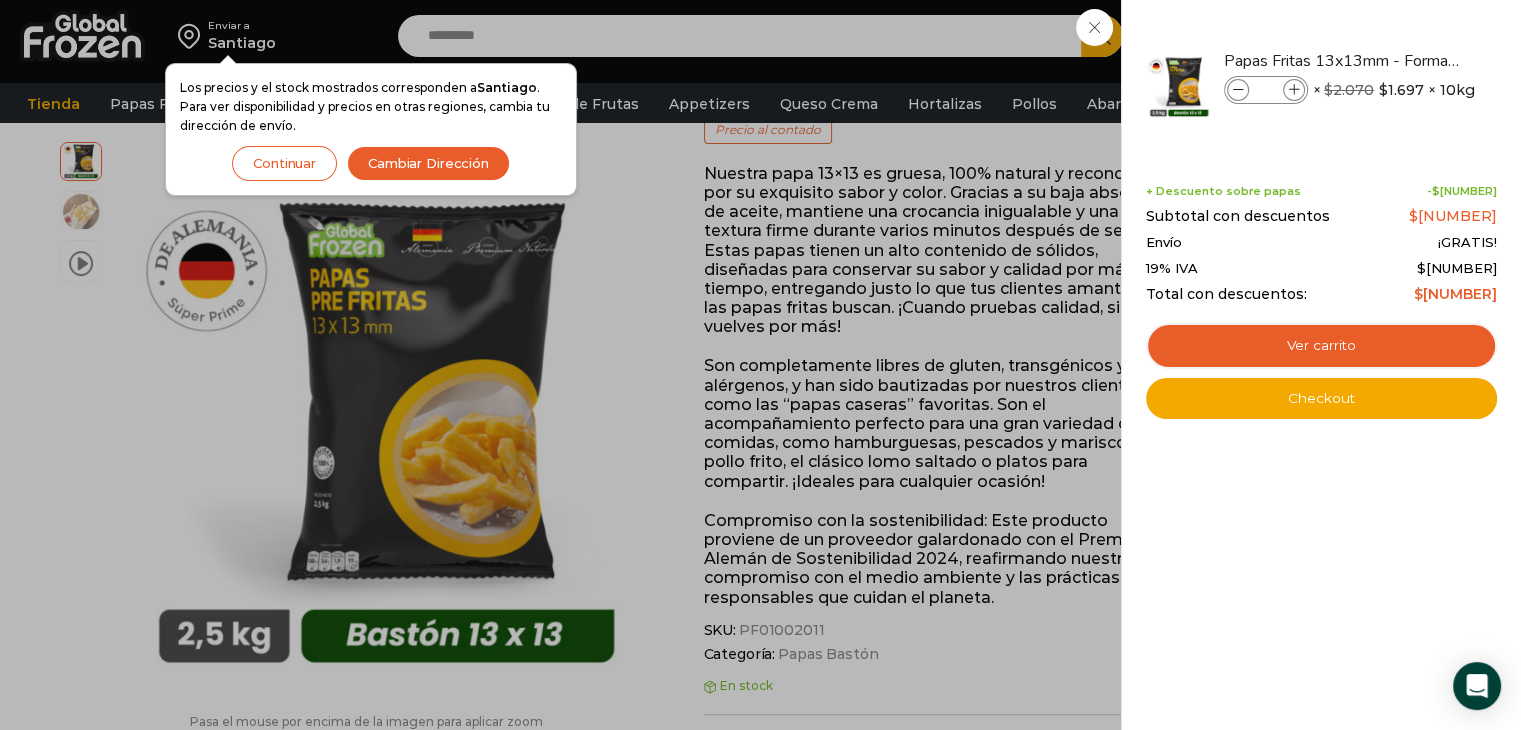 click on "Continuar" at bounding box center [284, 163] 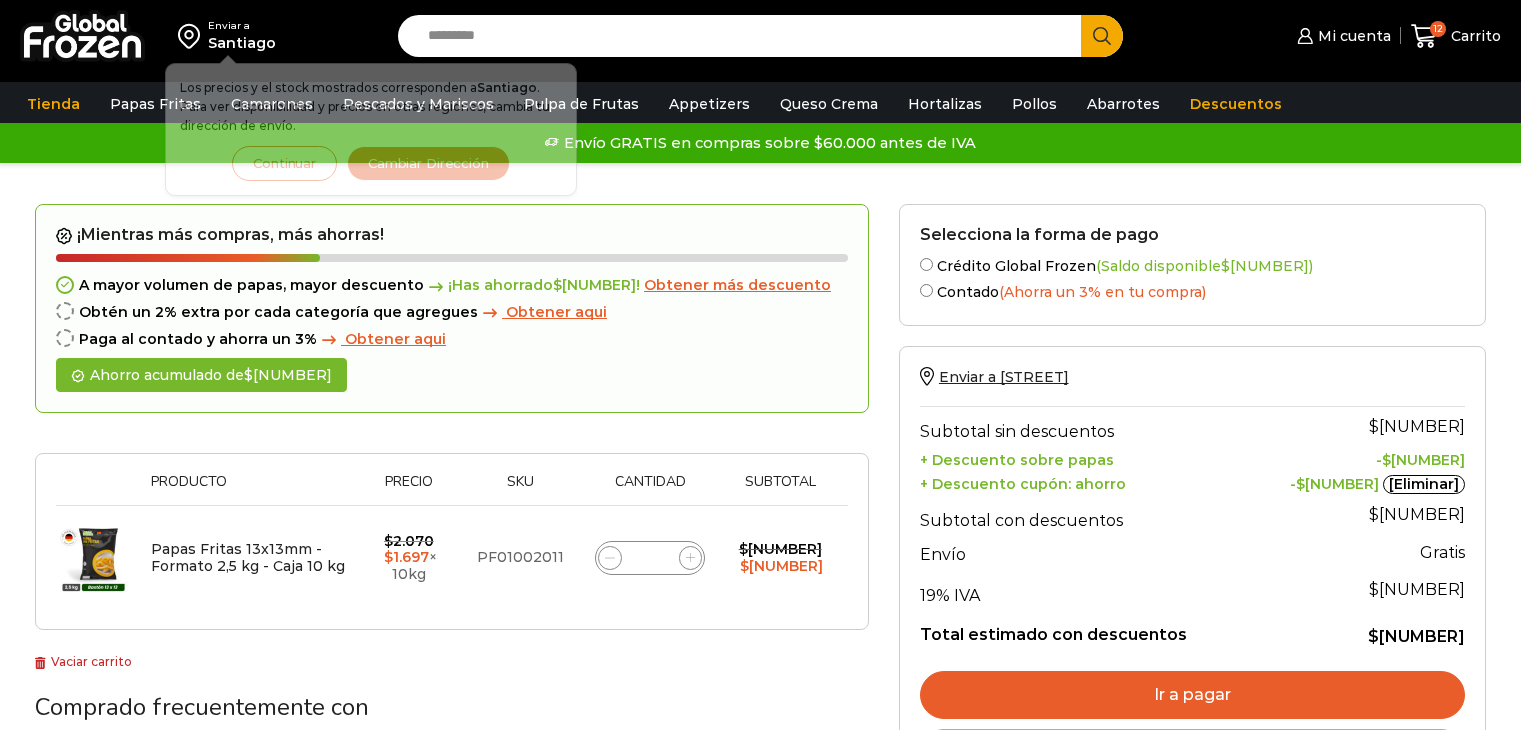 scroll, scrollTop: 0, scrollLeft: 0, axis: both 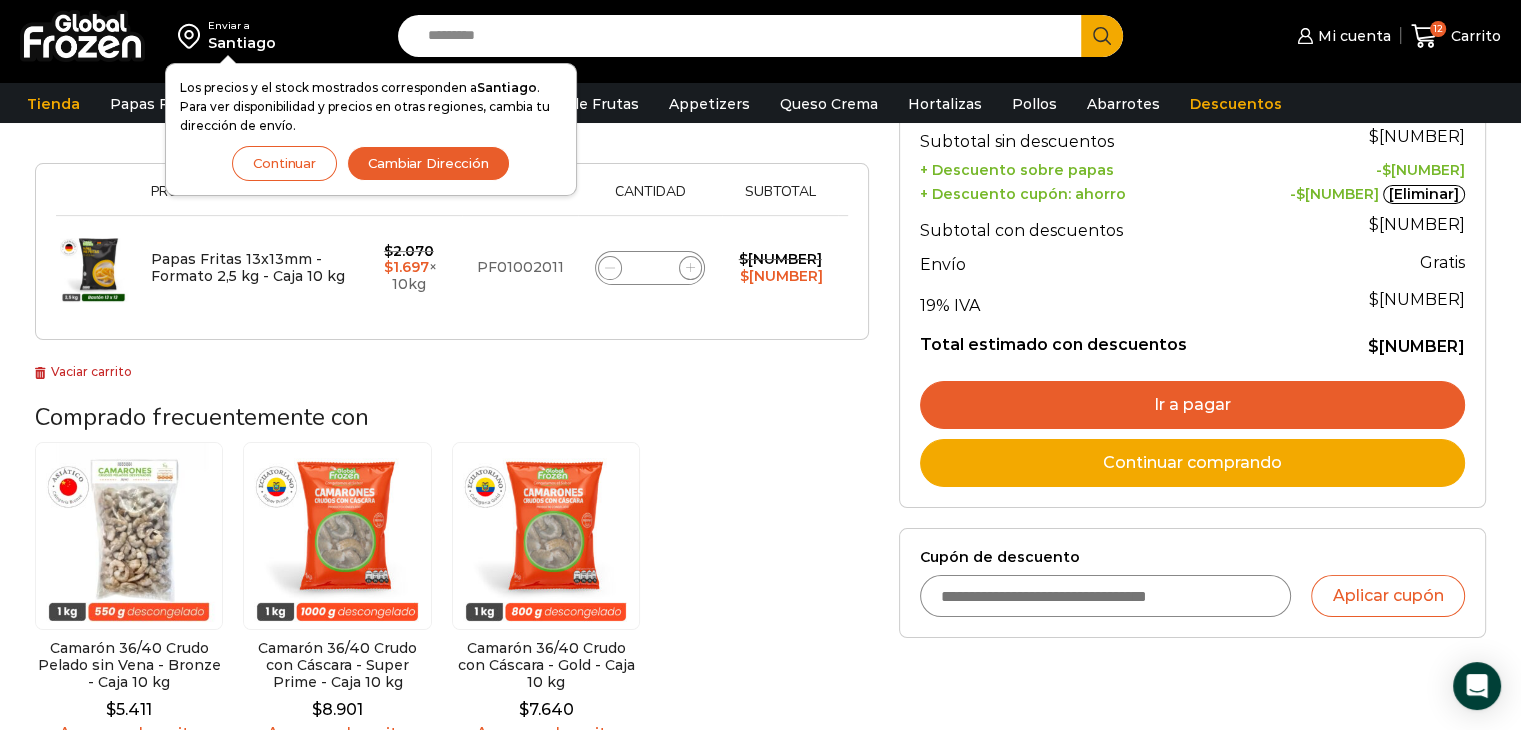 click on "Cupón de descuento" at bounding box center (1106, 596) 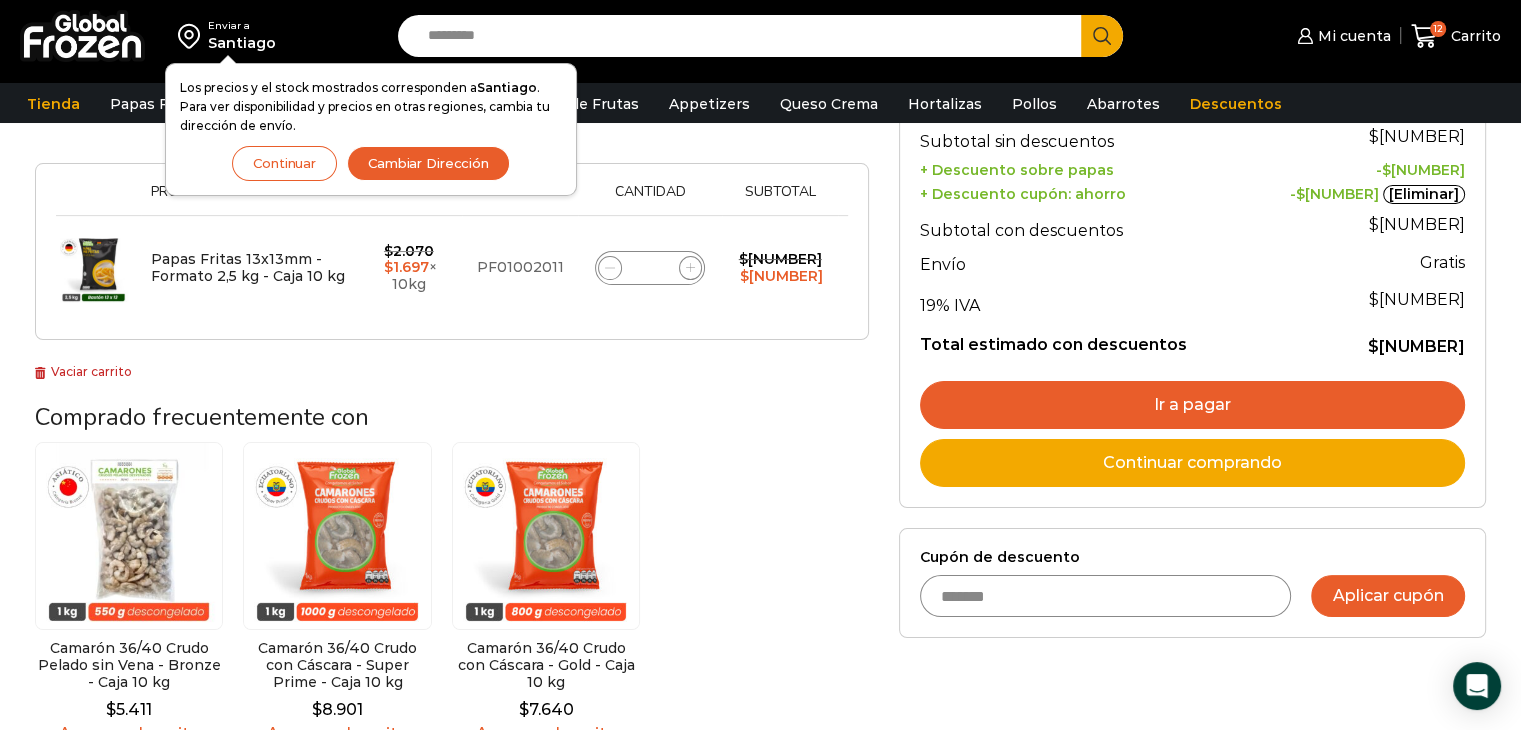 type on "*******" 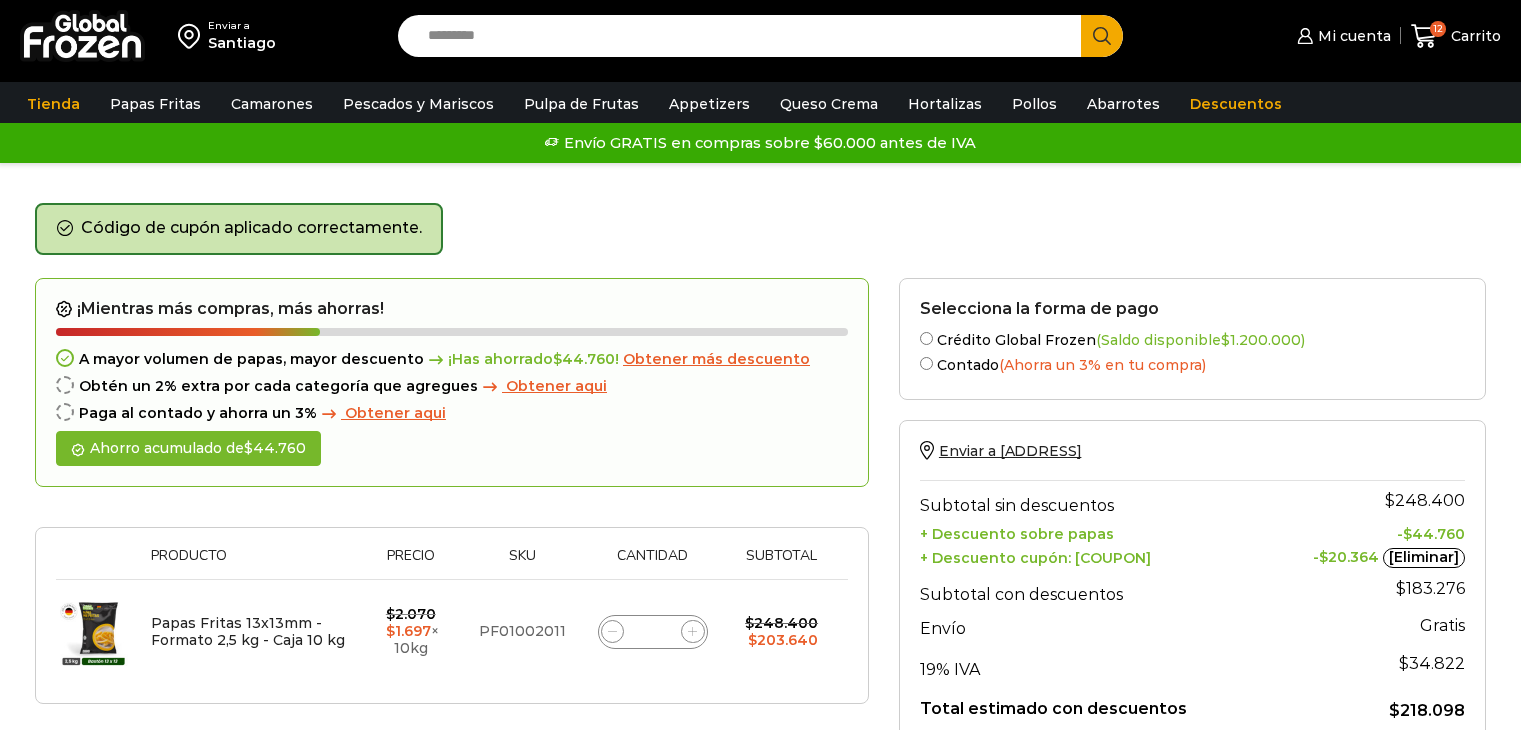 scroll, scrollTop: 0, scrollLeft: 0, axis: both 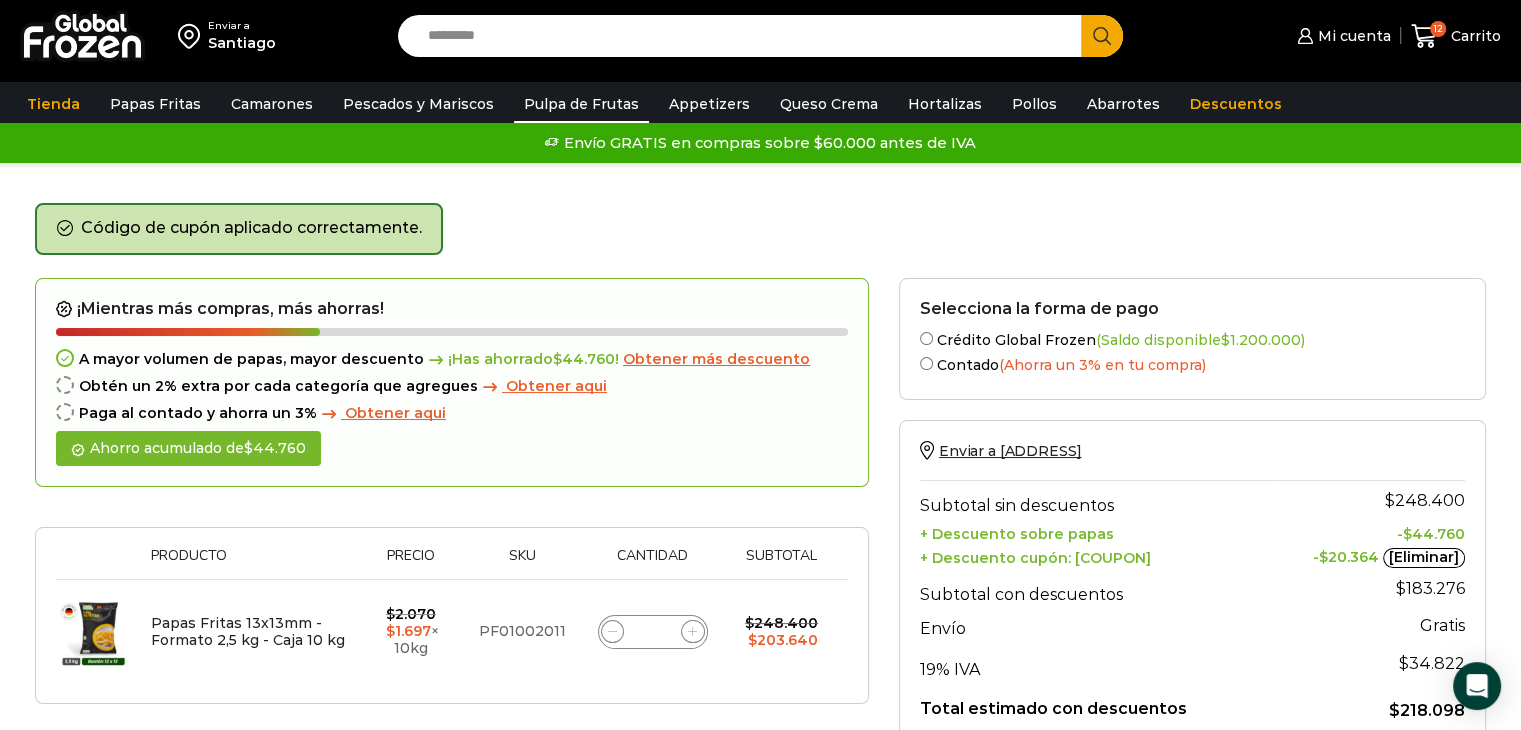 click on "Pulpa de Frutas" at bounding box center (581, 104) 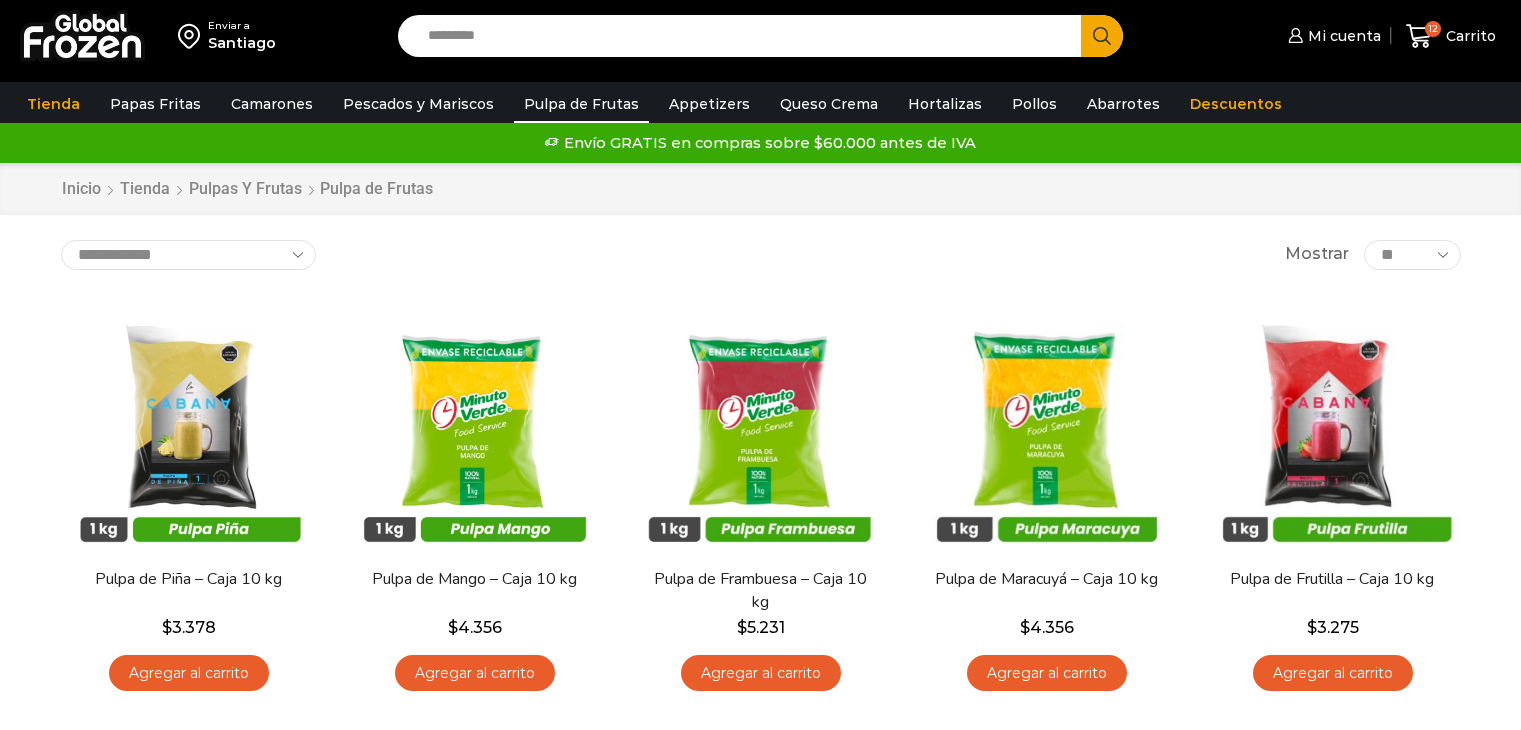 scroll, scrollTop: 0, scrollLeft: 0, axis: both 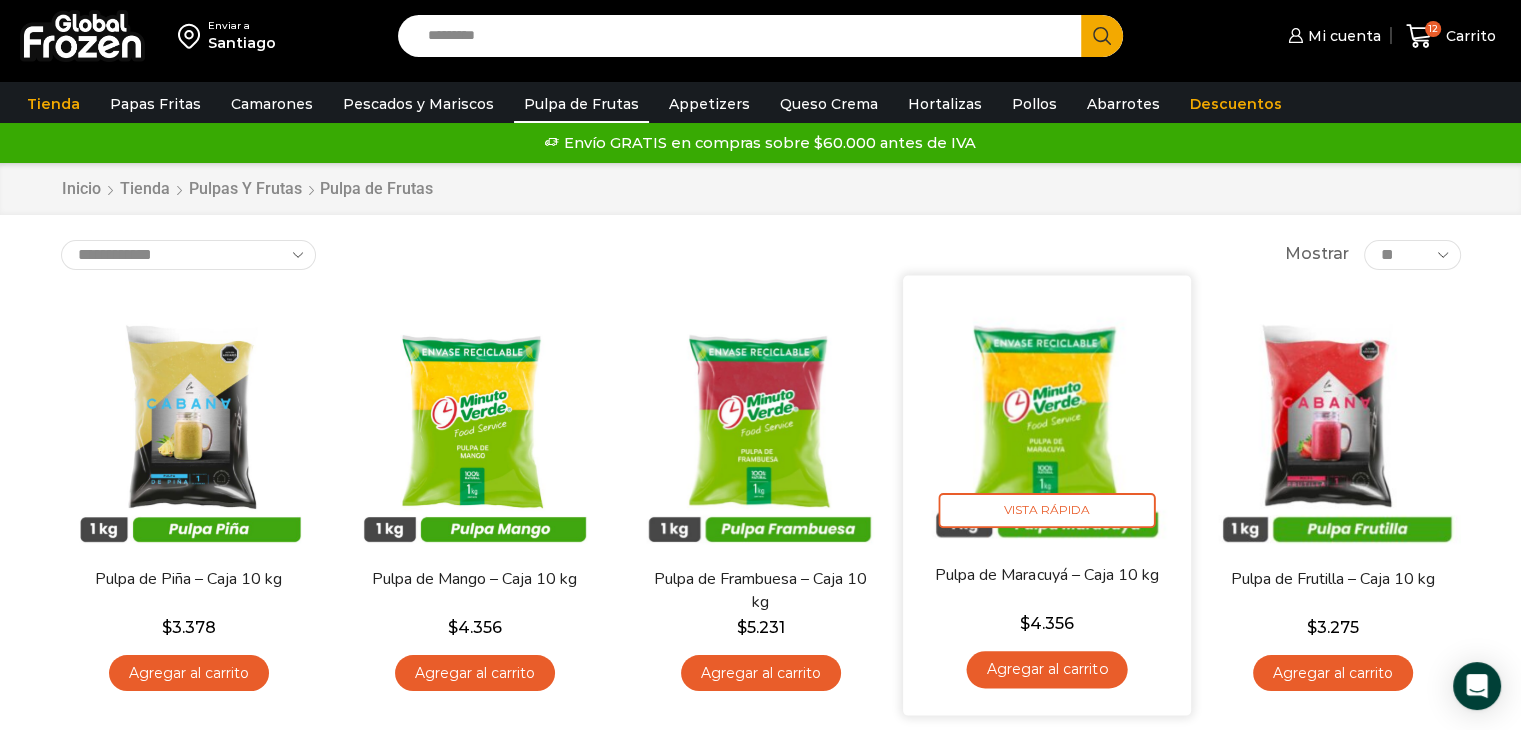 click on "Agregar al carrito" at bounding box center [1046, 669] 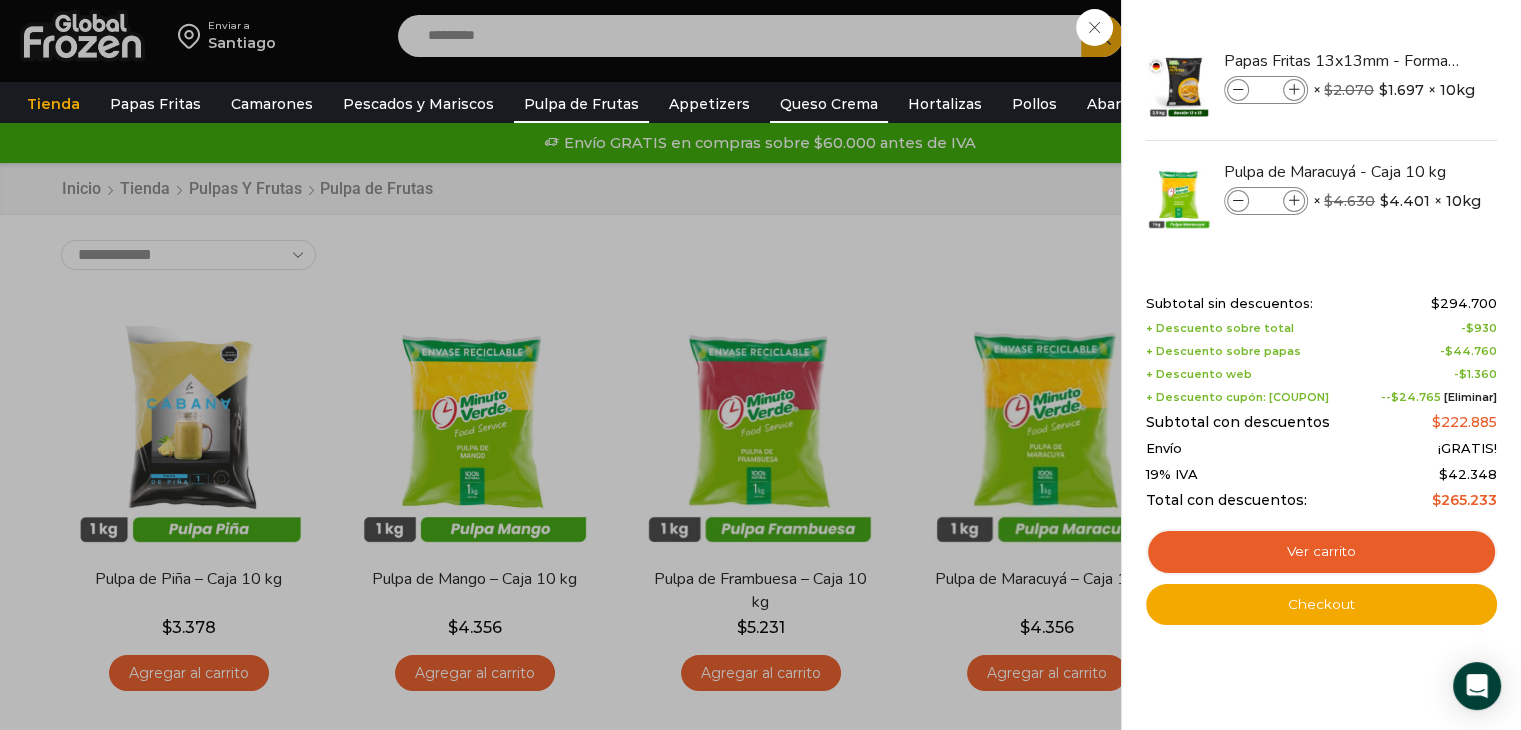 click on "Queso Crema" at bounding box center [829, 104] 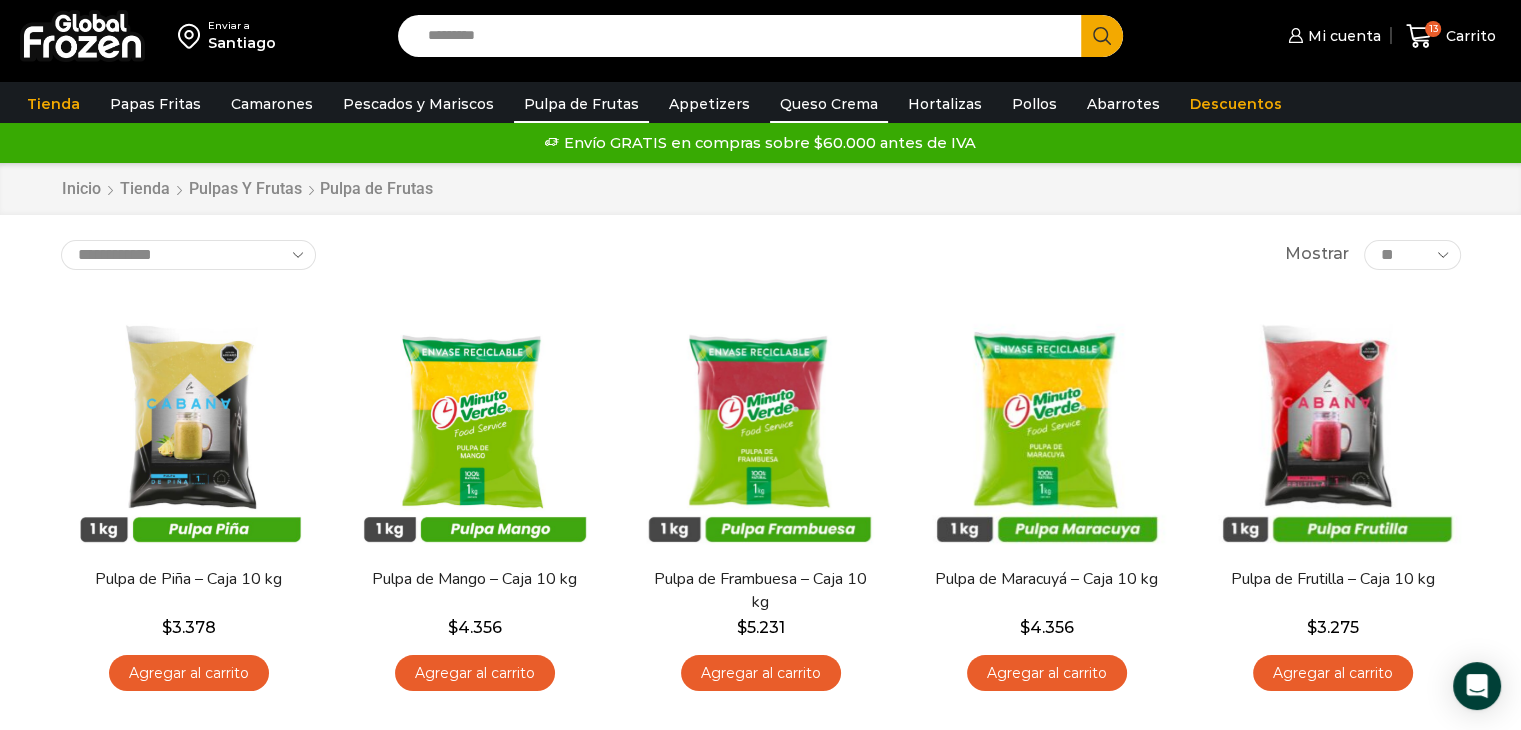 click on "Queso Crema" at bounding box center [829, 104] 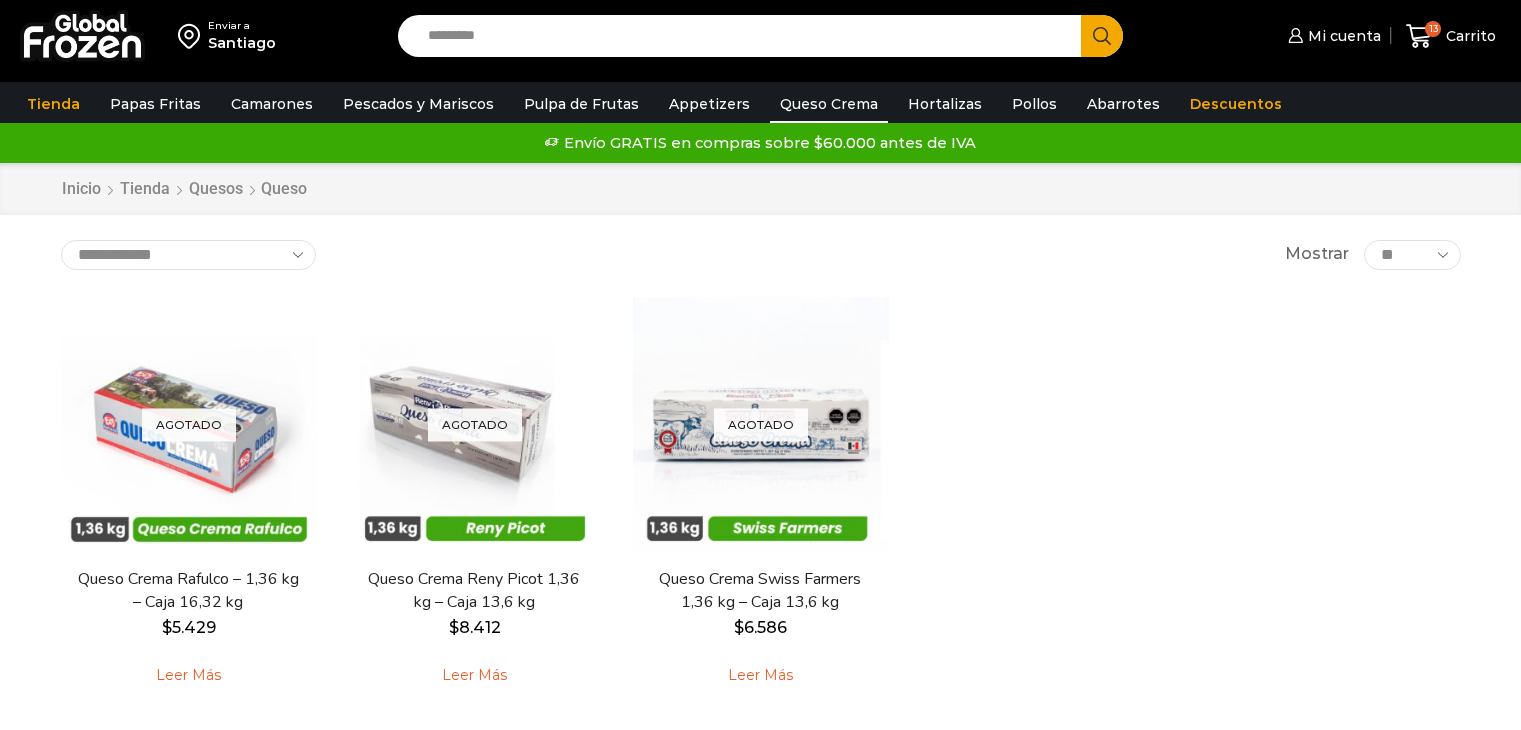 scroll, scrollTop: 0, scrollLeft: 0, axis: both 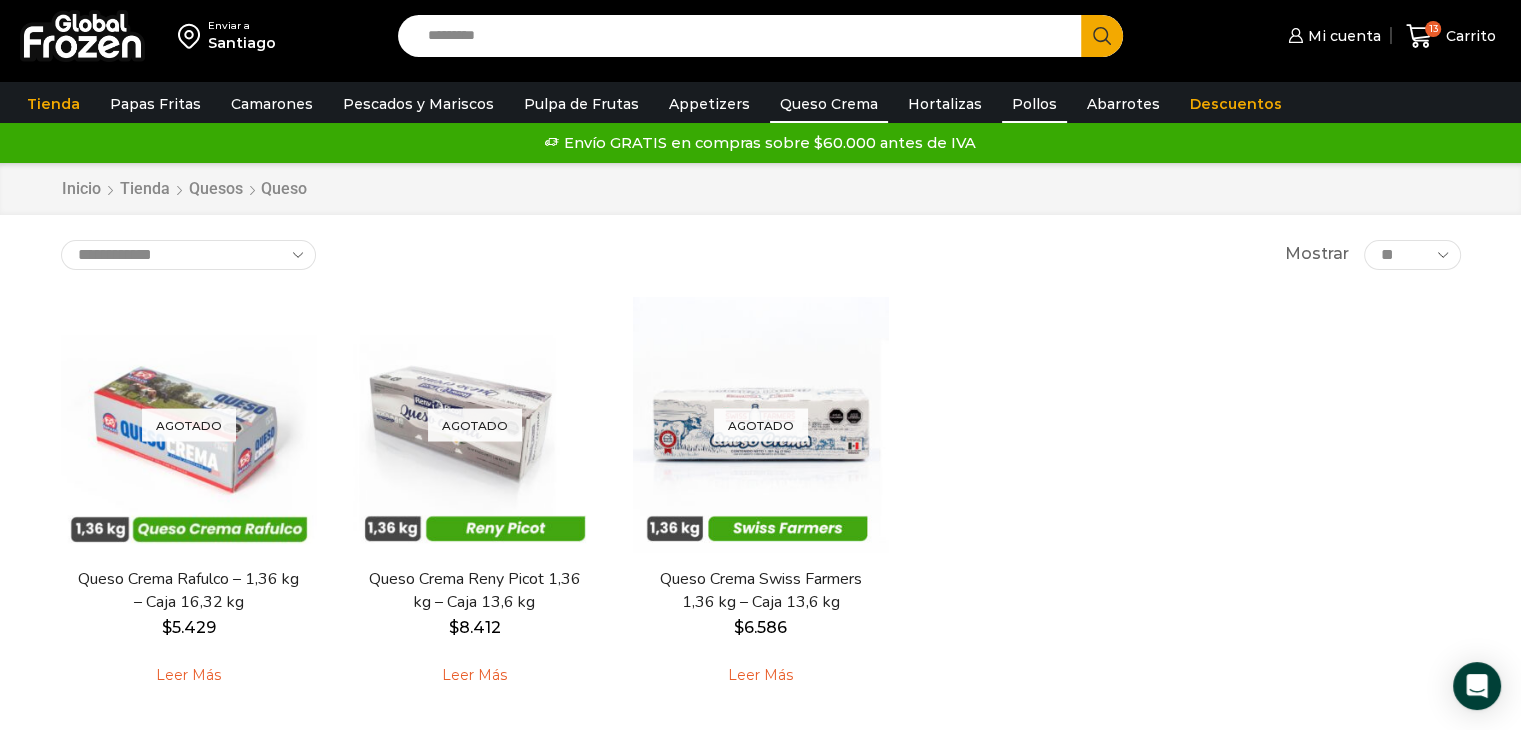 drag, startPoint x: 985, startPoint y: 108, endPoint x: 937, endPoint y: 124, distance: 50.596443 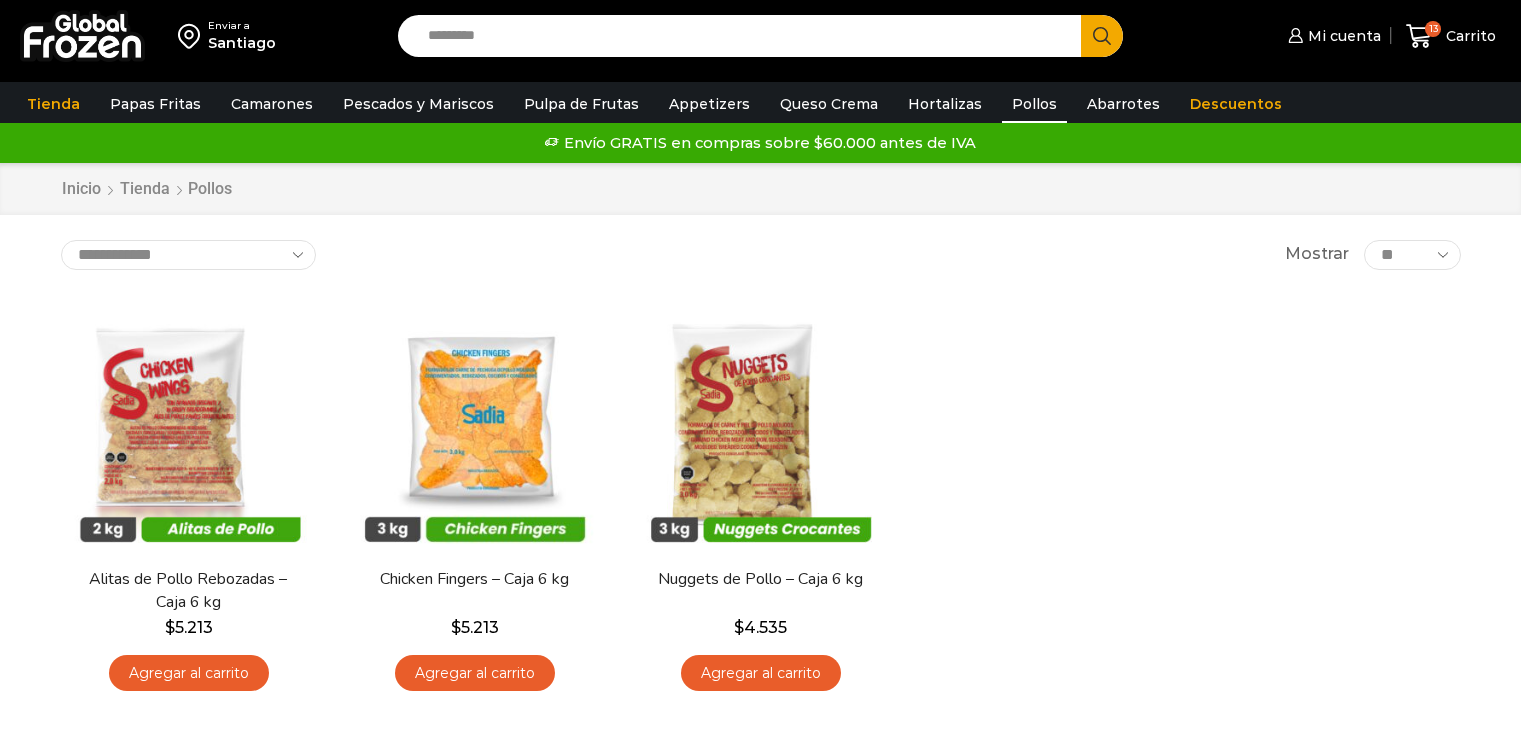 scroll, scrollTop: 0, scrollLeft: 0, axis: both 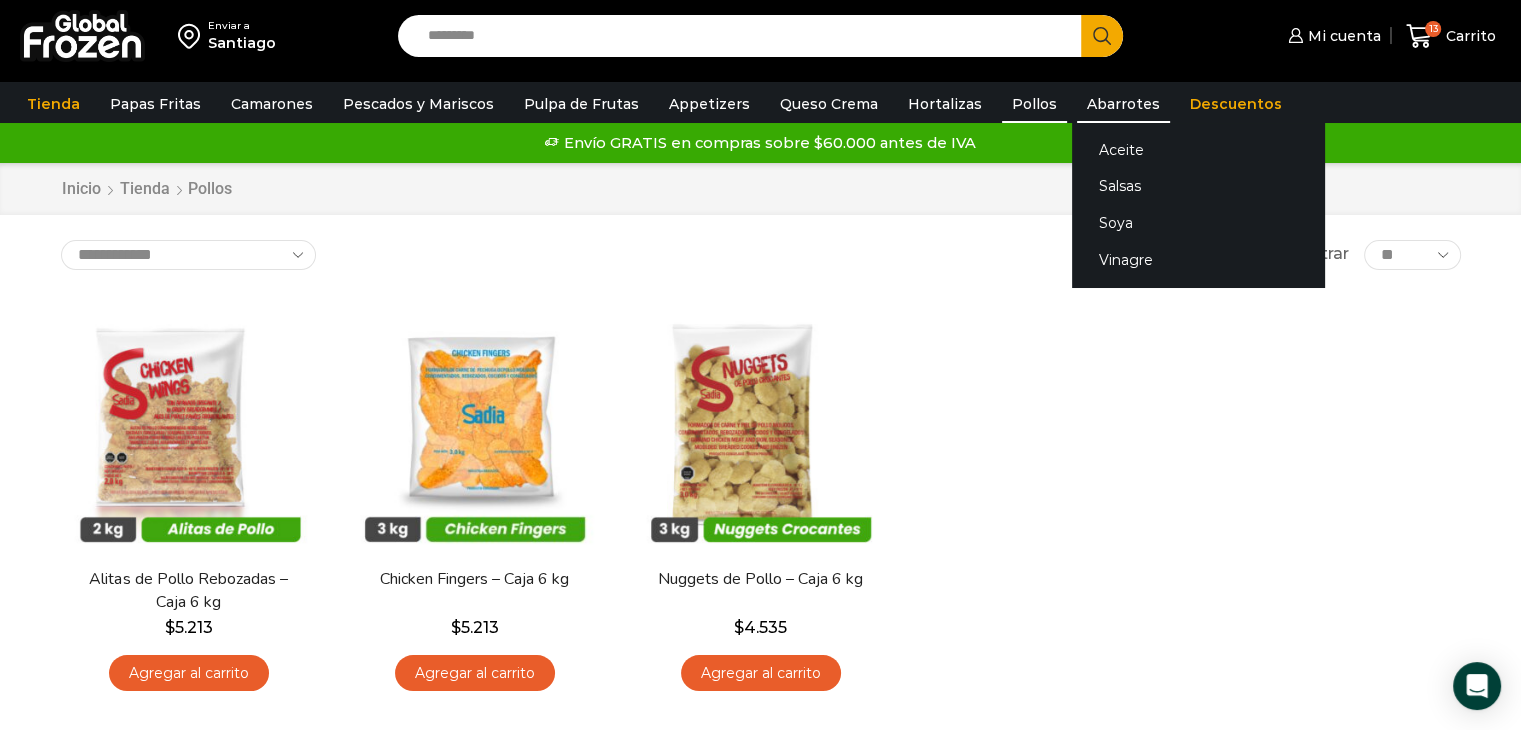 click on "Abarrotes" at bounding box center (1123, 104) 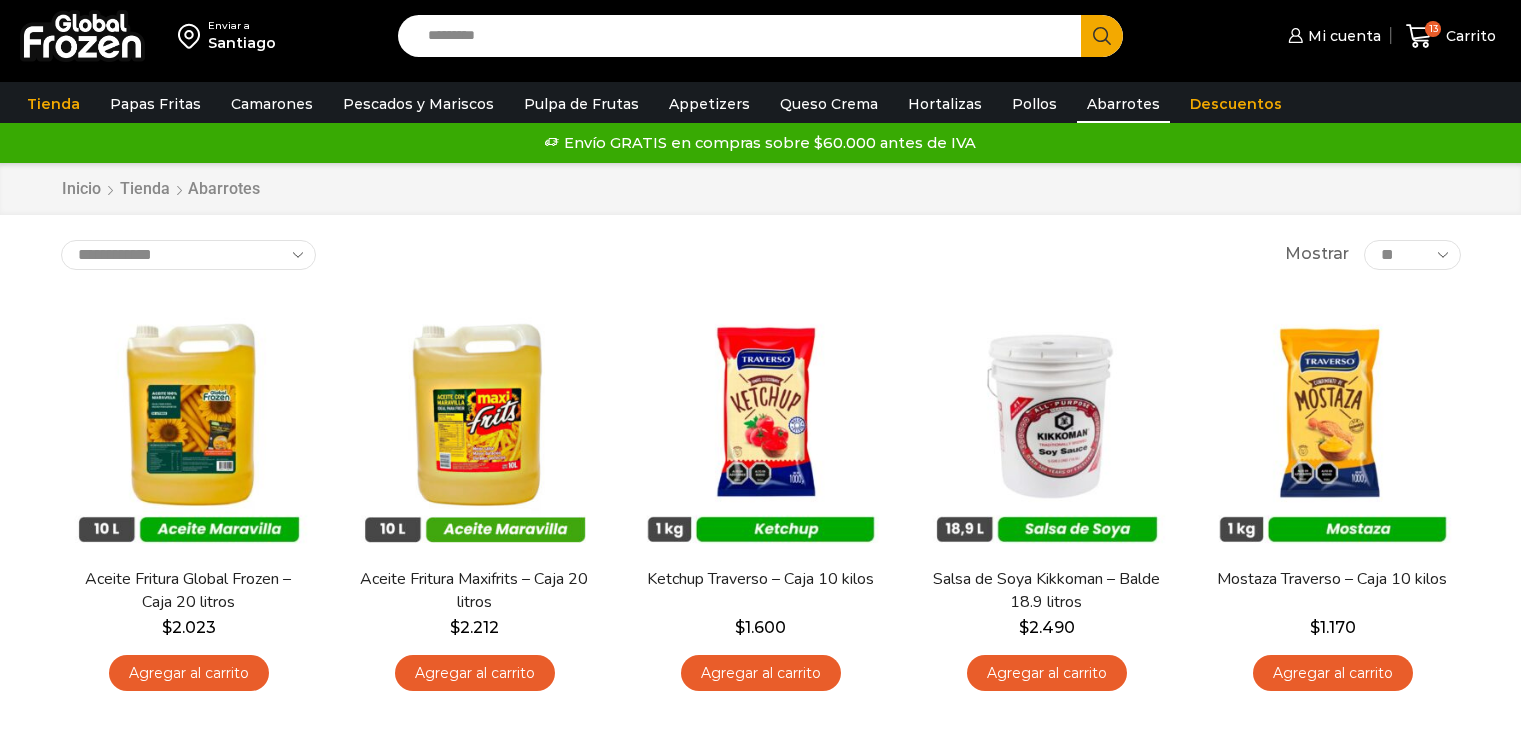 scroll, scrollTop: 0, scrollLeft: 0, axis: both 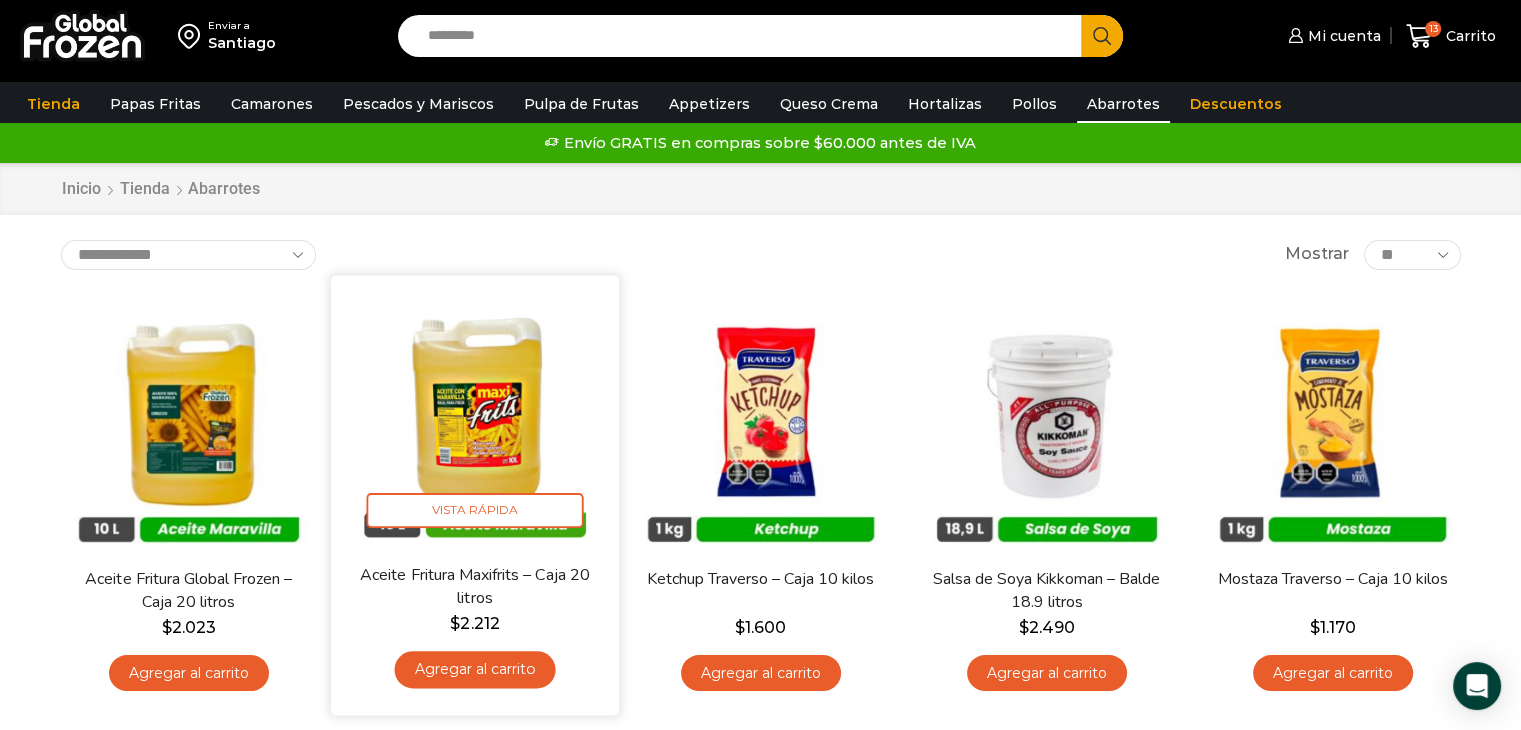 click at bounding box center (475, 419) 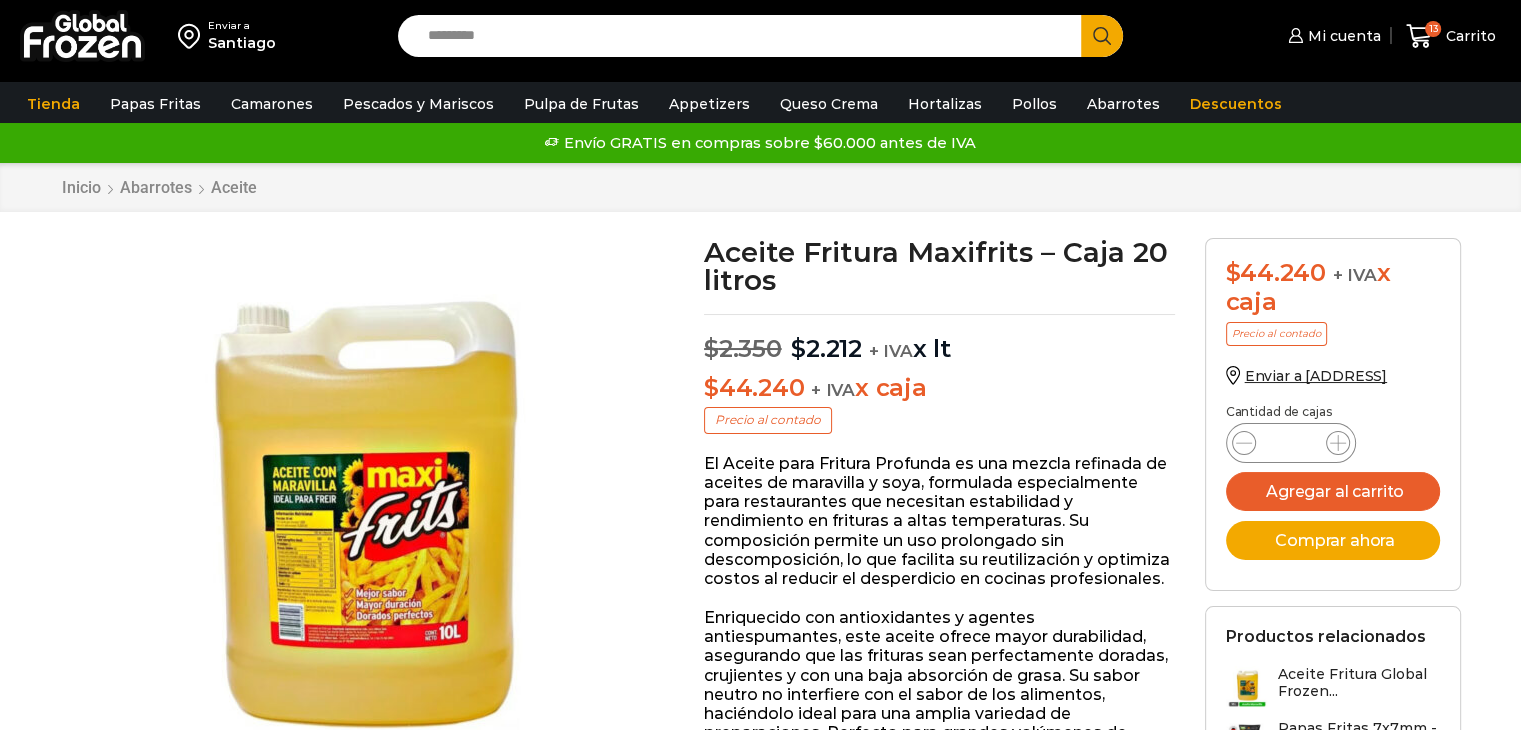scroll, scrollTop: 0, scrollLeft: 0, axis: both 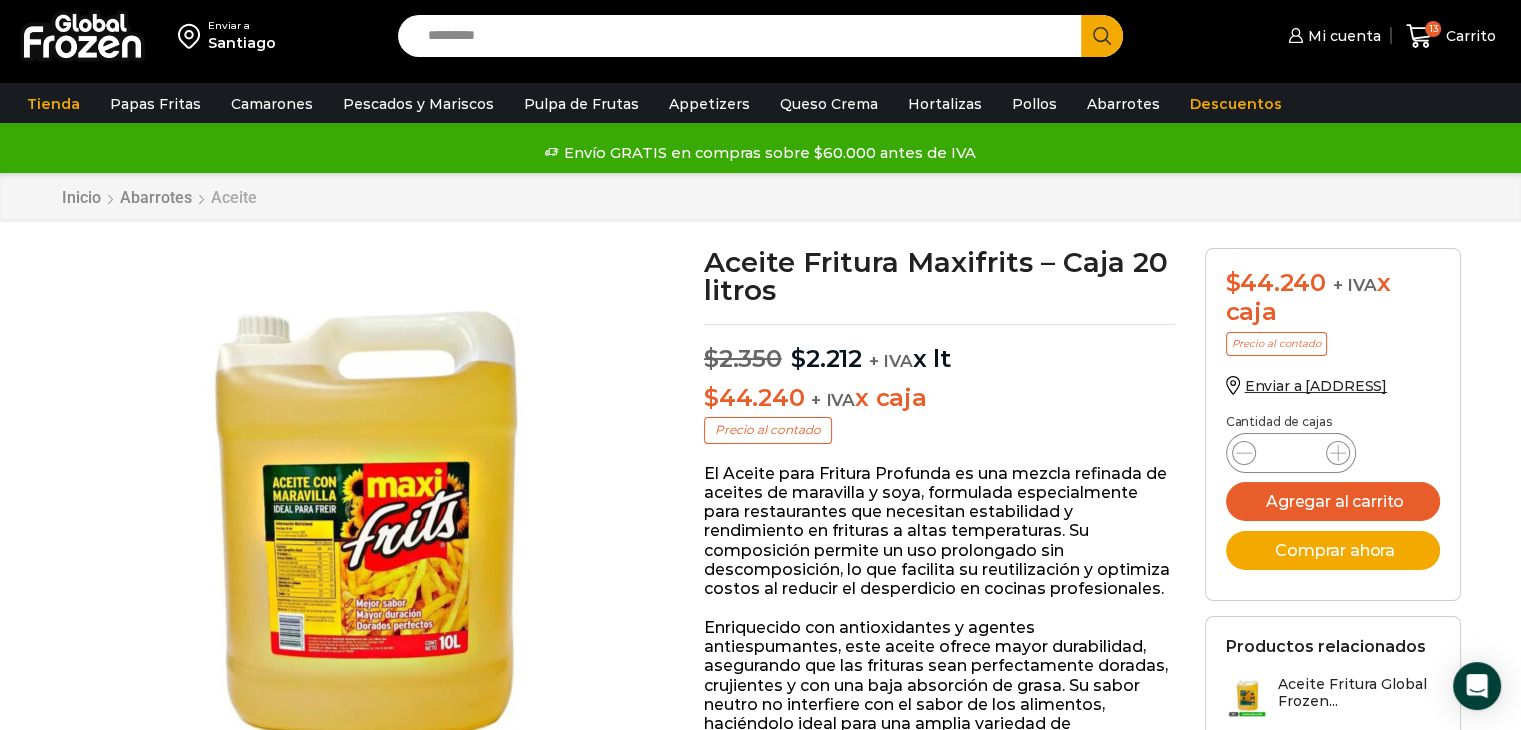 click on "Aceite" at bounding box center (234, 197) 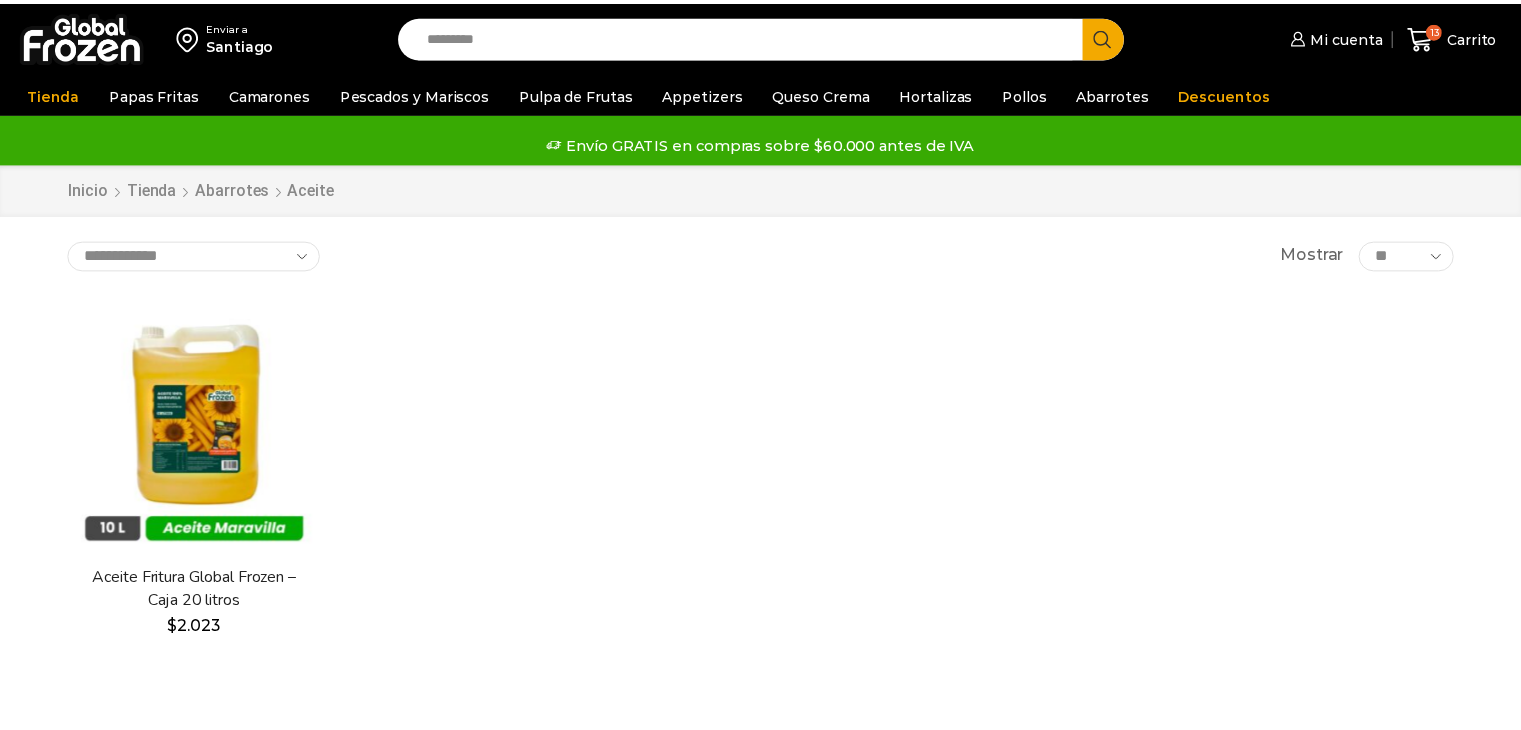 scroll, scrollTop: 0, scrollLeft: 0, axis: both 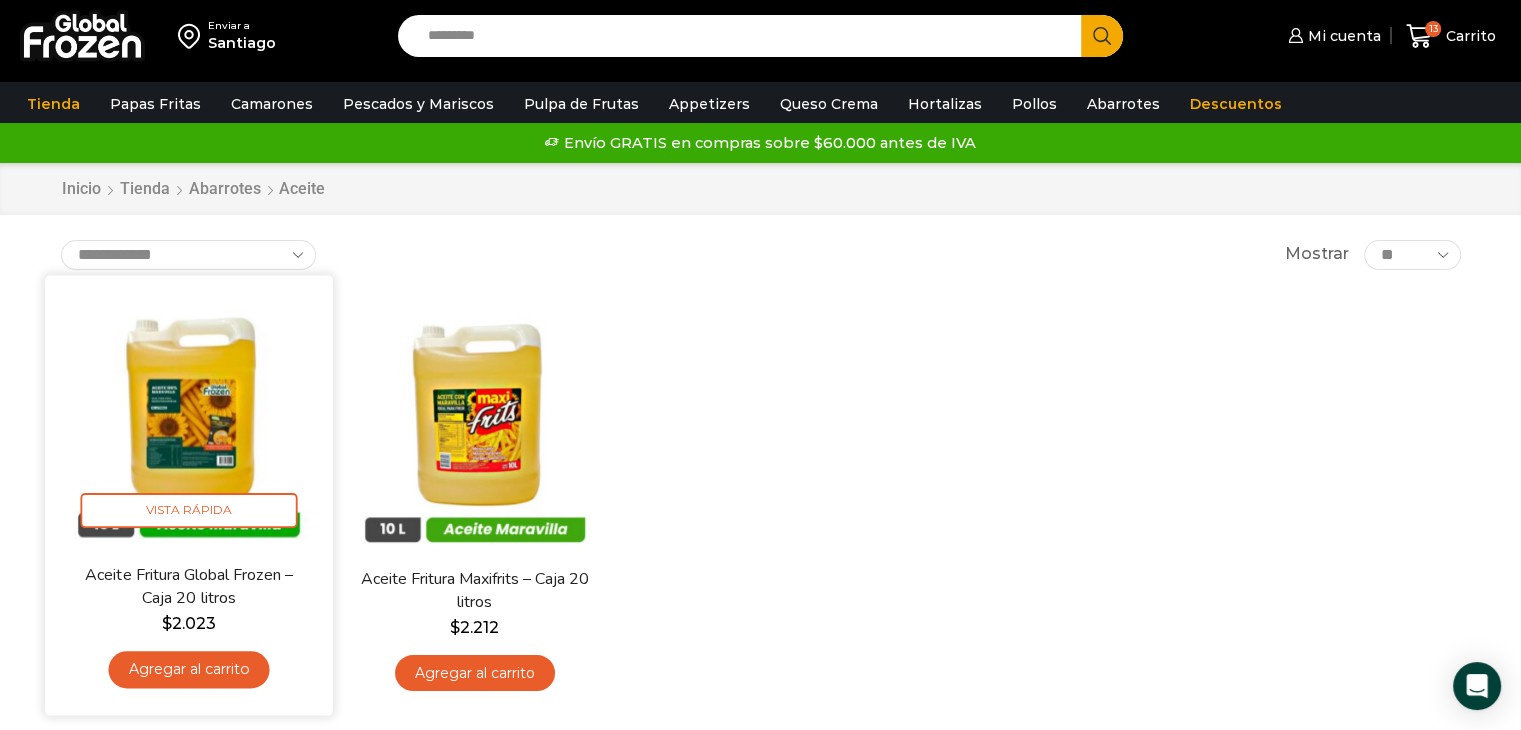 click at bounding box center (189, 419) 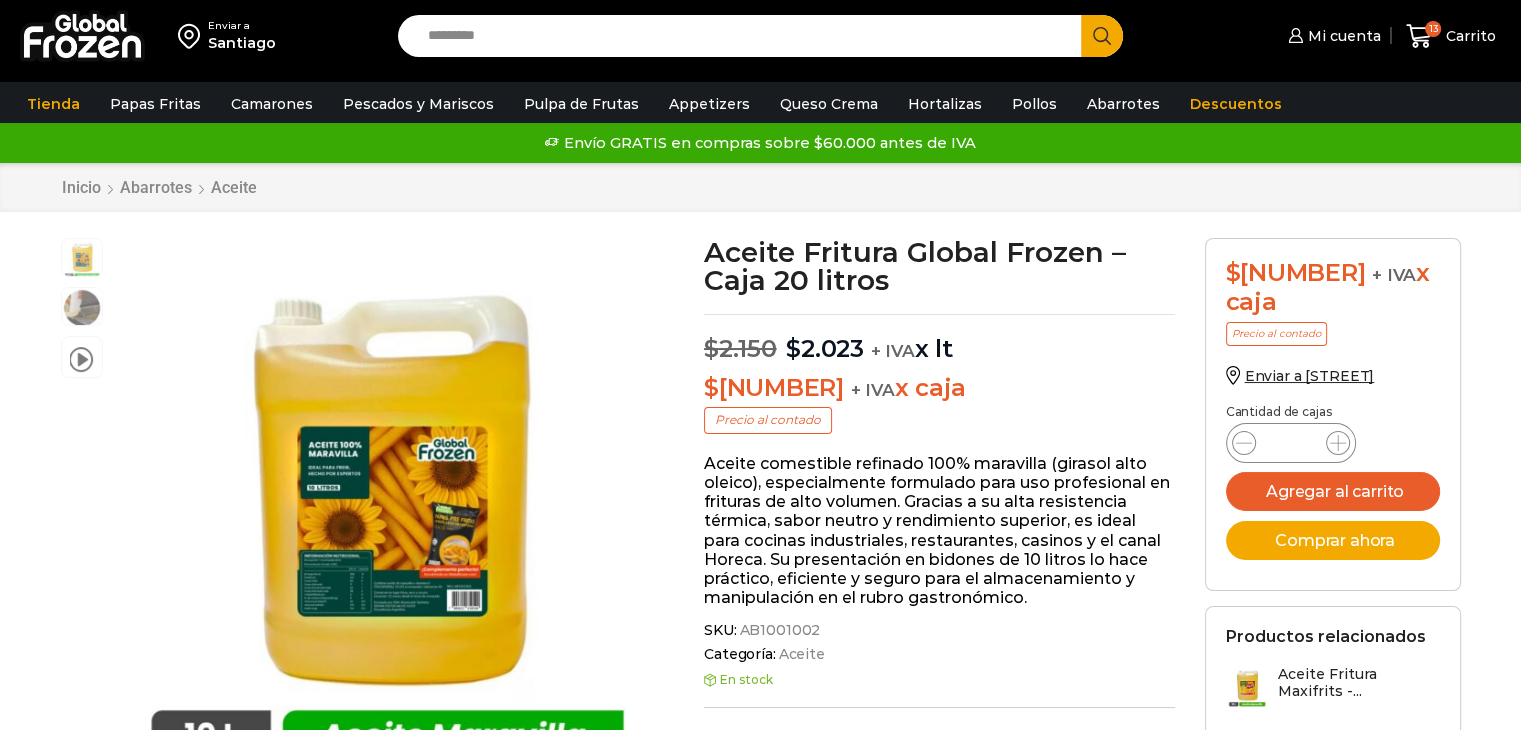 scroll, scrollTop: 0, scrollLeft: 0, axis: both 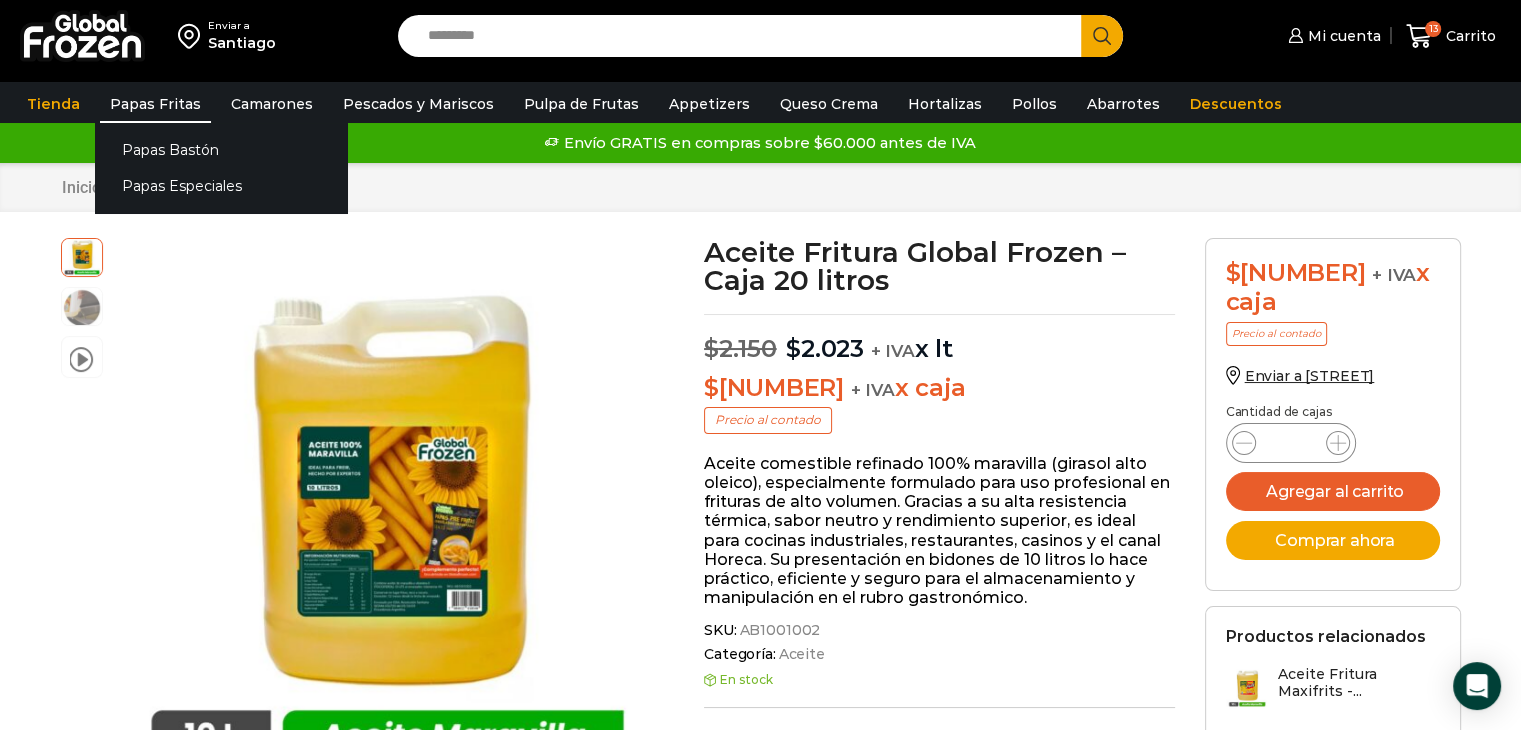 click on "Papas Fritas" at bounding box center (155, 104) 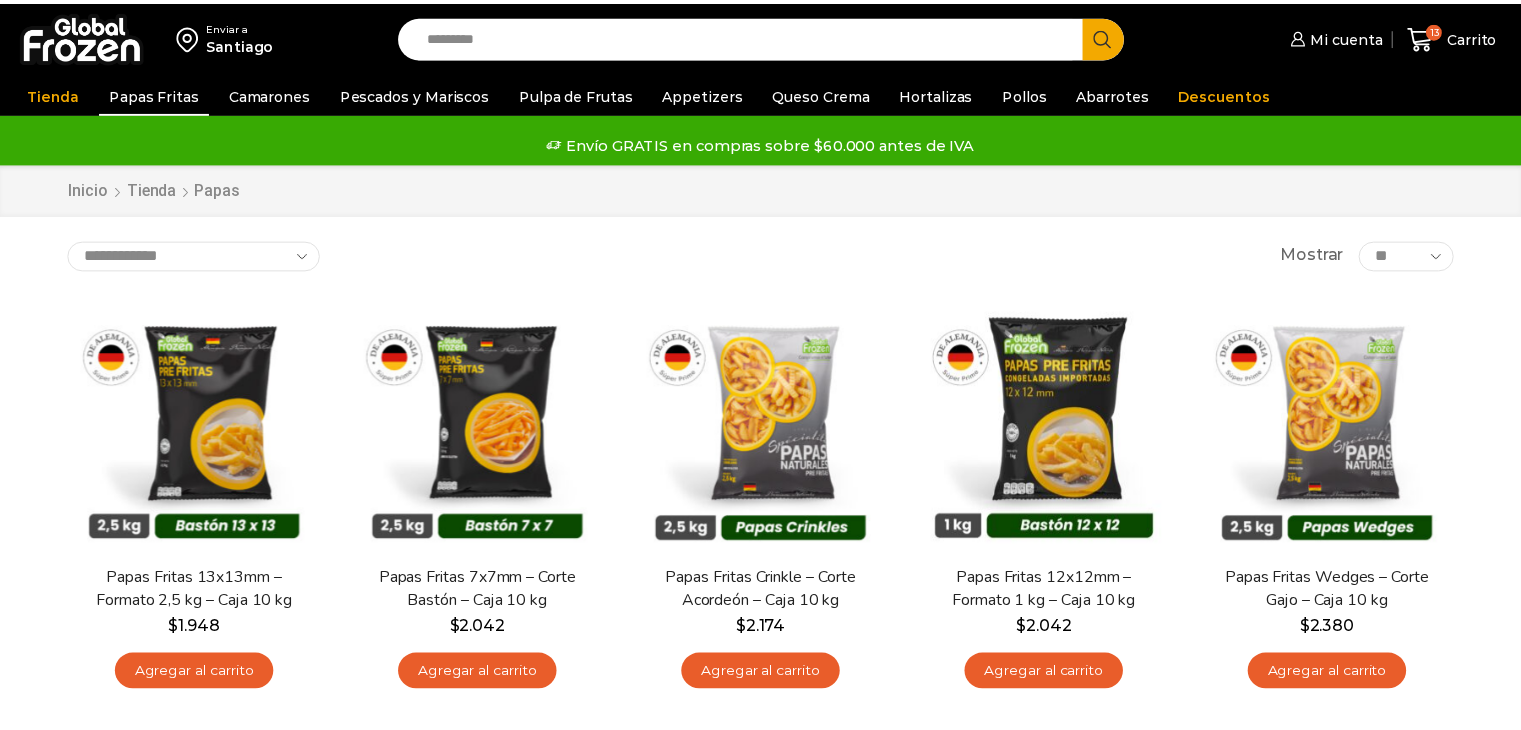 scroll, scrollTop: 0, scrollLeft: 0, axis: both 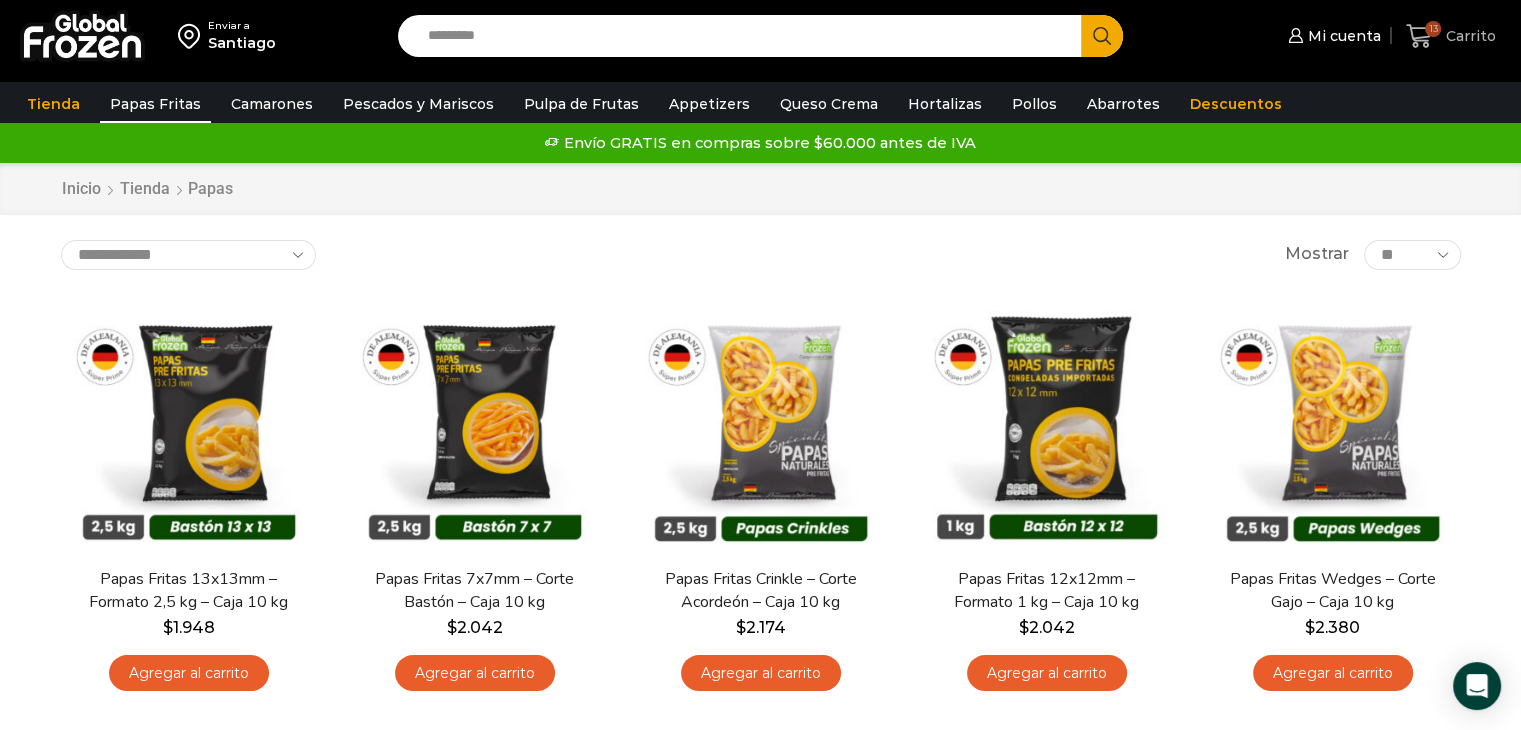 click on "13
Carrito" at bounding box center [1451, 36] 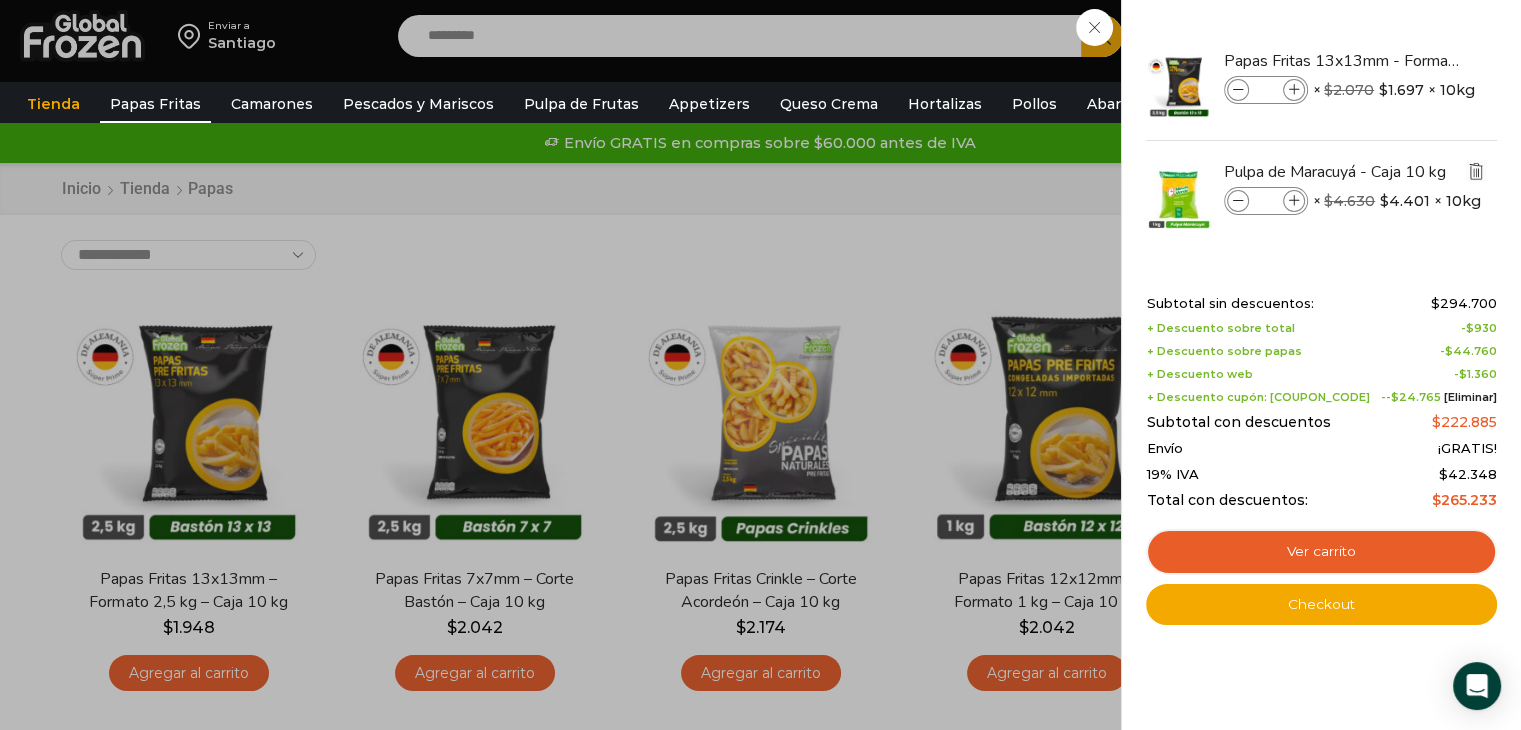 click at bounding box center [1476, 171] 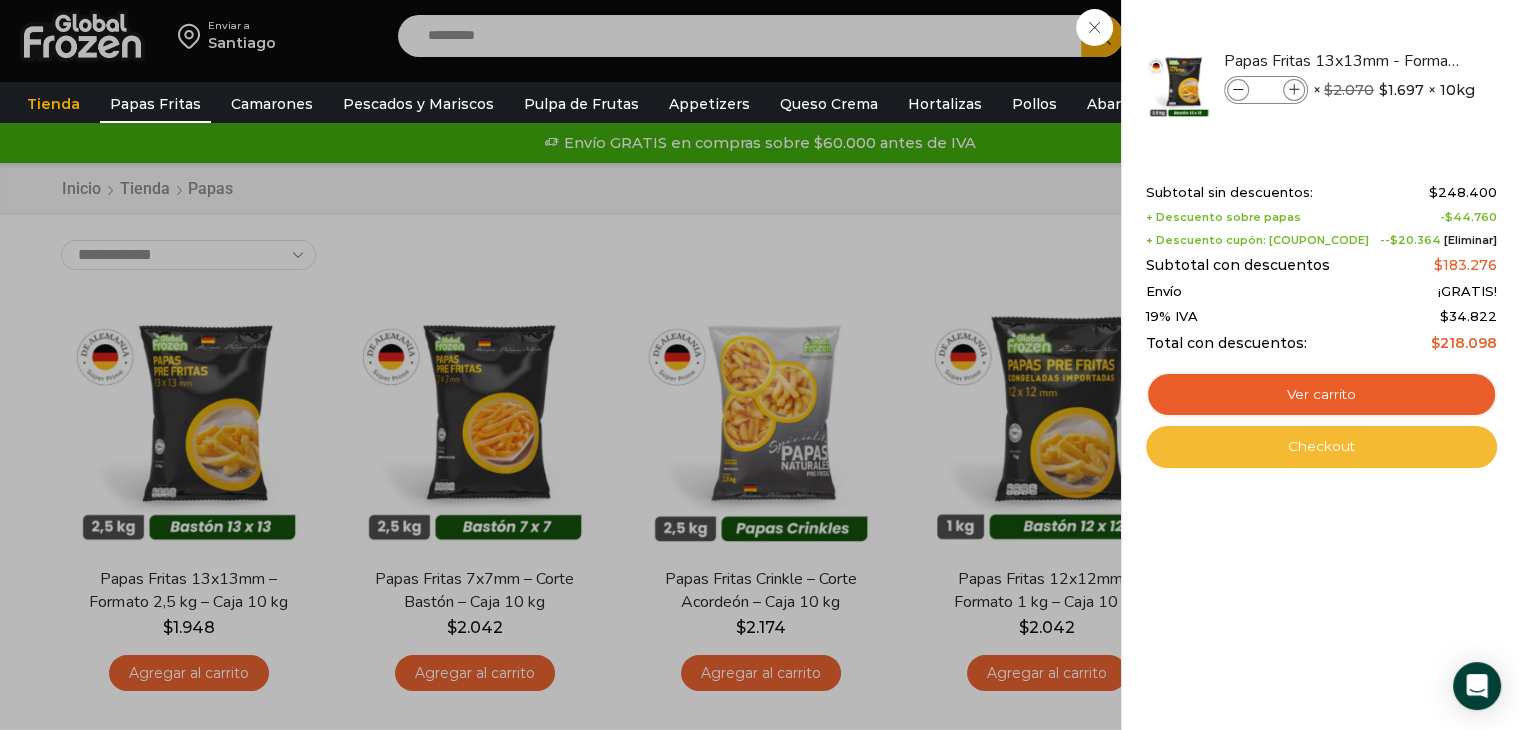click on "Checkout" at bounding box center [1321, 447] 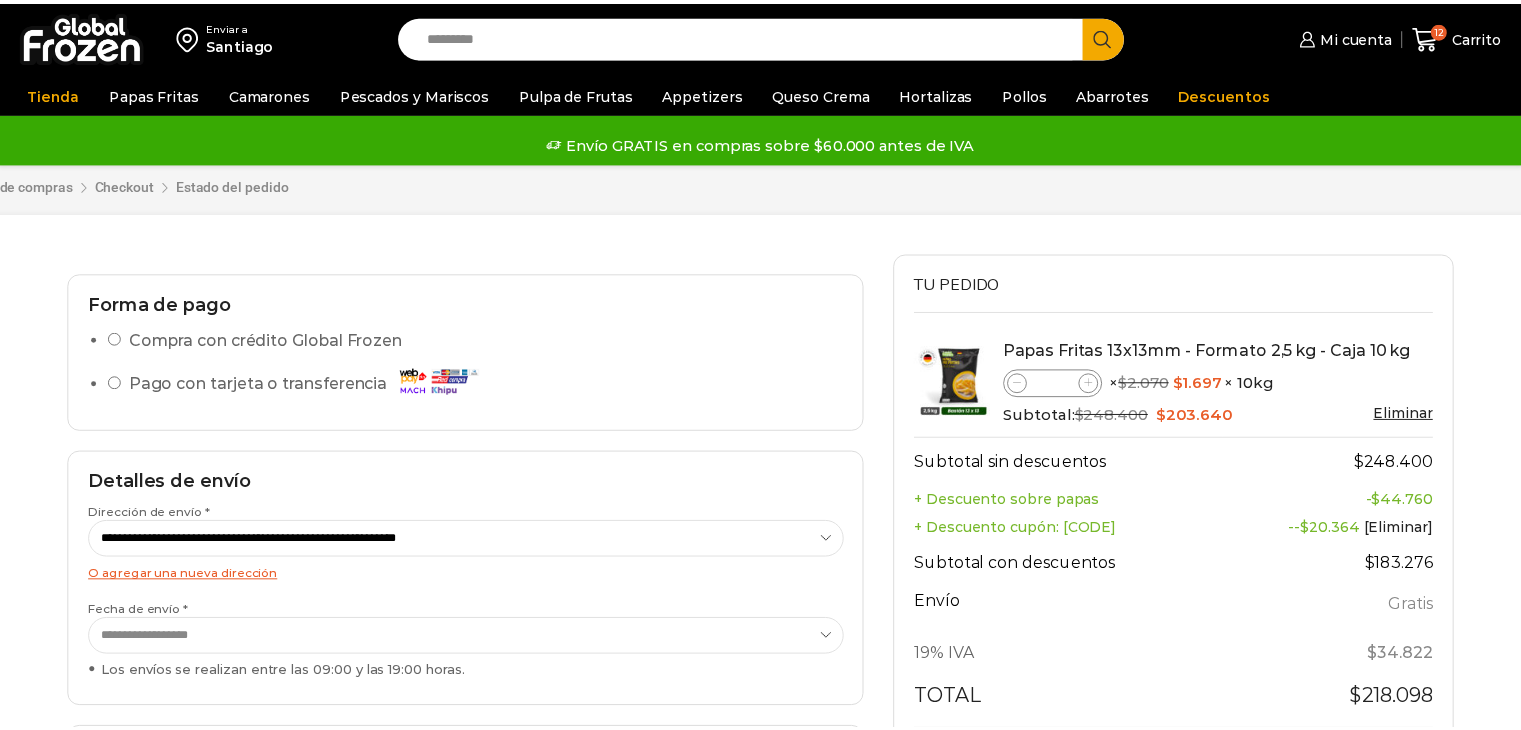 scroll, scrollTop: 0, scrollLeft: 0, axis: both 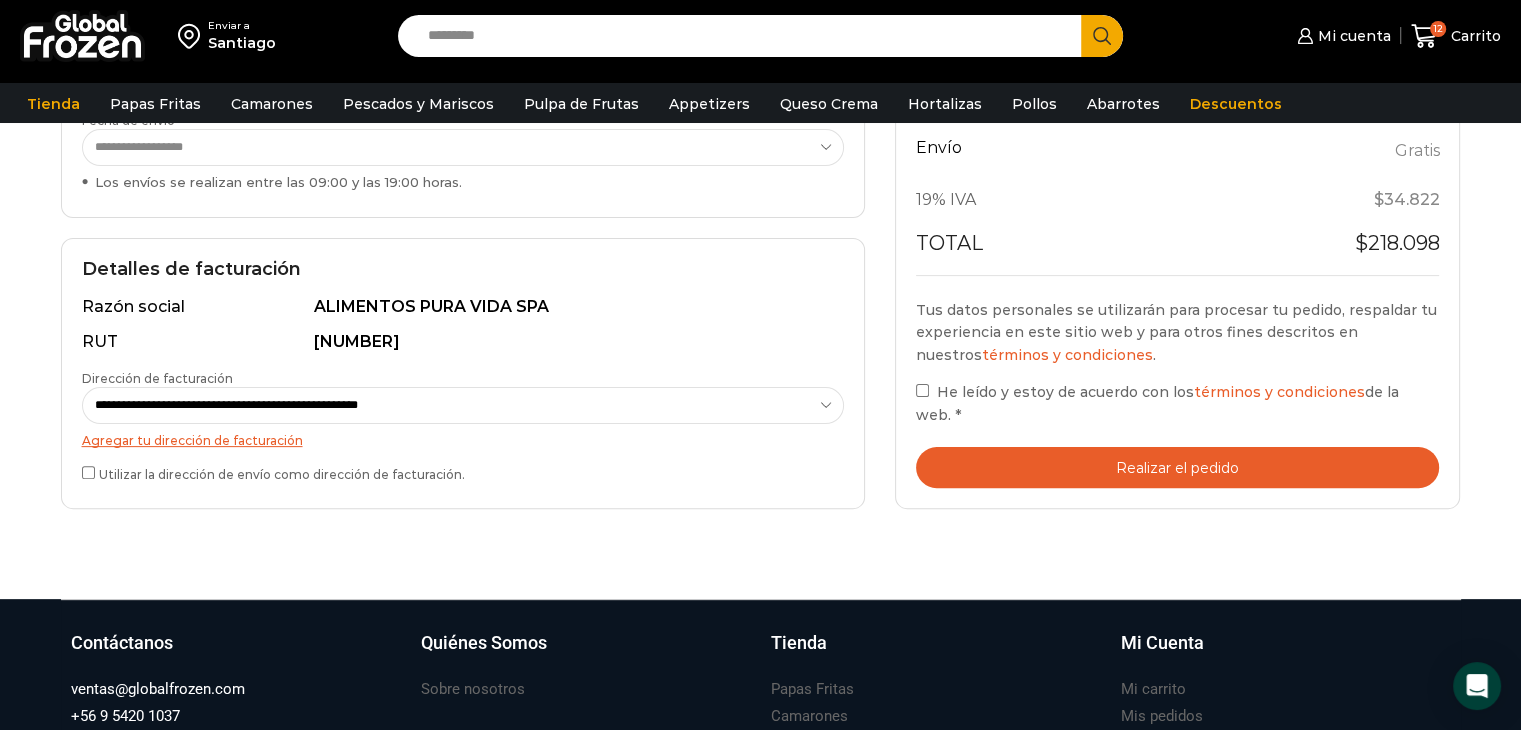 click on "Realizar el pedido" at bounding box center (1178, 467) 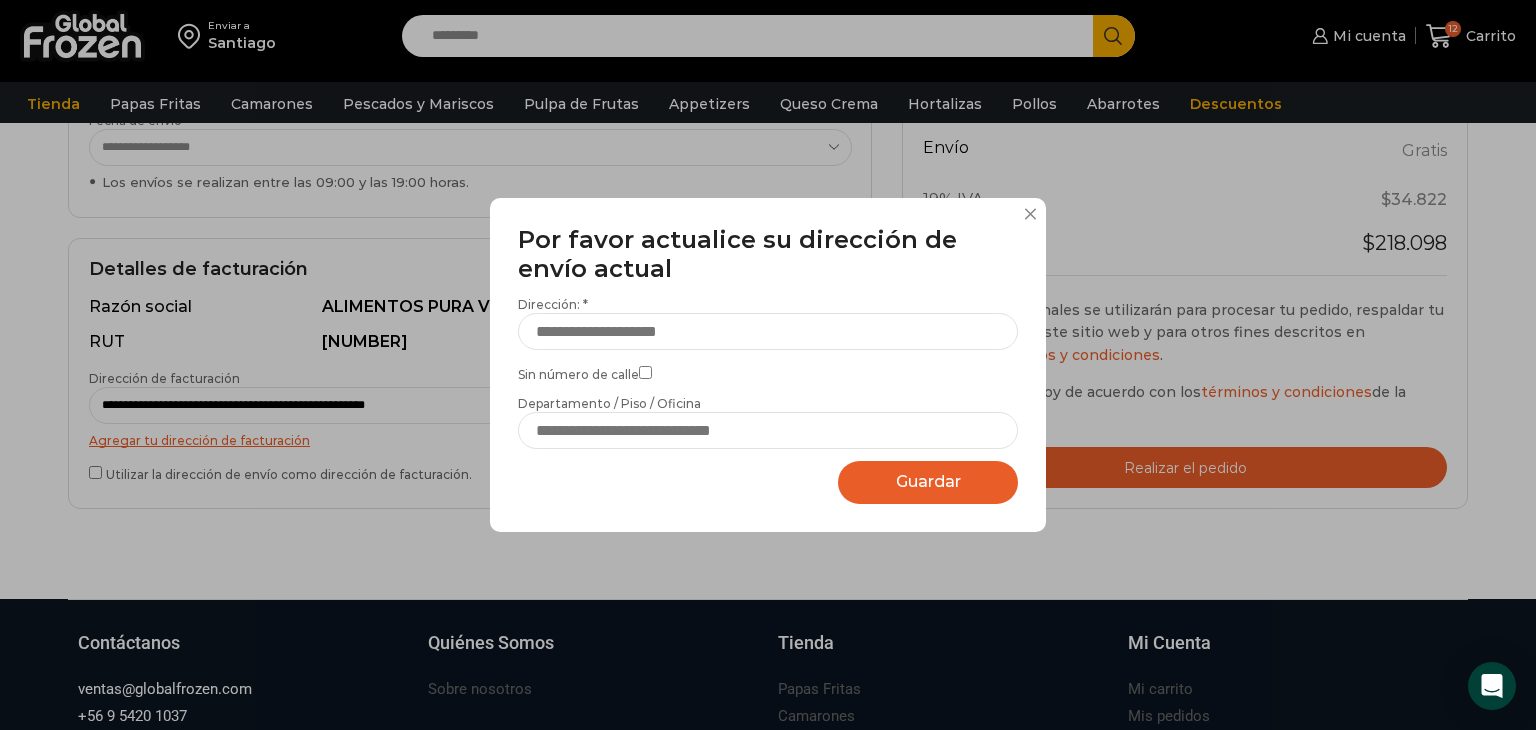 click at bounding box center (1030, 214) 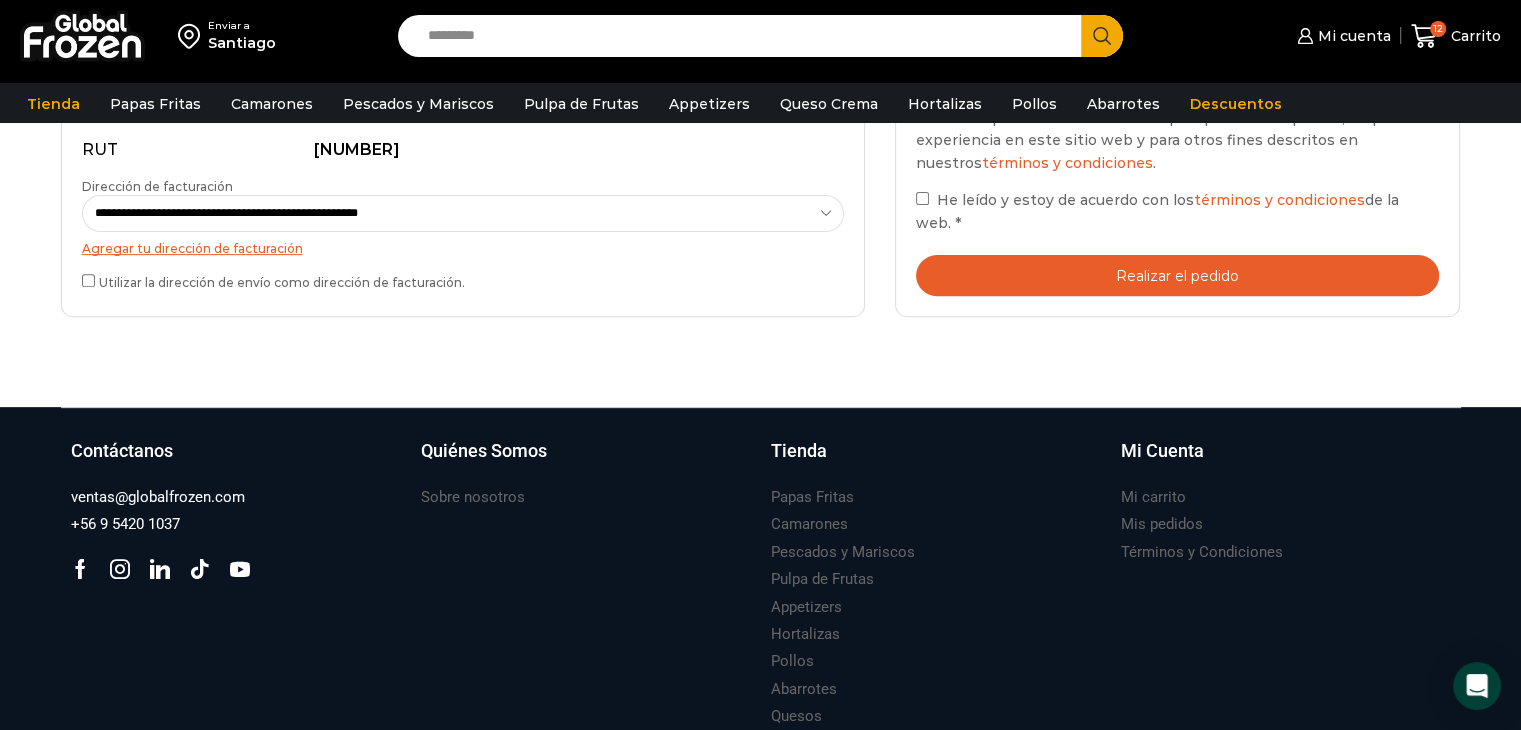 scroll, scrollTop: 700, scrollLeft: 0, axis: vertical 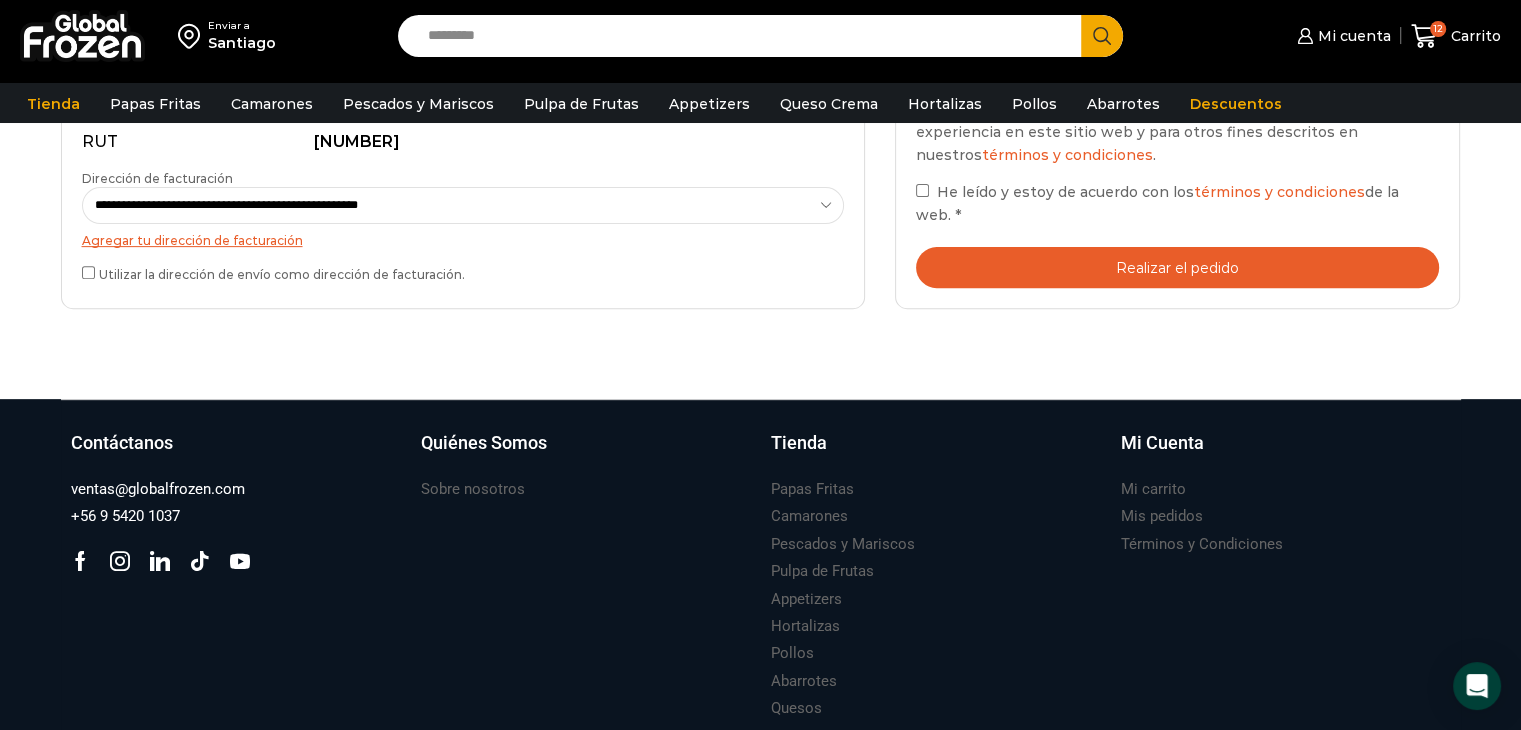 click on "Realizar el pedido" at bounding box center (1178, 267) 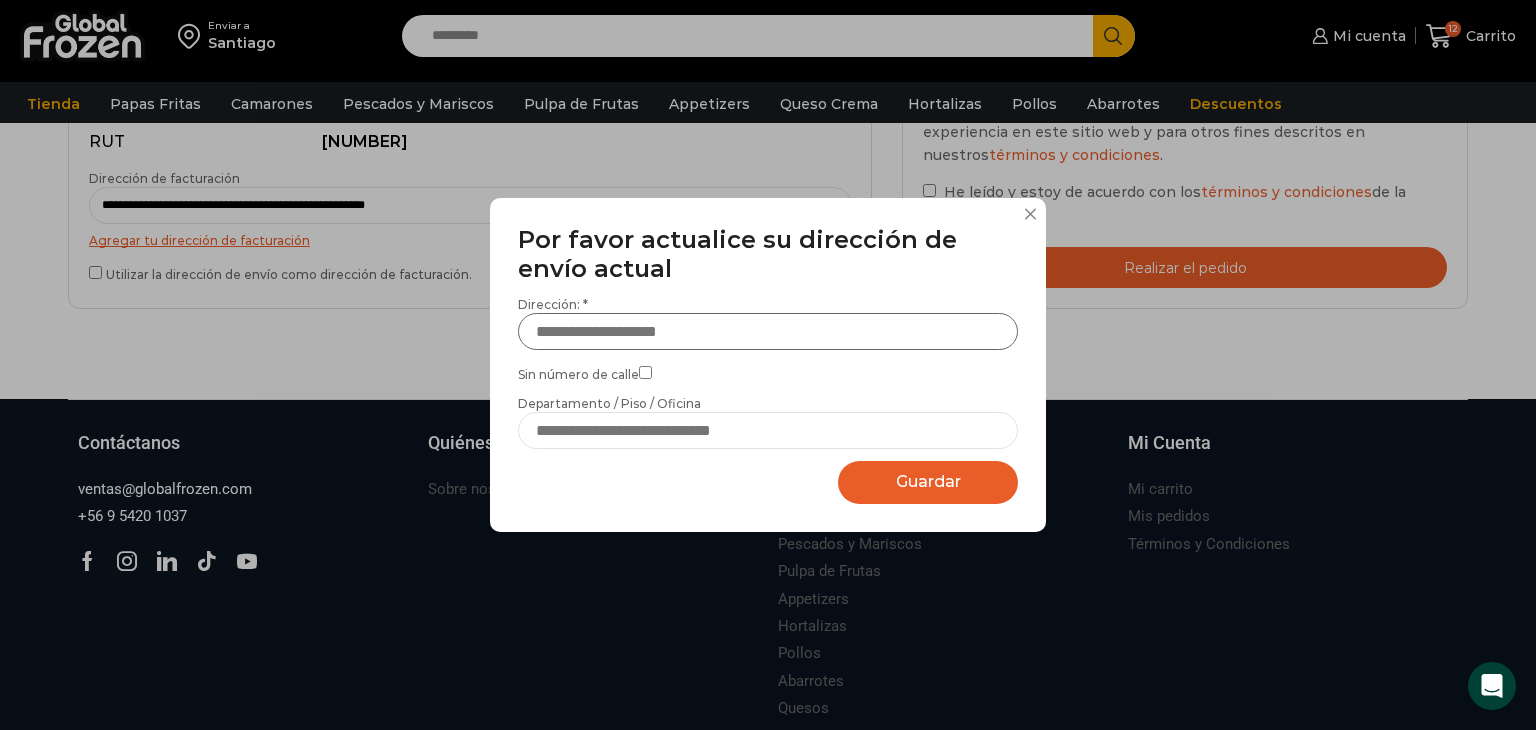 click on "Dirección: *" at bounding box center [768, 331] 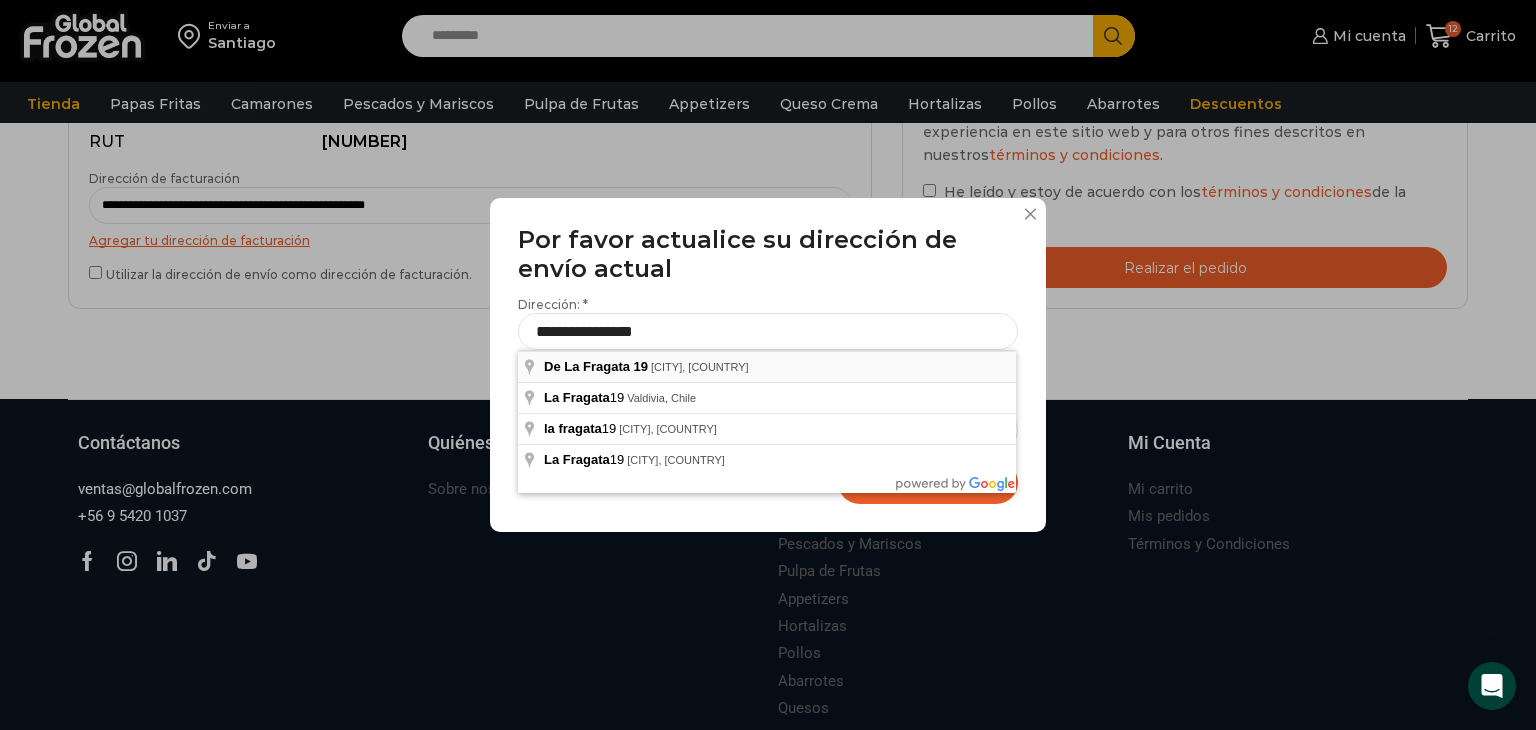 type on "**********" 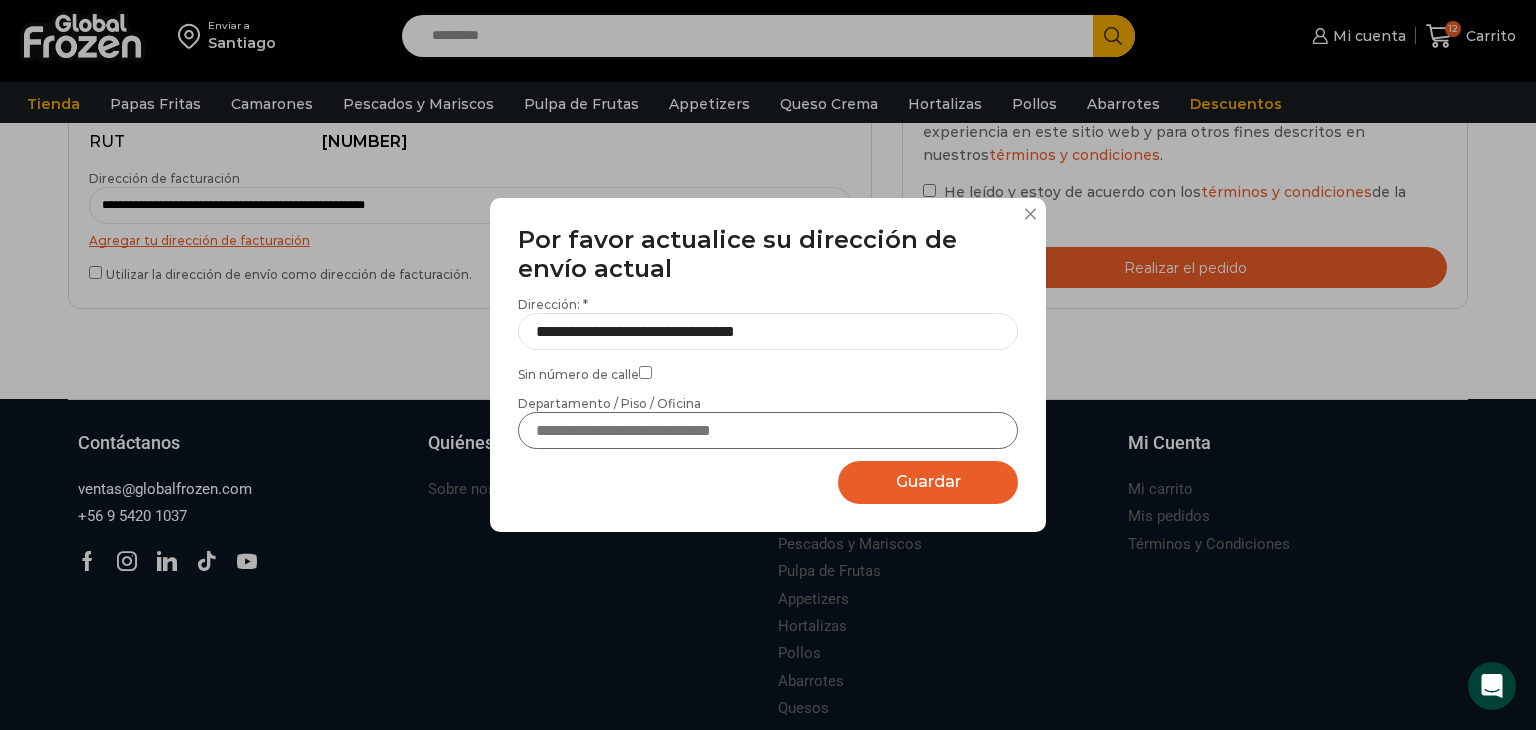 drag, startPoint x: 816, startPoint y: 432, endPoint x: 1024, endPoint y: 409, distance: 209.26778 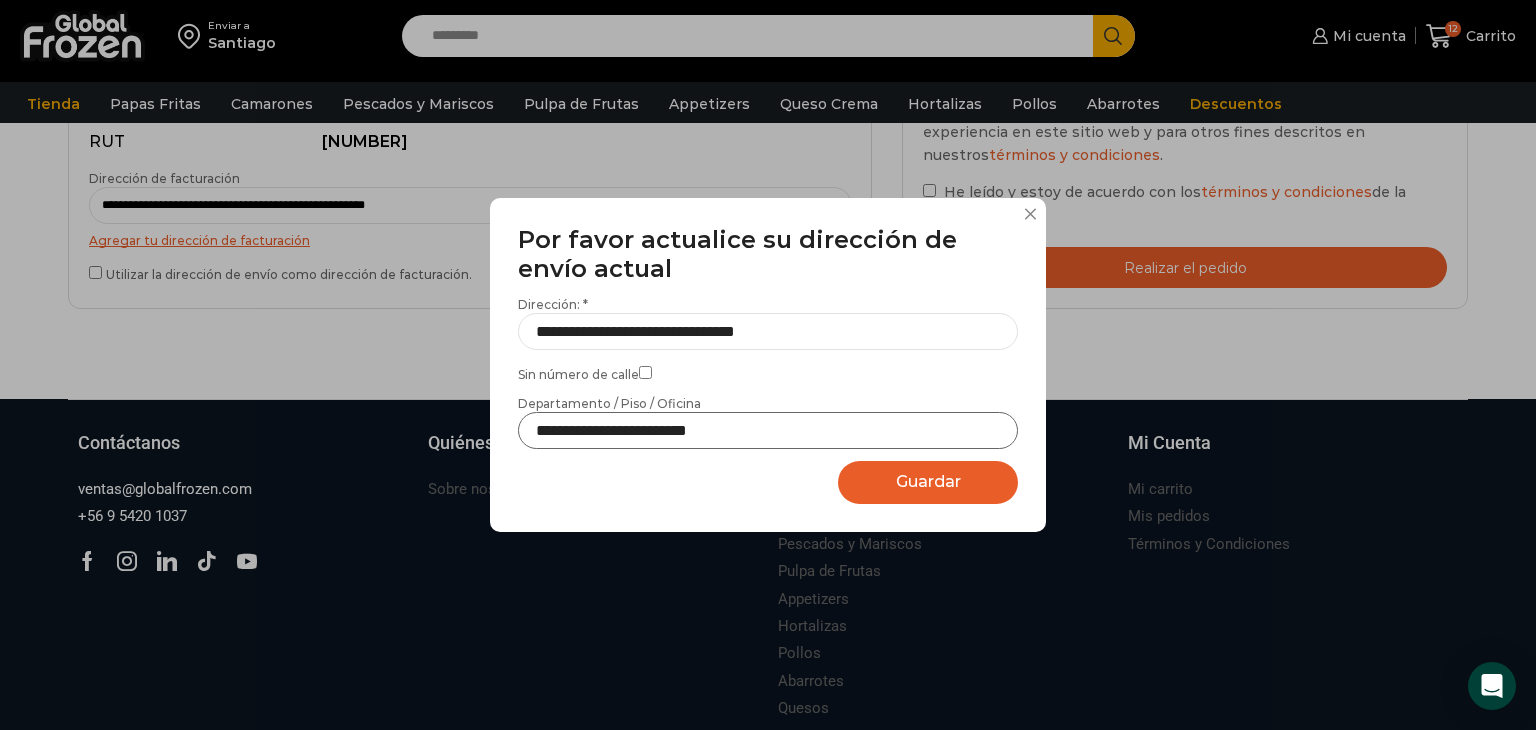 type on "**********" 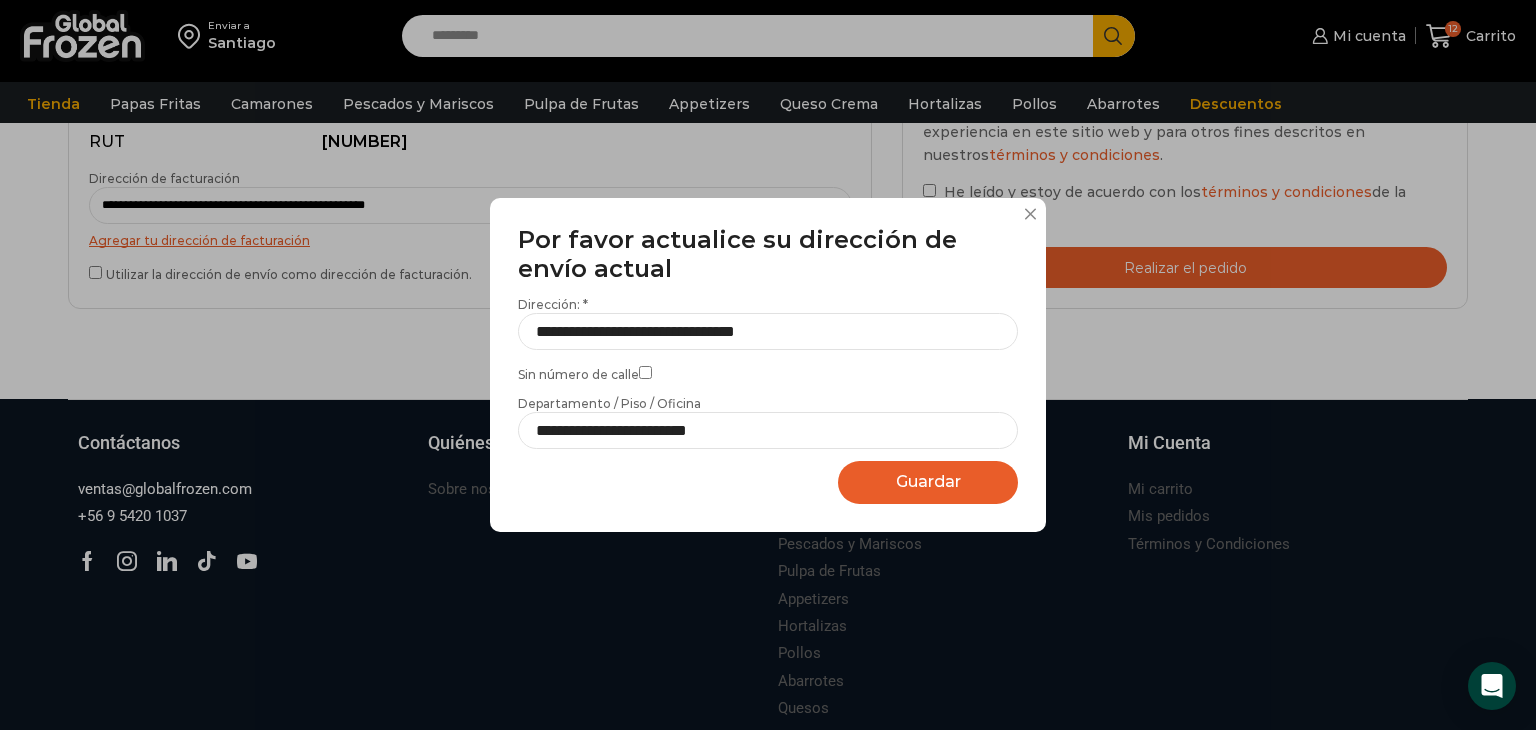 click on "Guardar" at bounding box center (928, 481) 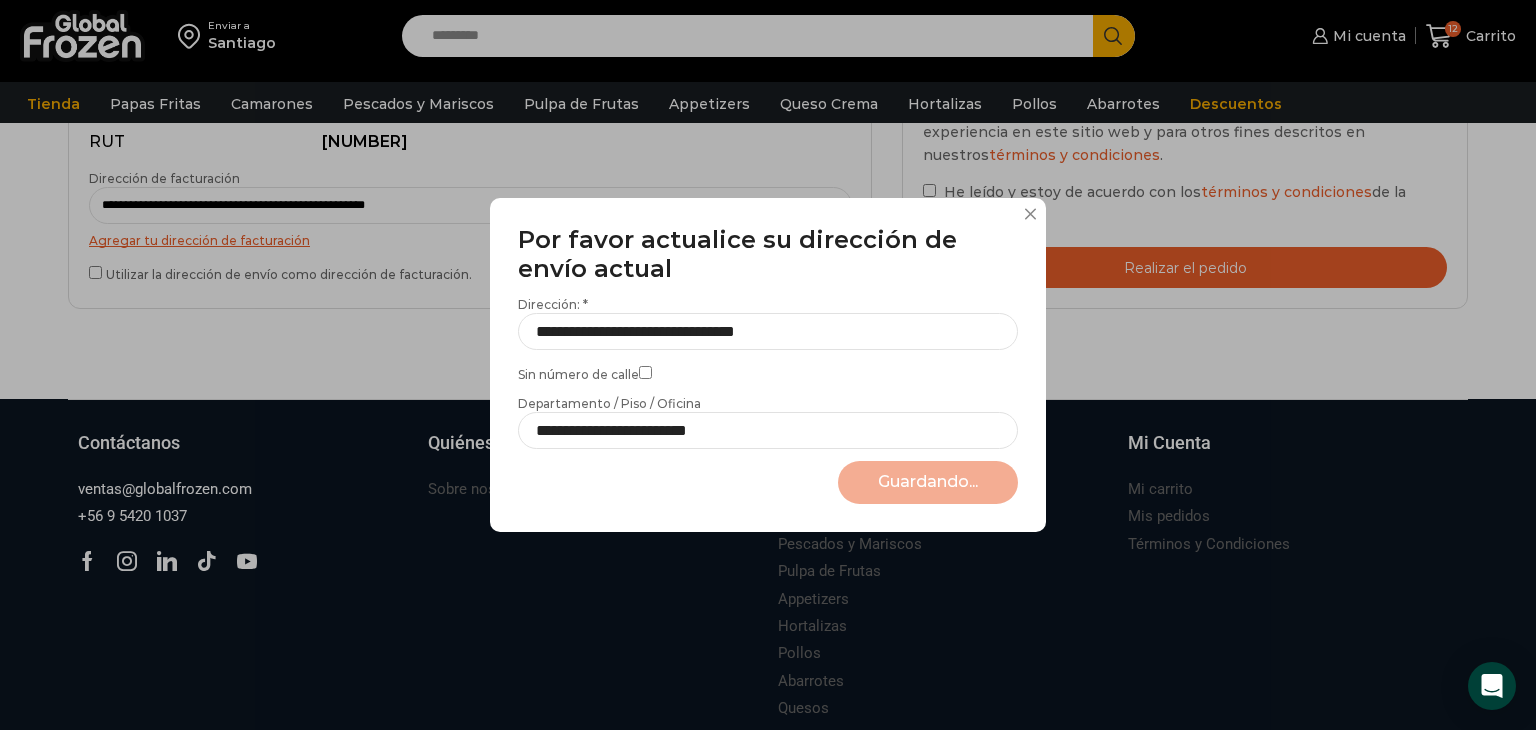 select on "*******" 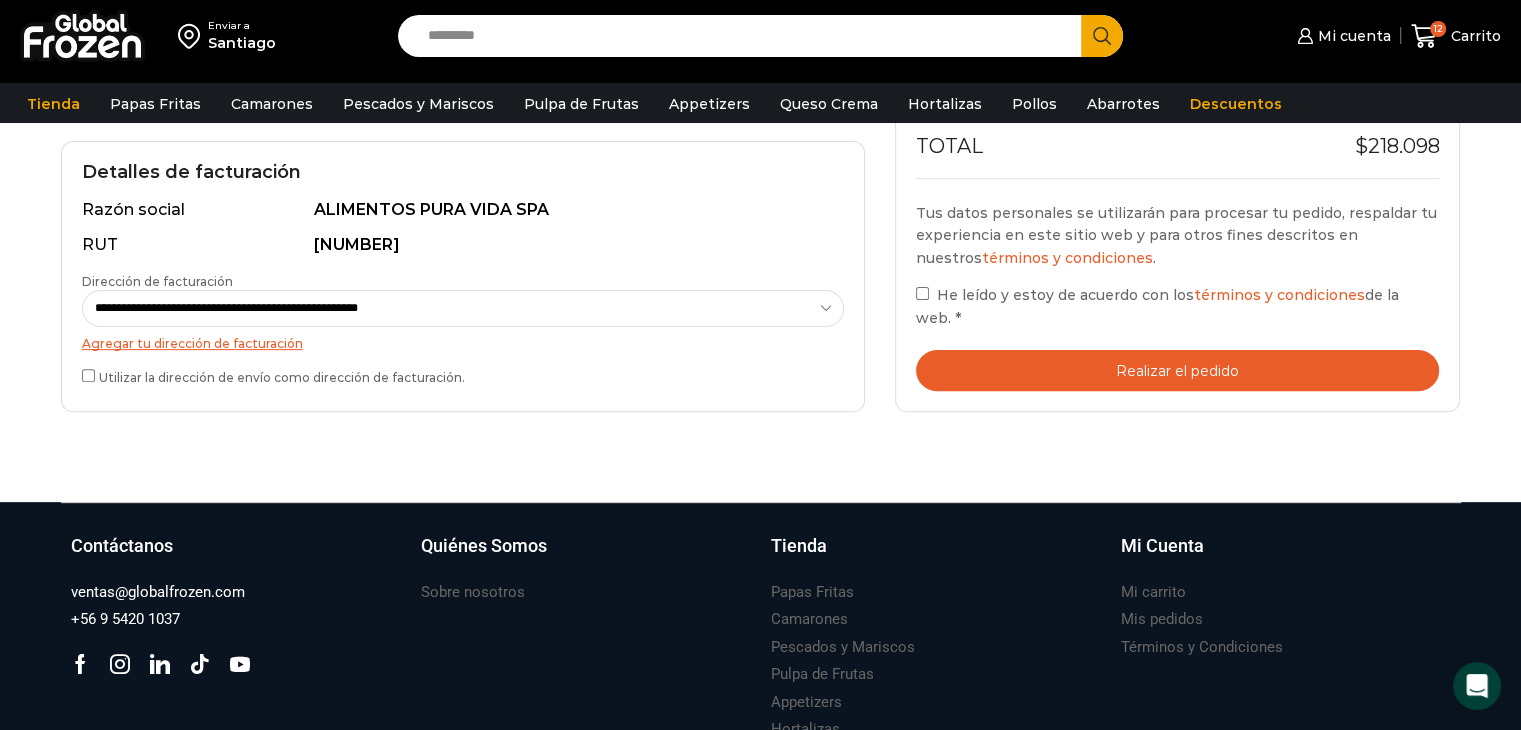scroll, scrollTop: 600, scrollLeft: 0, axis: vertical 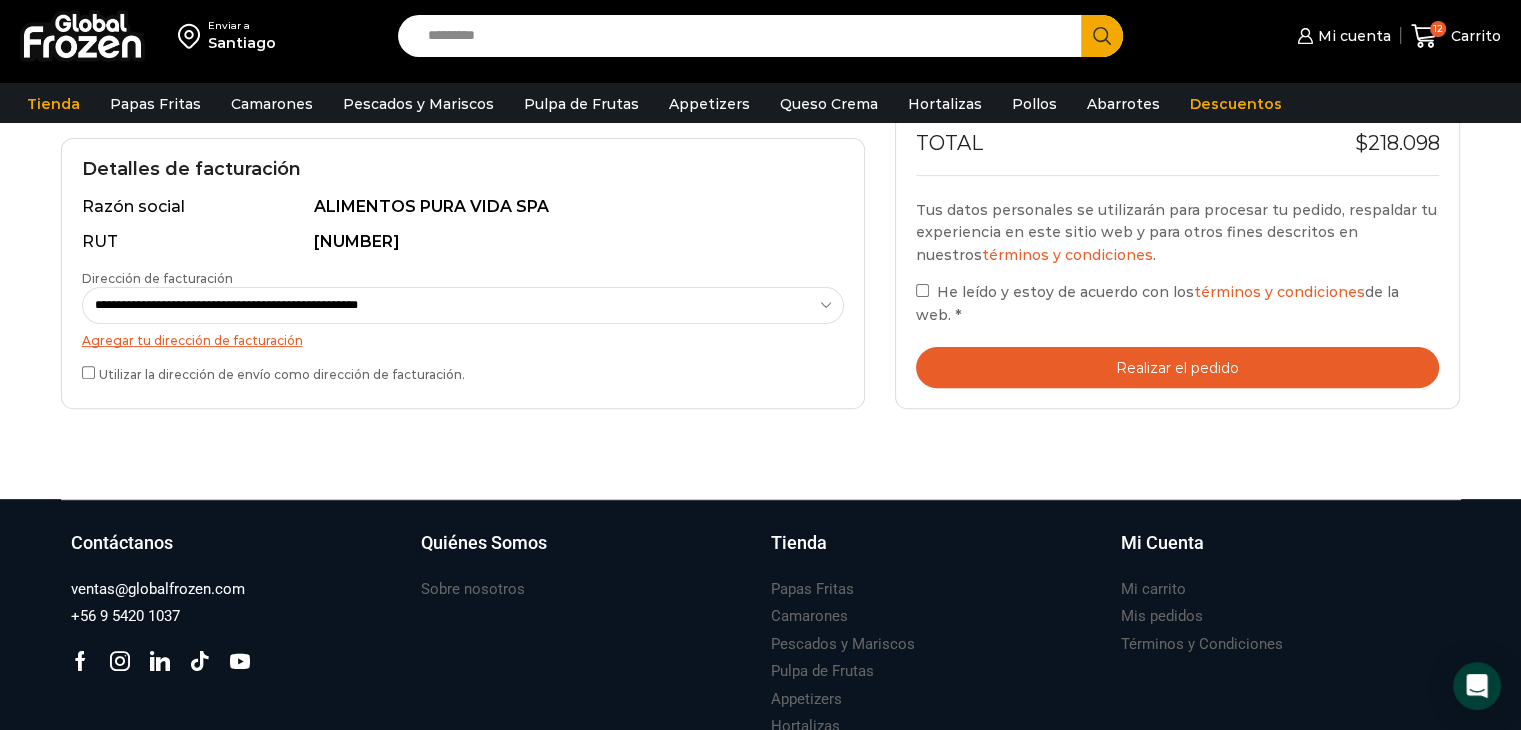 click on "Realizar el pedido" at bounding box center [1178, 367] 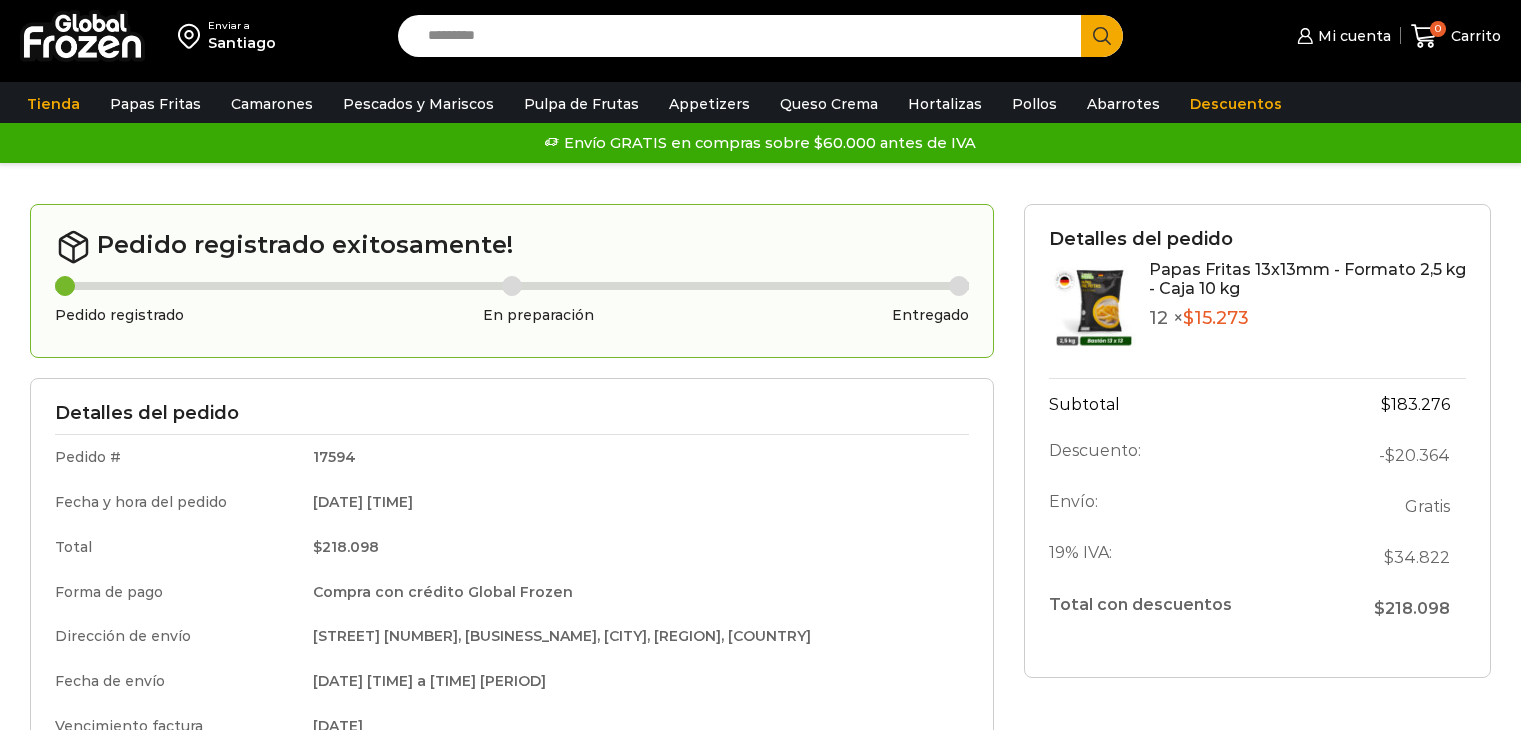scroll, scrollTop: 0, scrollLeft: 0, axis: both 